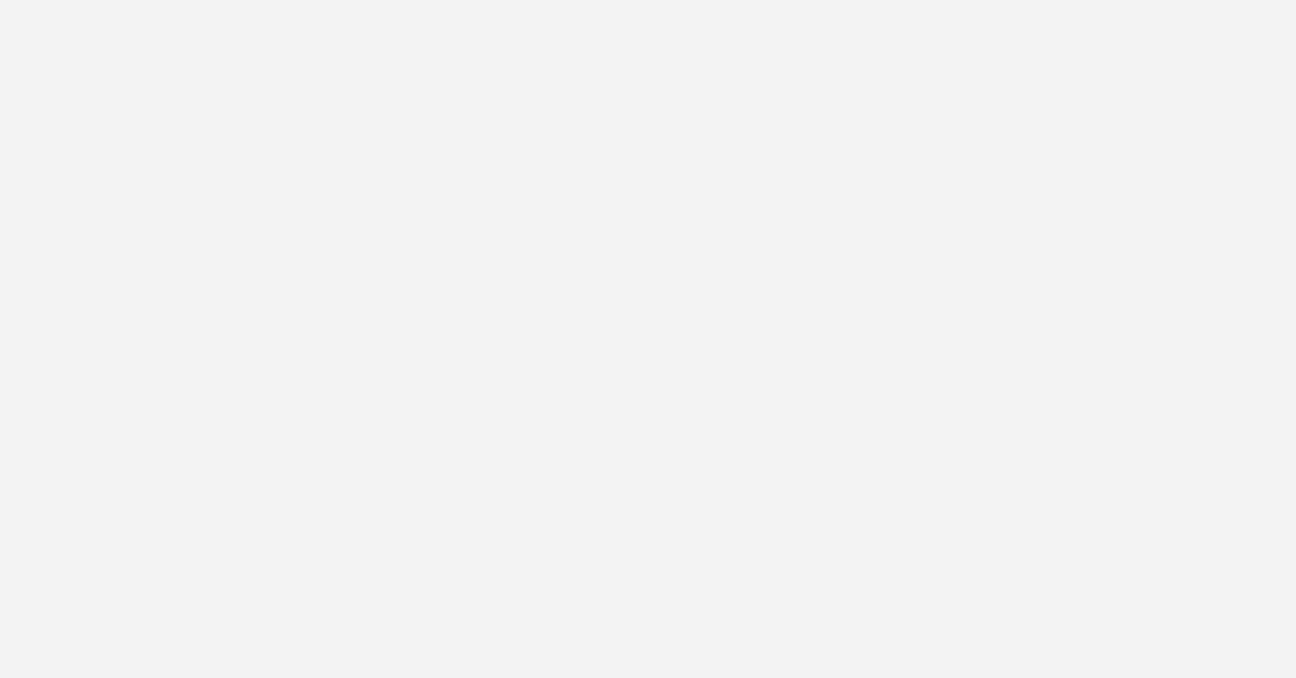 scroll, scrollTop: 0, scrollLeft: 0, axis: both 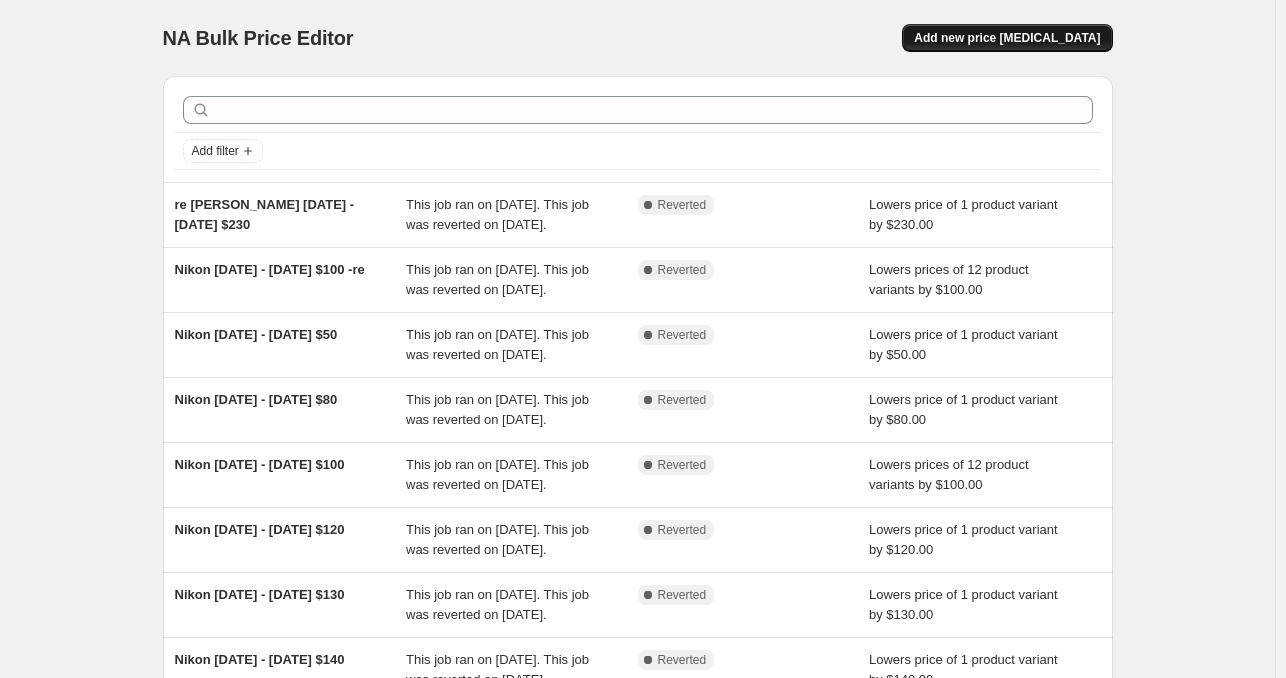 click on "Add new price [MEDICAL_DATA]" at bounding box center [1007, 38] 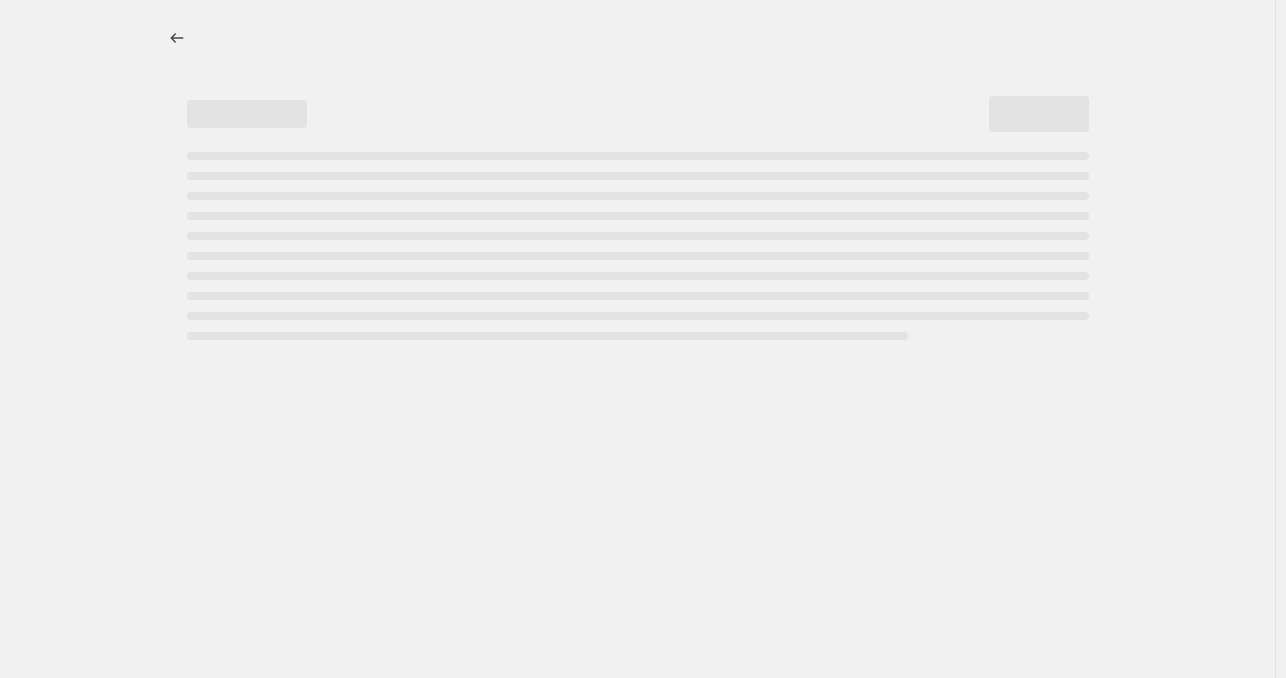 select on "percentage" 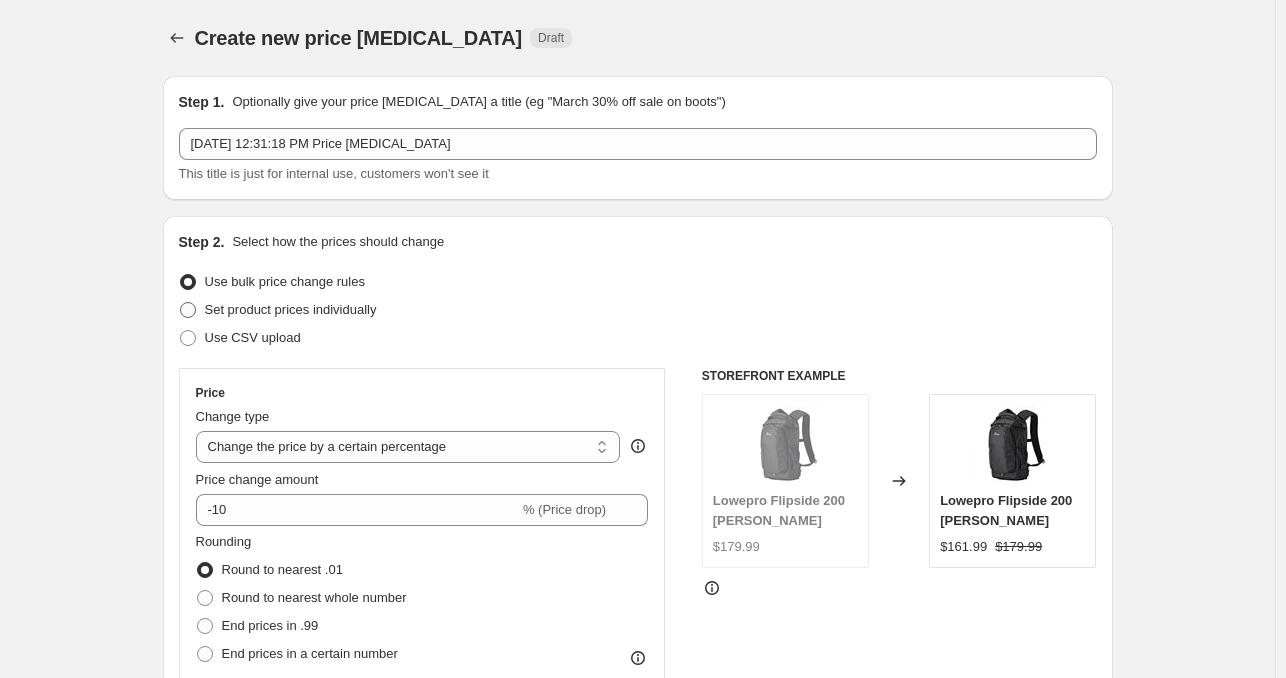 click on "Set product prices individually" at bounding box center (291, 309) 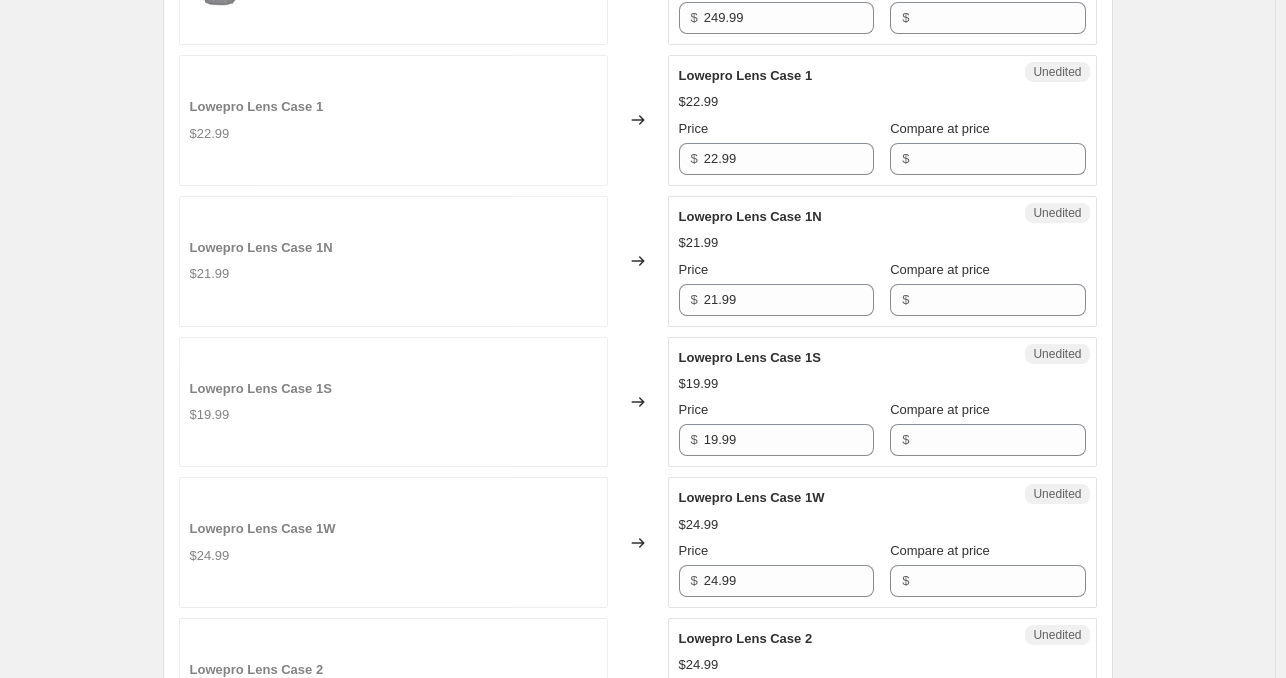 scroll, scrollTop: 300, scrollLeft: 0, axis: vertical 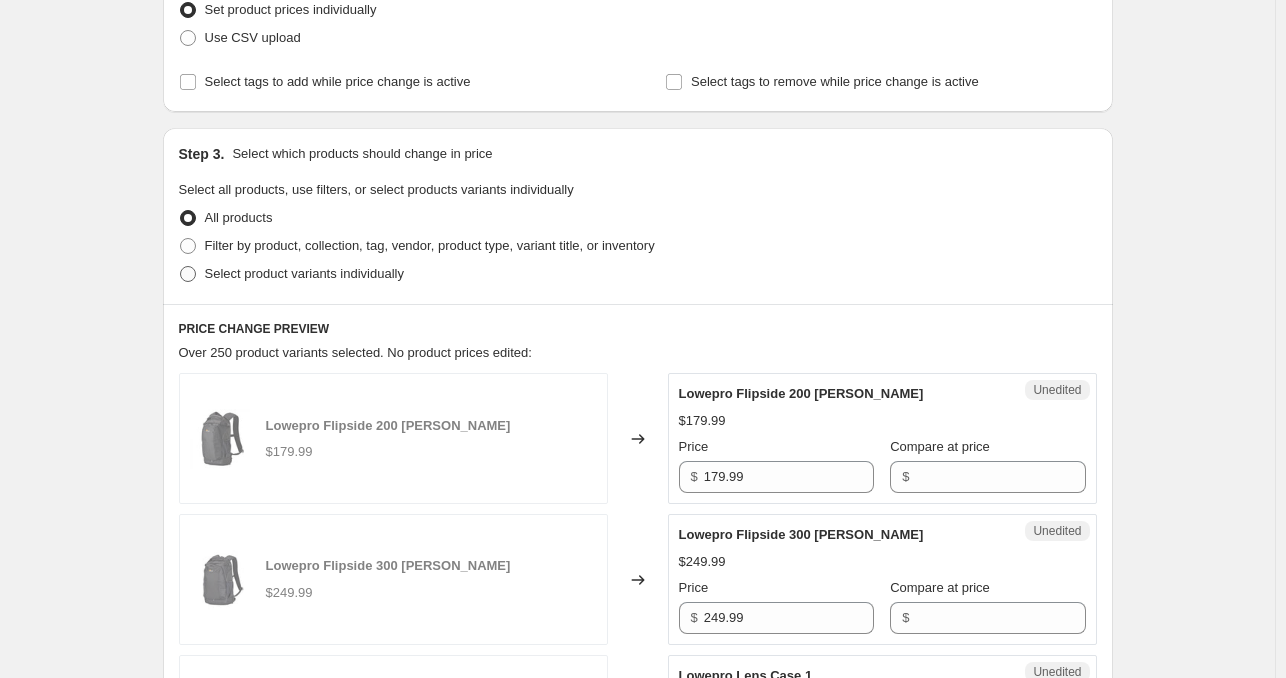 click on "Select product variants individually" at bounding box center (304, 273) 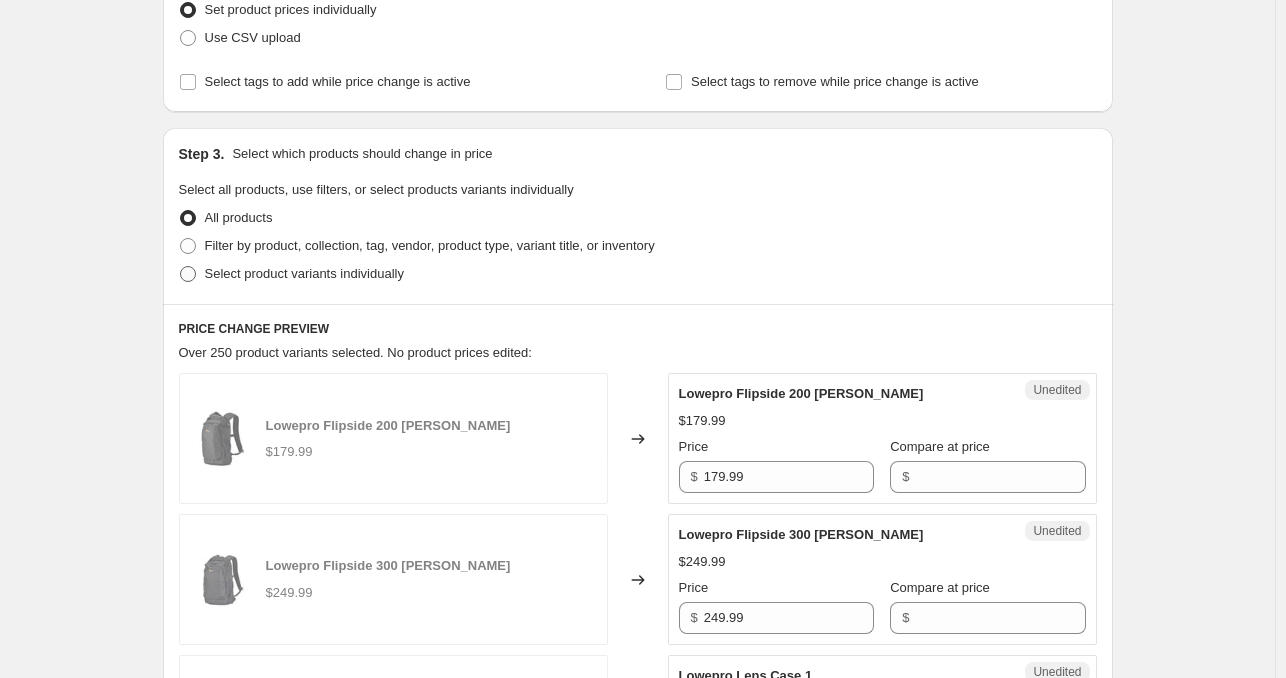 radio on "true" 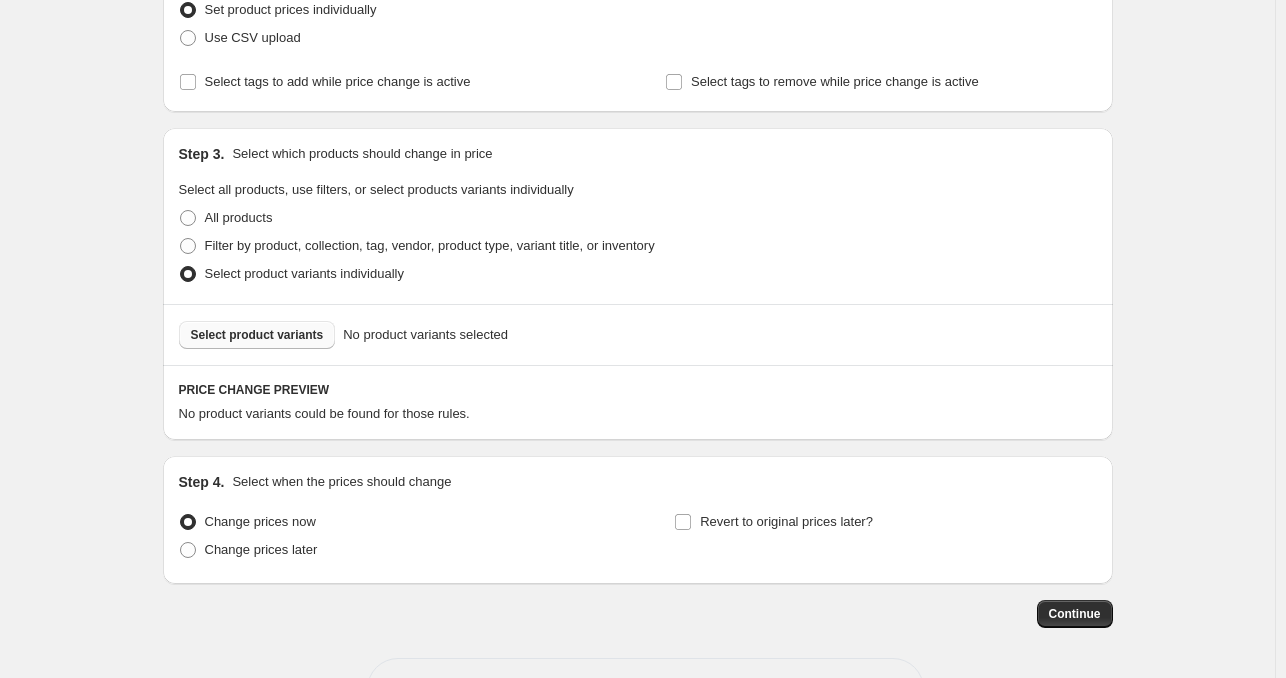 click on "Select product variants" at bounding box center [257, 335] 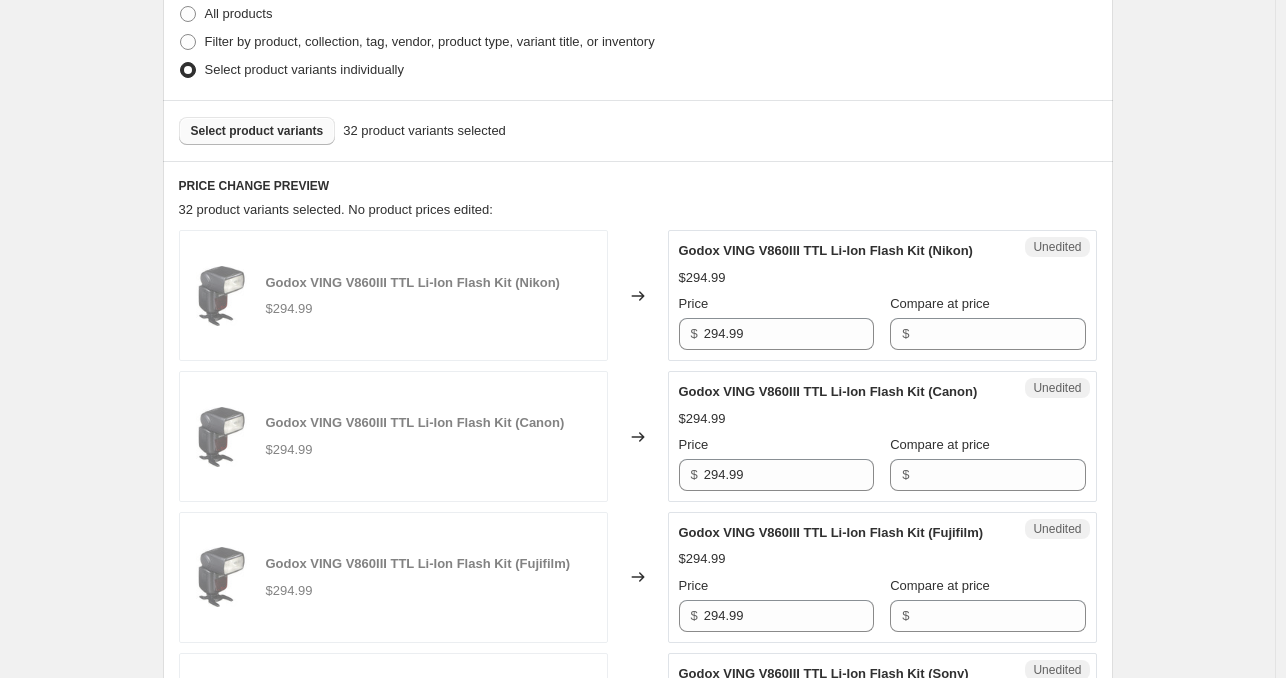 scroll, scrollTop: 600, scrollLeft: 0, axis: vertical 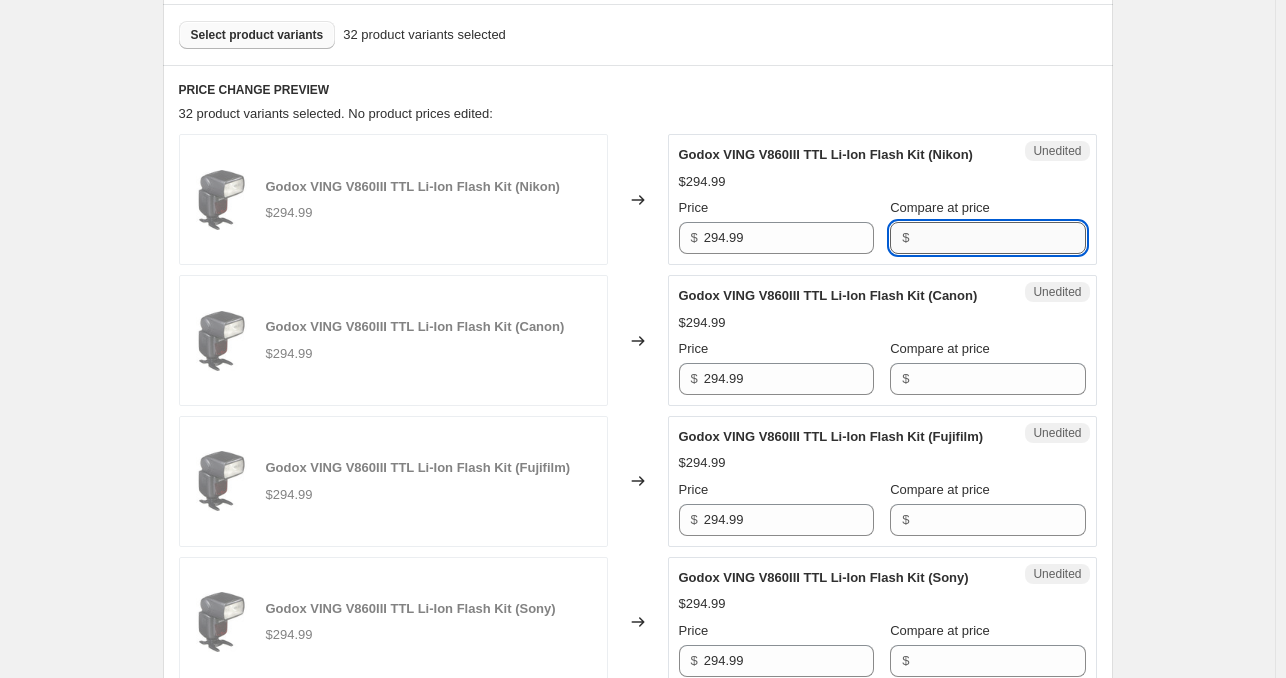 click on "Compare at price" at bounding box center (1000, 238) 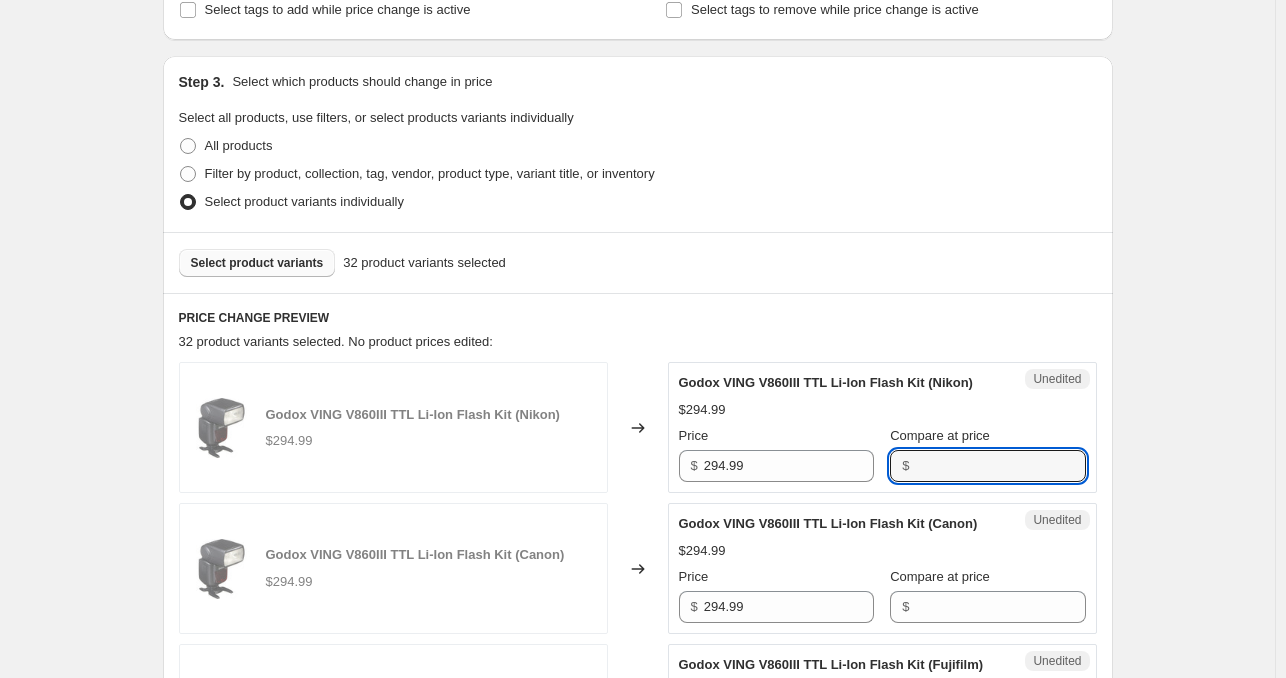 scroll, scrollTop: 300, scrollLeft: 0, axis: vertical 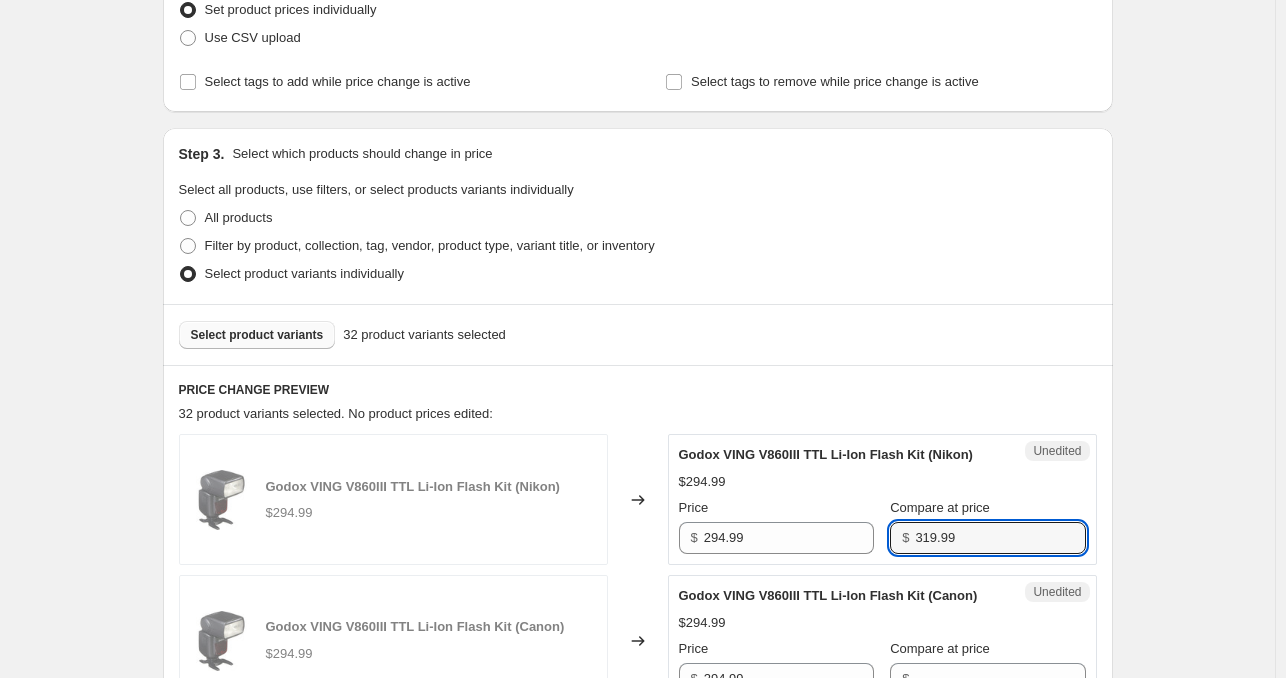 type on "319.99" 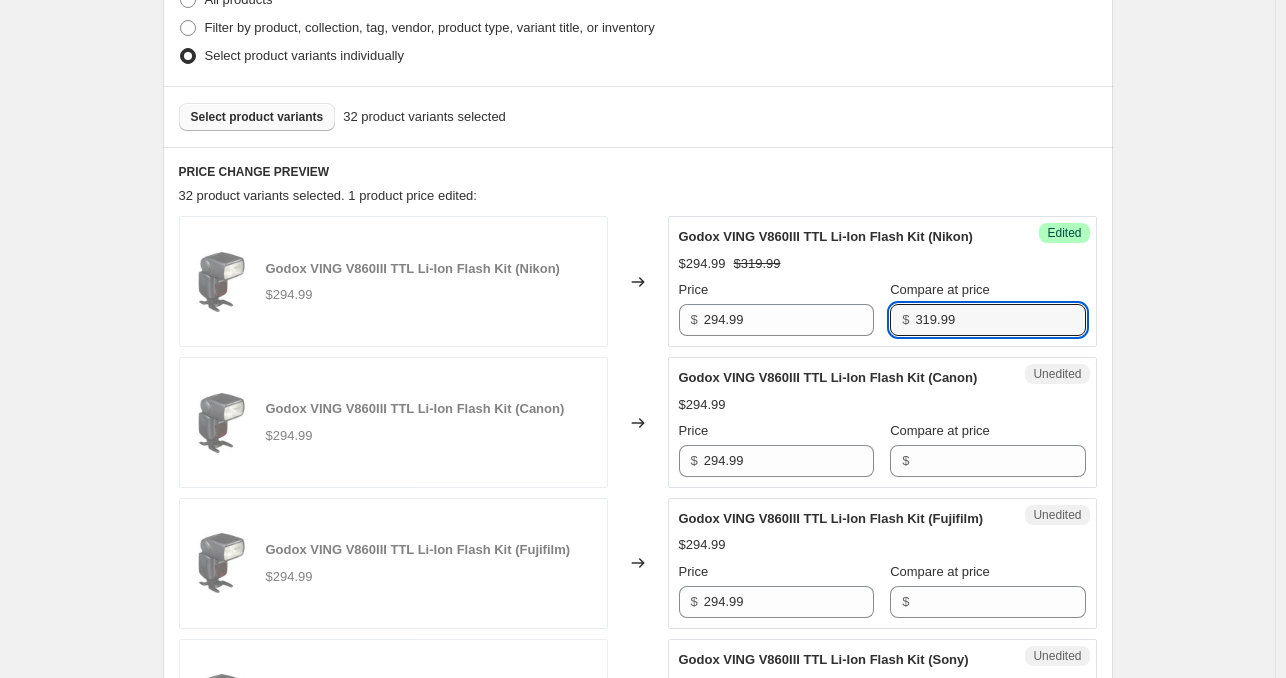 scroll, scrollTop: 600, scrollLeft: 0, axis: vertical 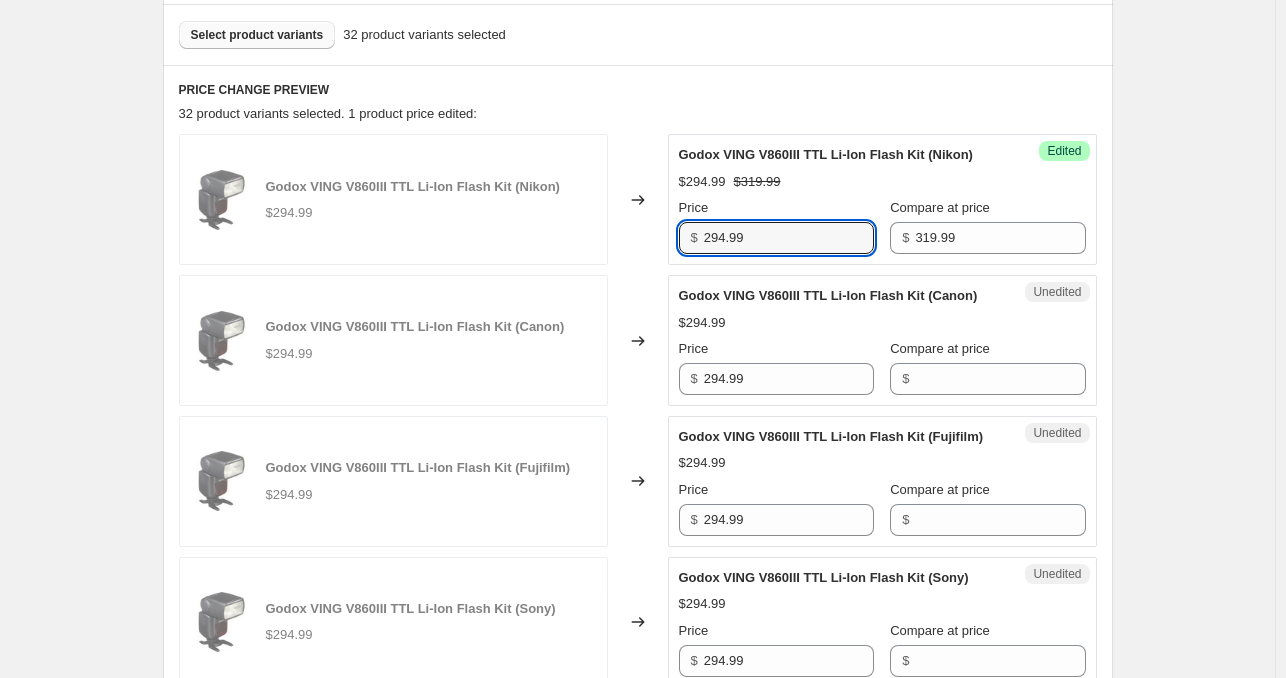 drag, startPoint x: 779, startPoint y: 256, endPoint x: 625, endPoint y: 262, distance: 154.11684 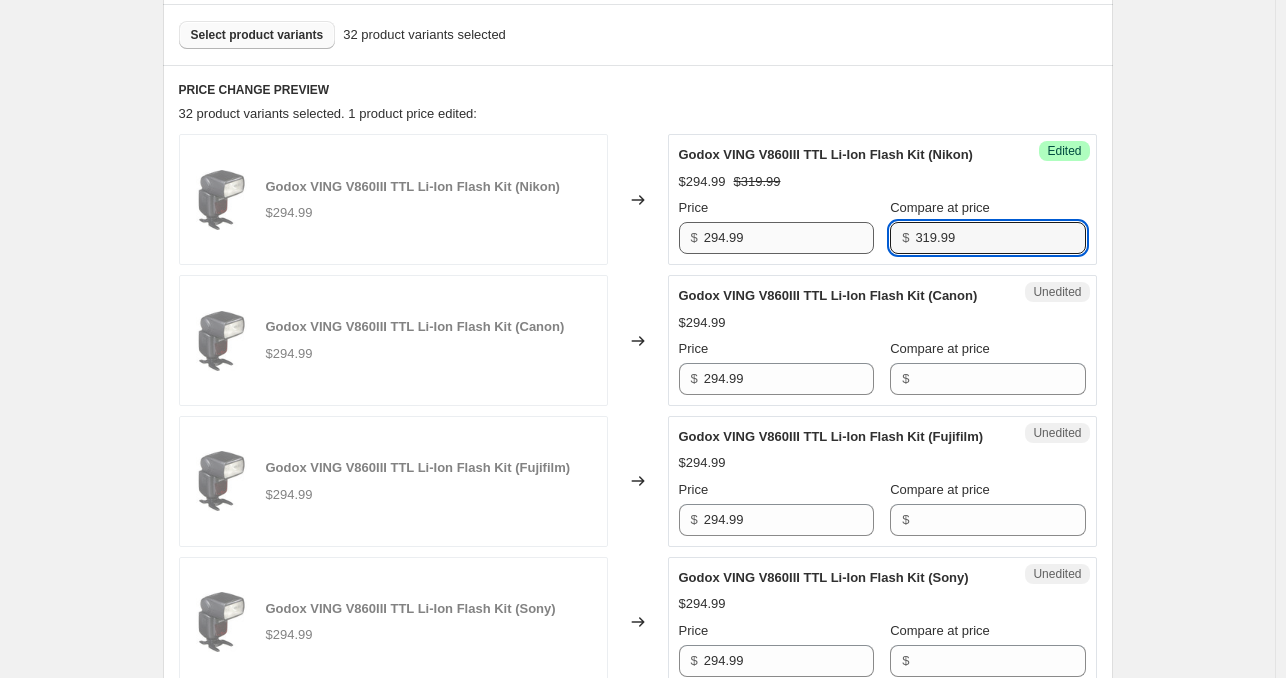 drag, startPoint x: 956, startPoint y: 259, endPoint x: 830, endPoint y: 271, distance: 126.57014 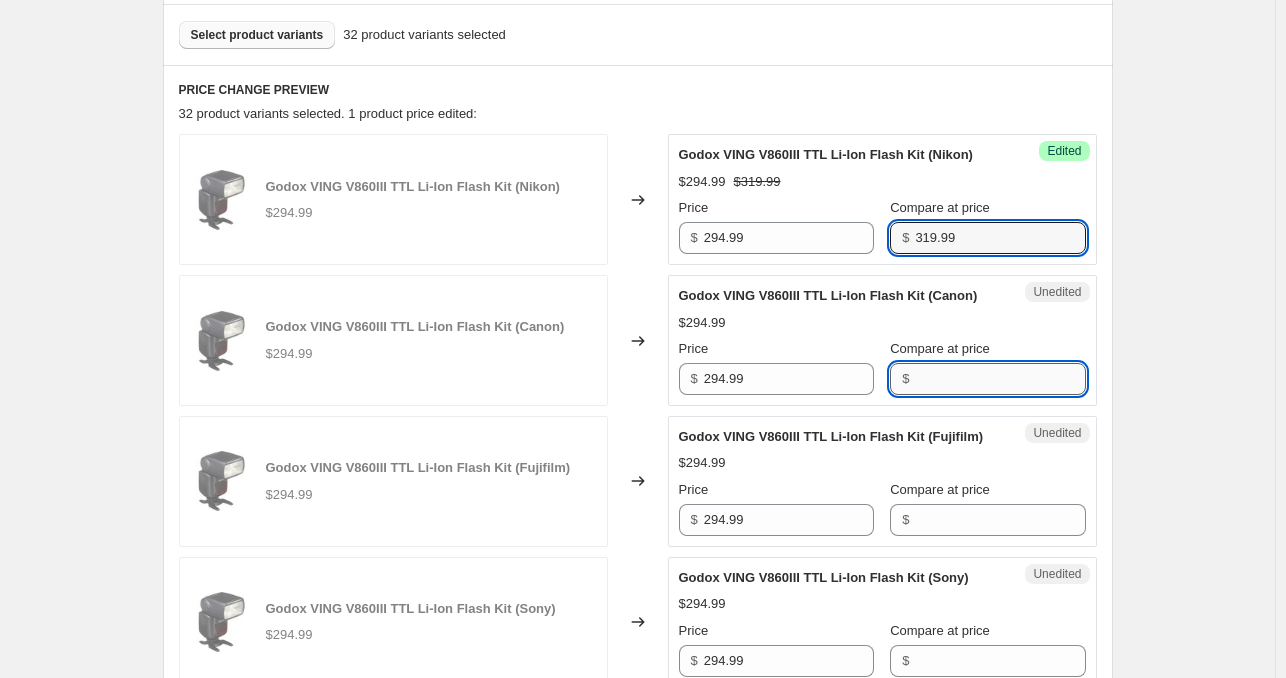 click on "Compare at price" at bounding box center (1000, 379) 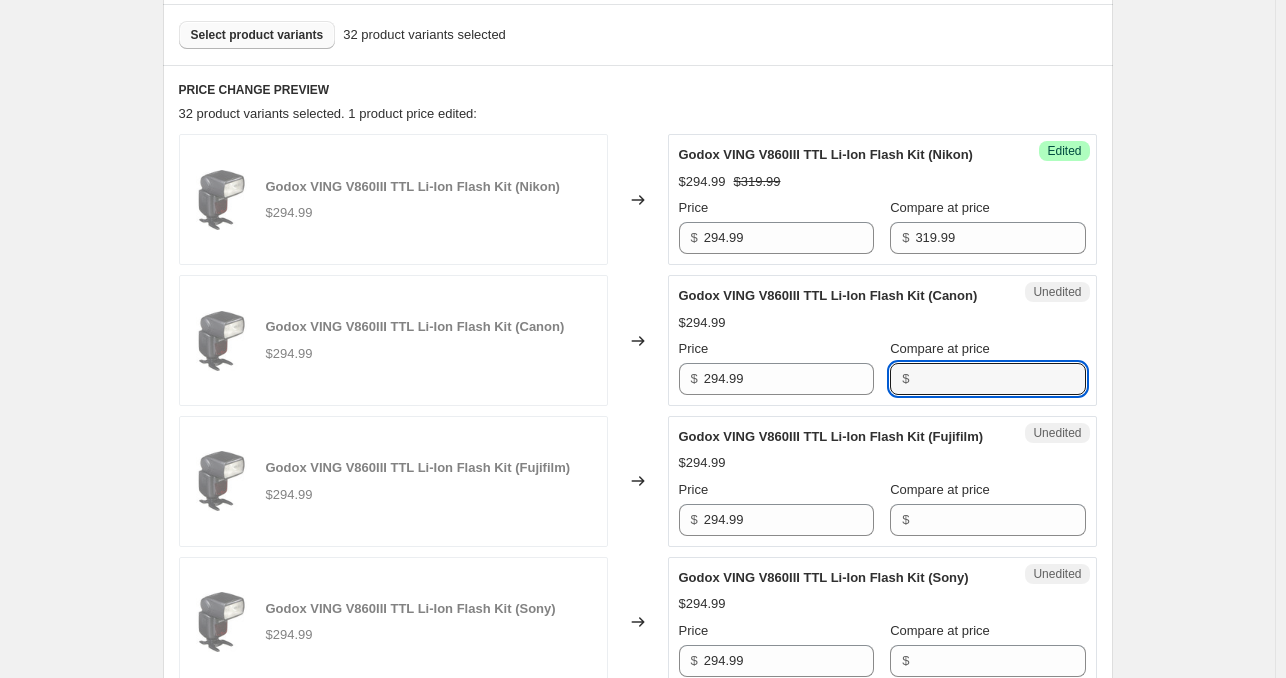 paste on "319.99" 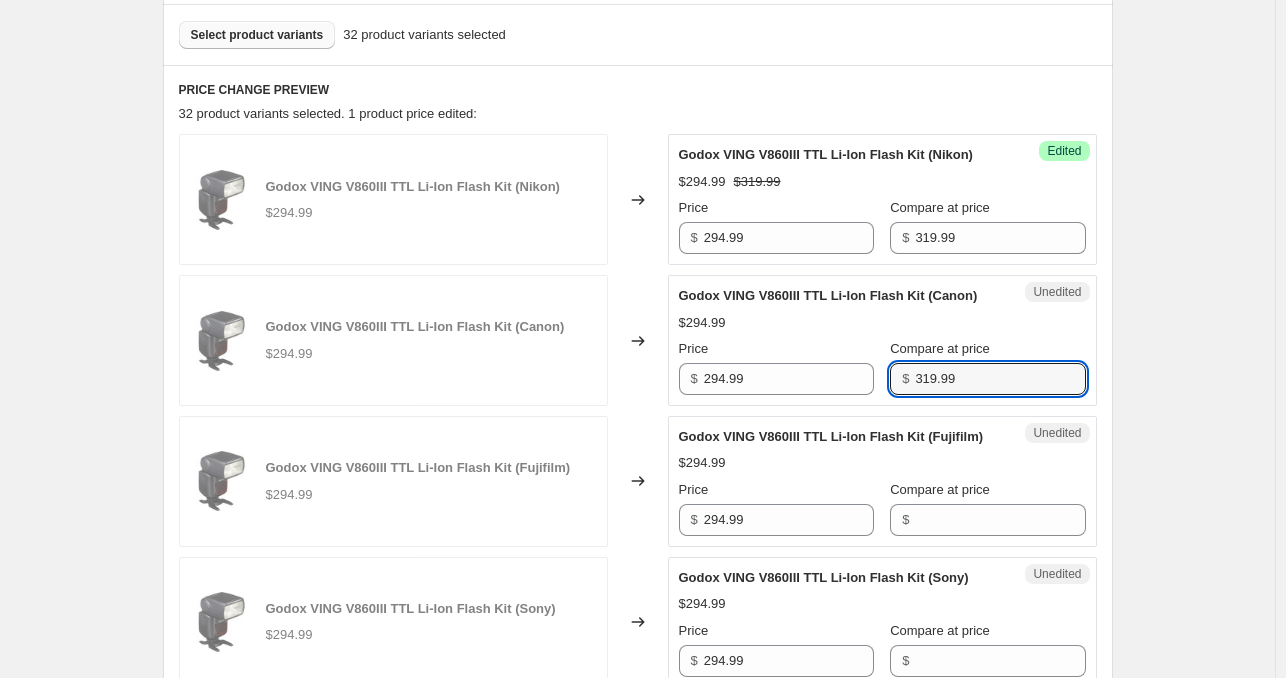 scroll, scrollTop: 800, scrollLeft: 0, axis: vertical 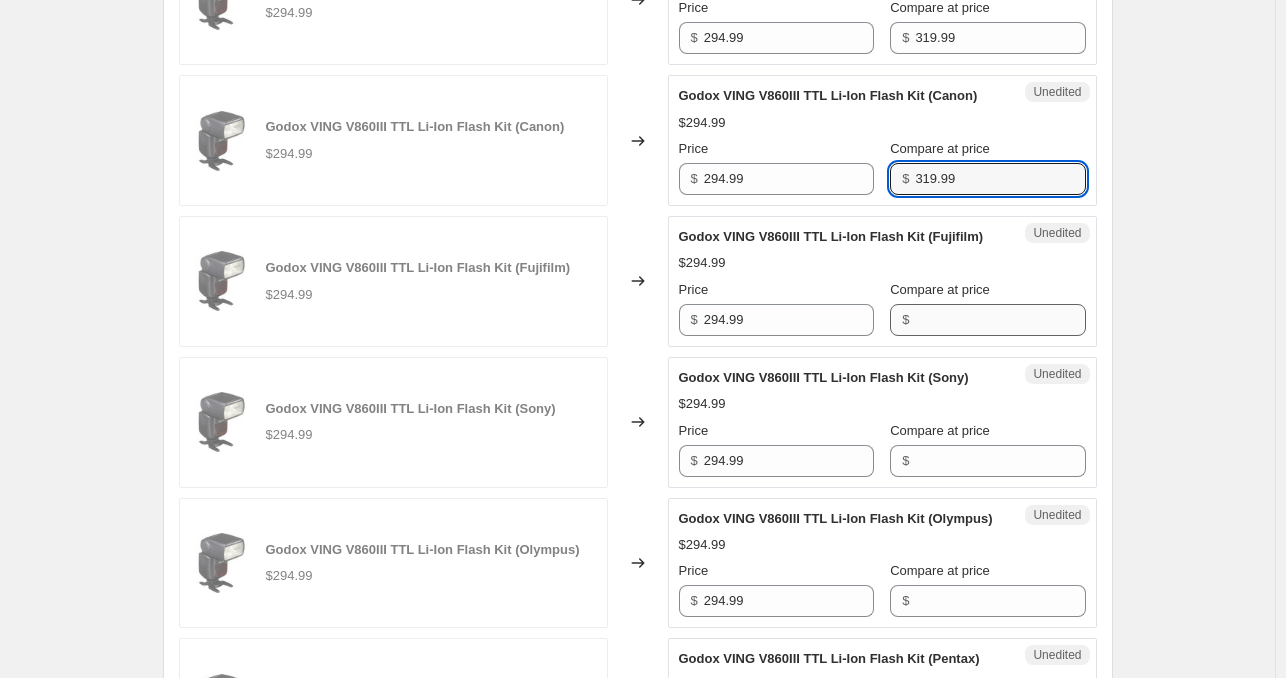 type on "319.99" 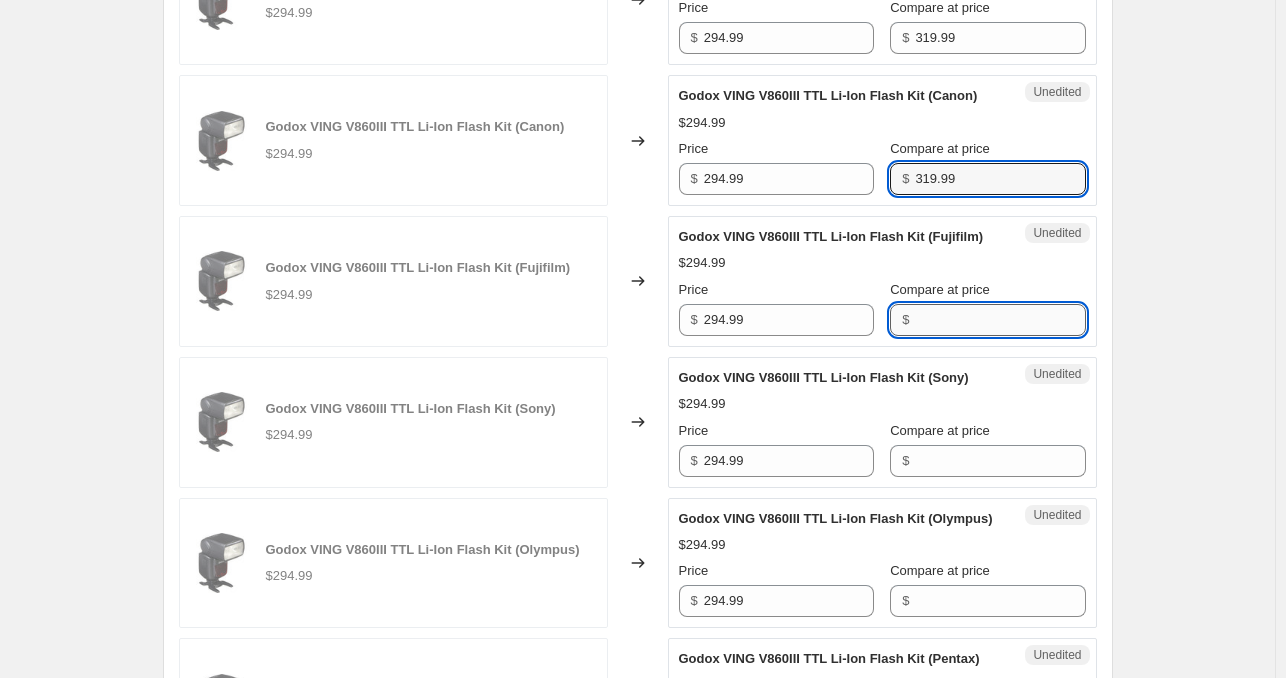 click on "Compare at price" at bounding box center (1000, 320) 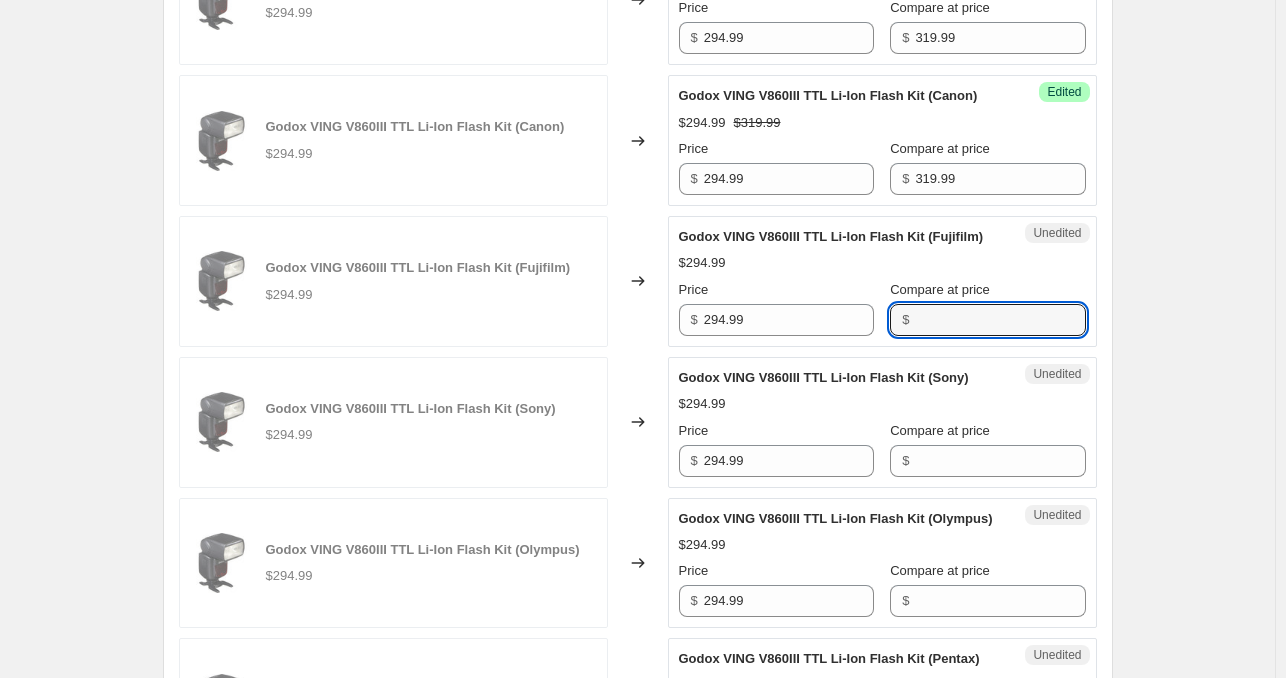 paste on "319.99" 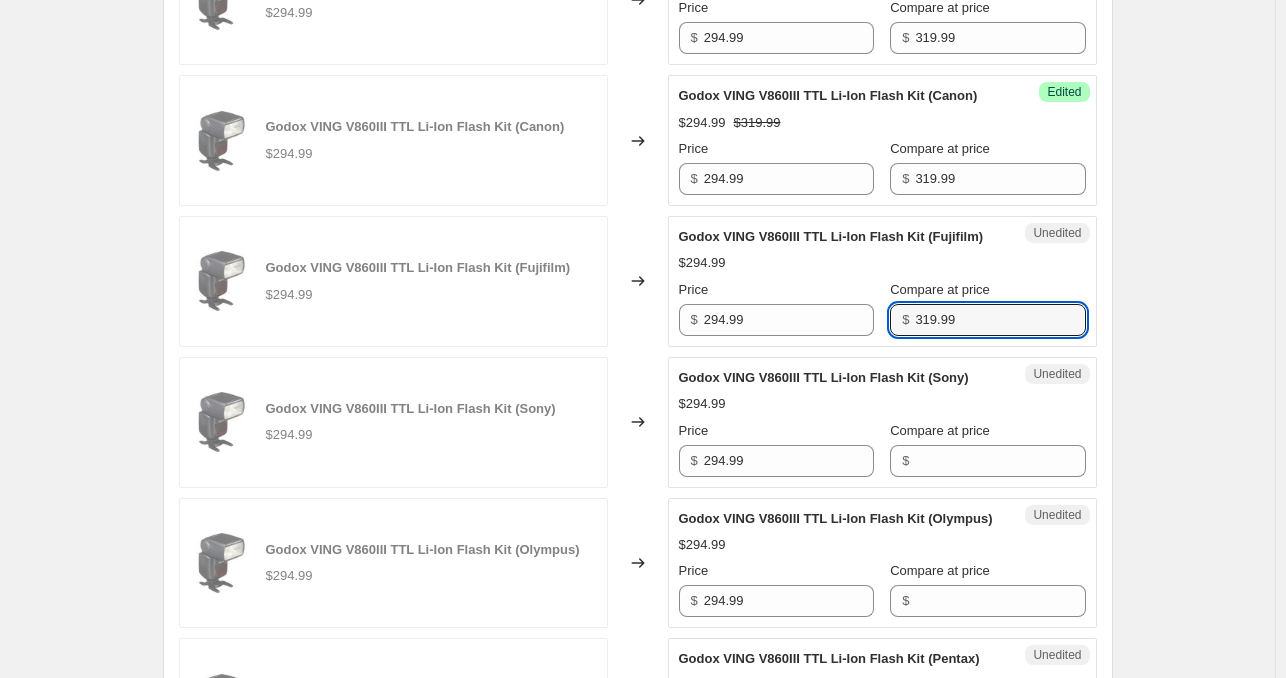 type on "319.99" 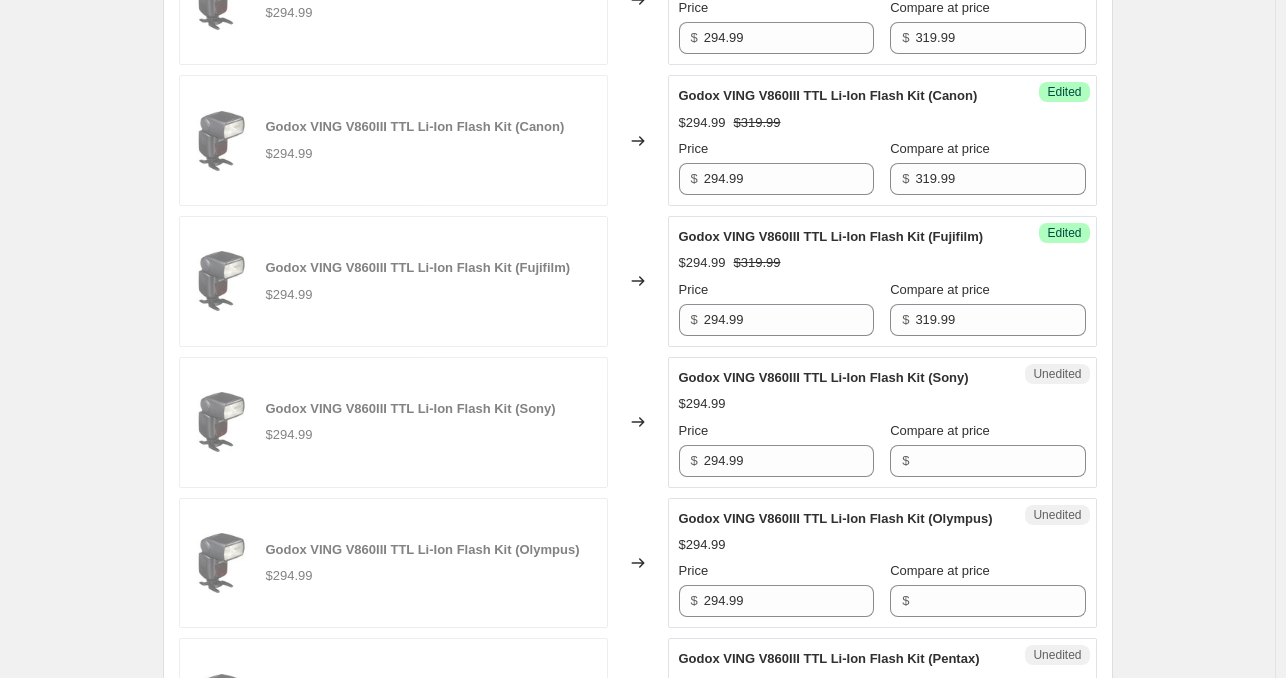 click on "Compare at price" at bounding box center [940, 430] 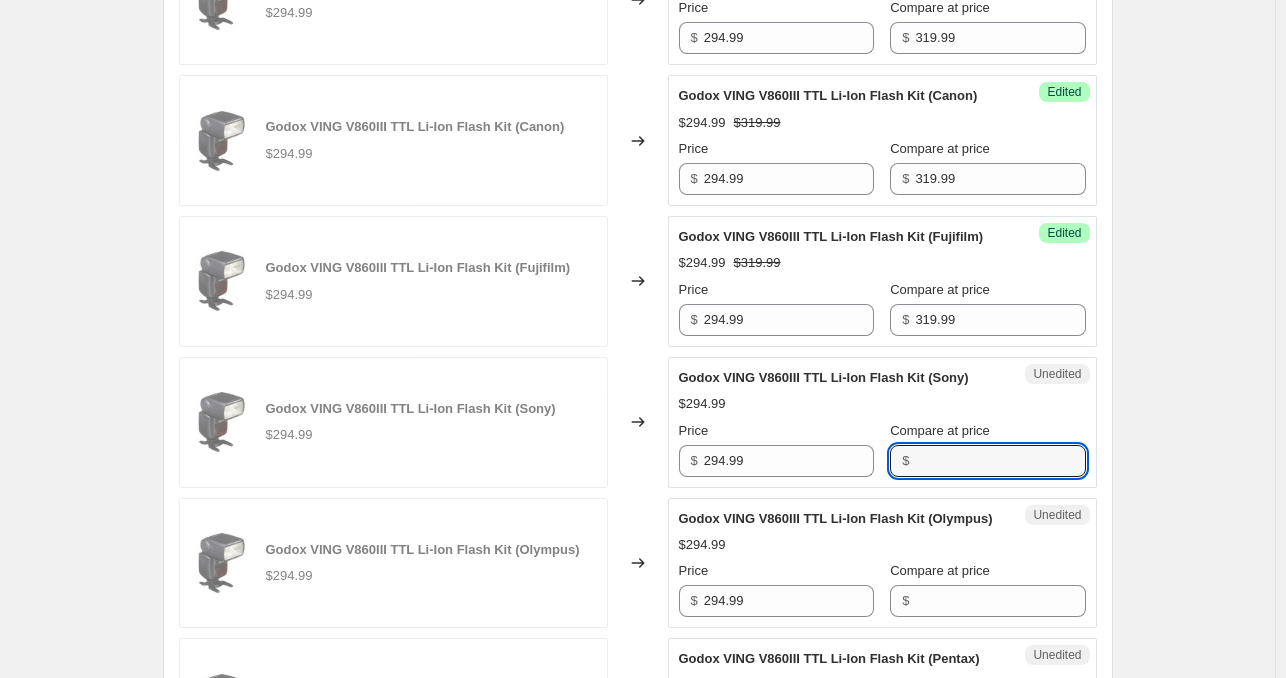 click on "Compare at price" at bounding box center (1000, 461) 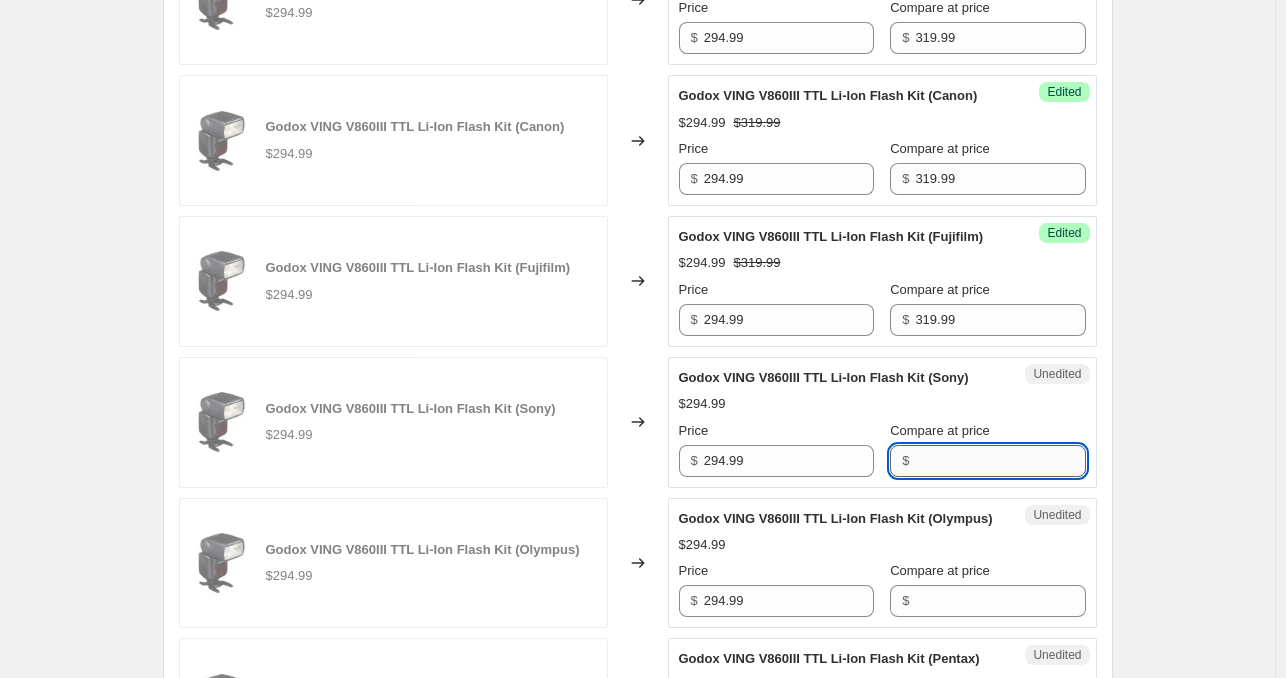click on "Compare at price" at bounding box center (1000, 461) 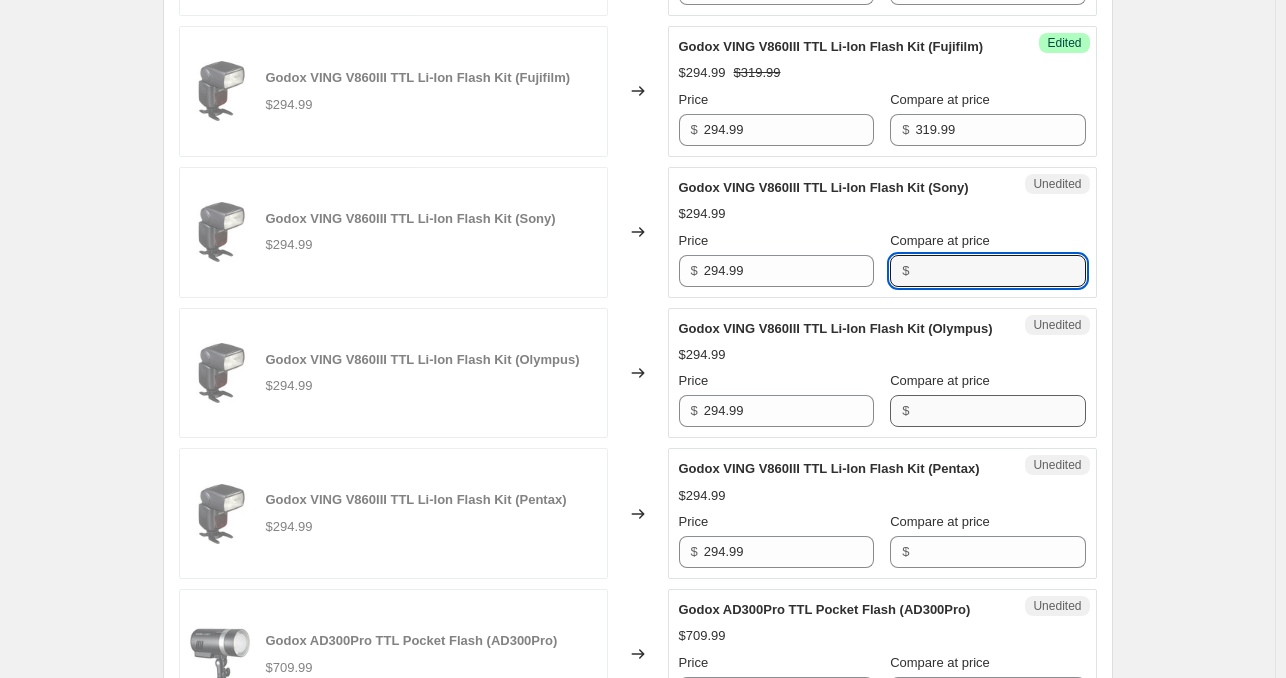 scroll, scrollTop: 1000, scrollLeft: 0, axis: vertical 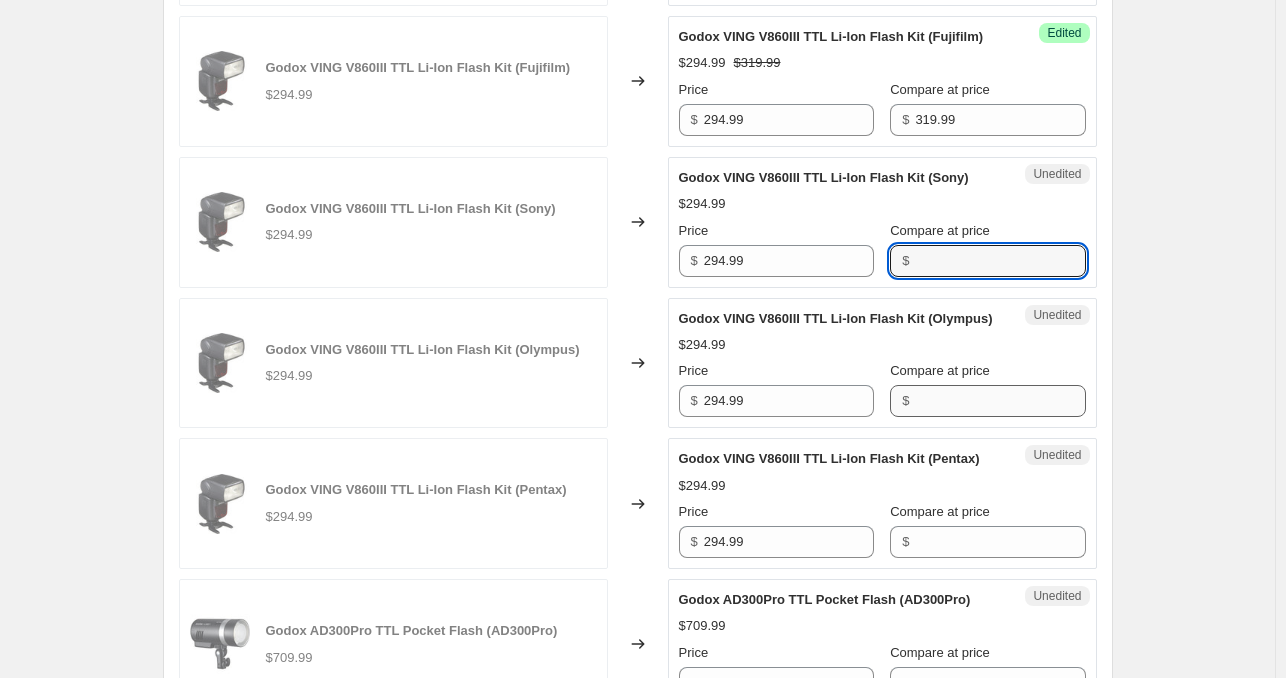 paste on "319.99" 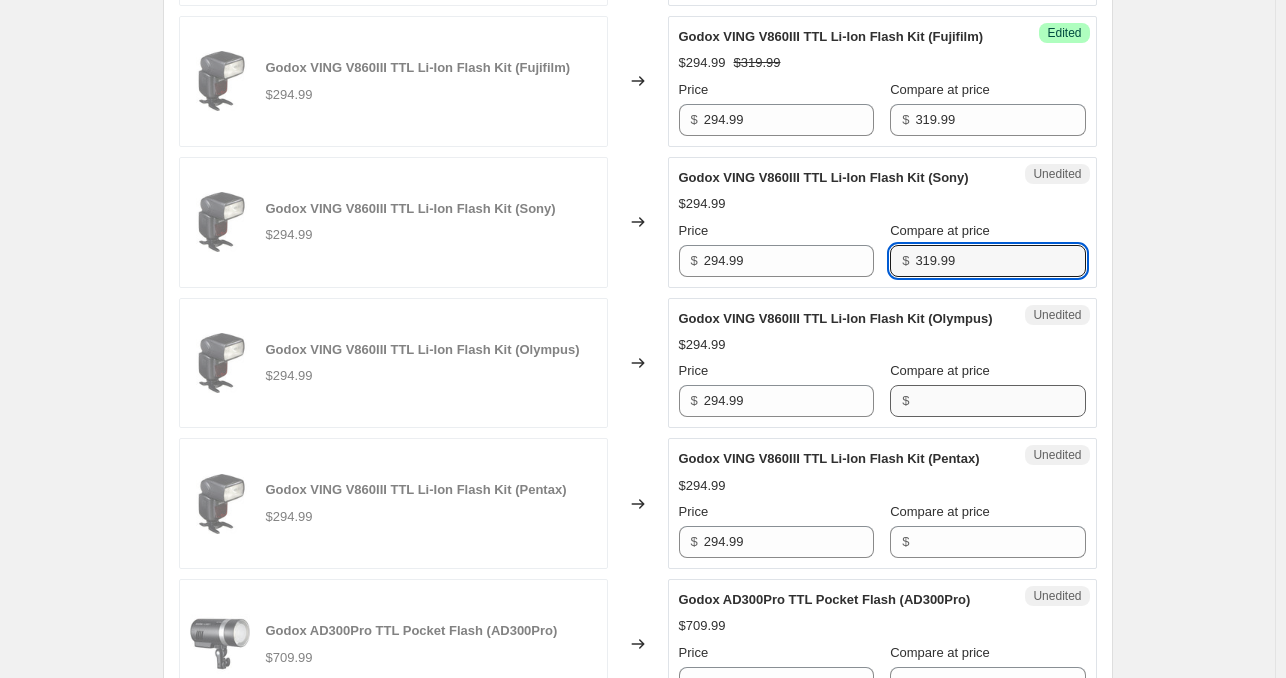 type on "319.99" 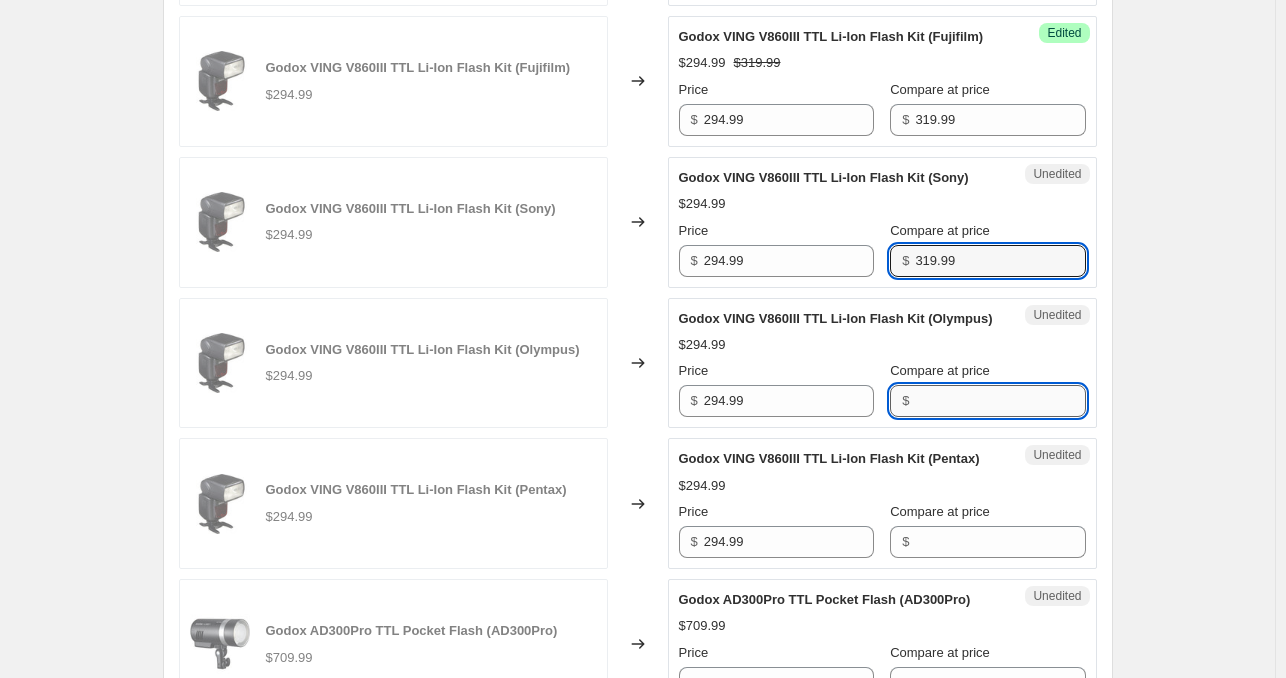 click on "Compare at price" at bounding box center (1000, 401) 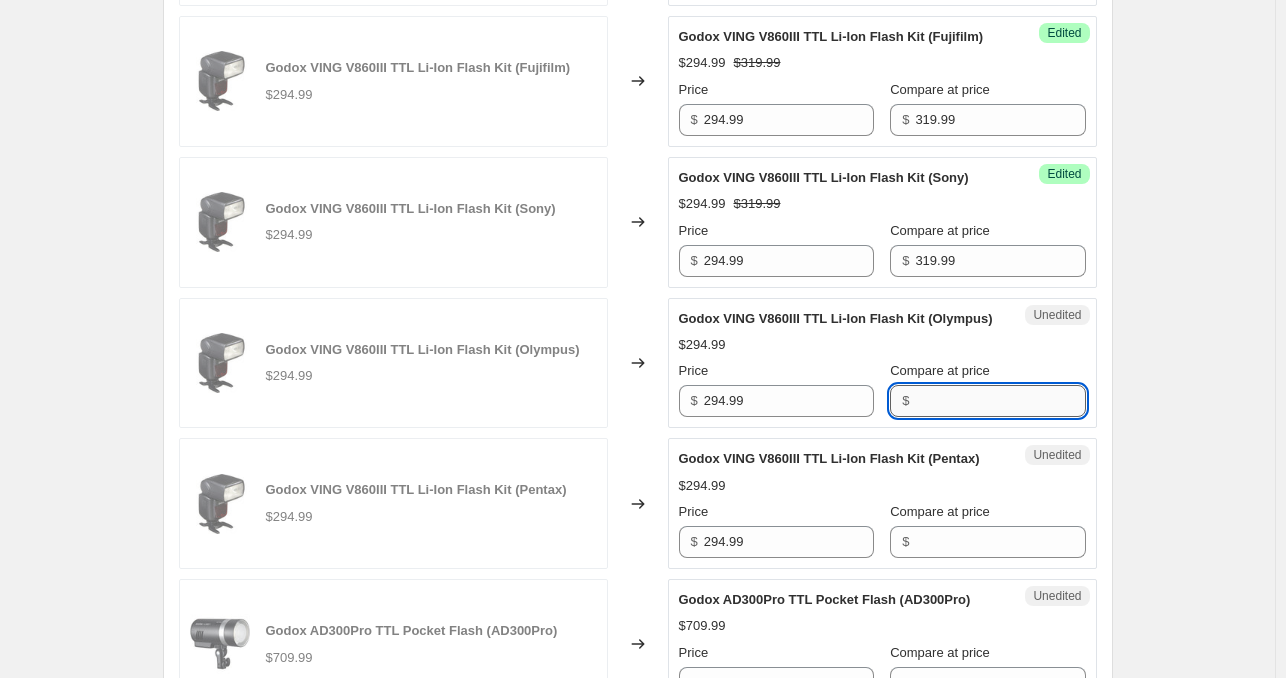 paste on "319.99" 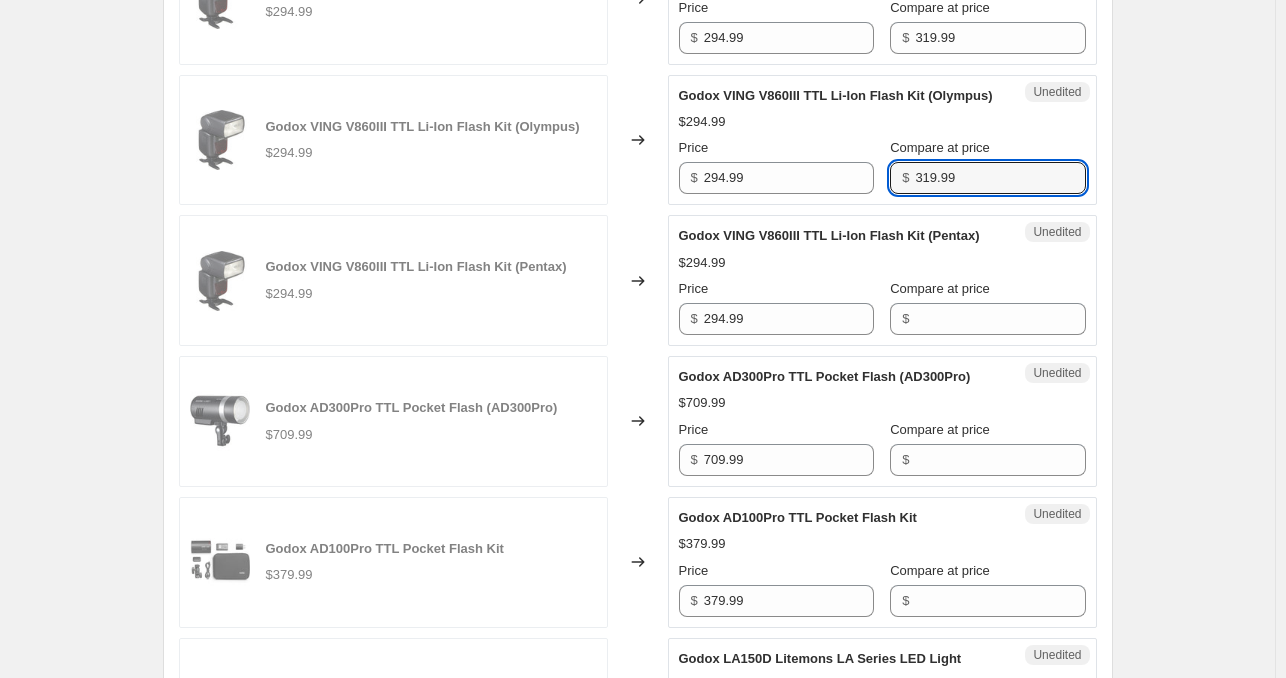 scroll, scrollTop: 1300, scrollLeft: 0, axis: vertical 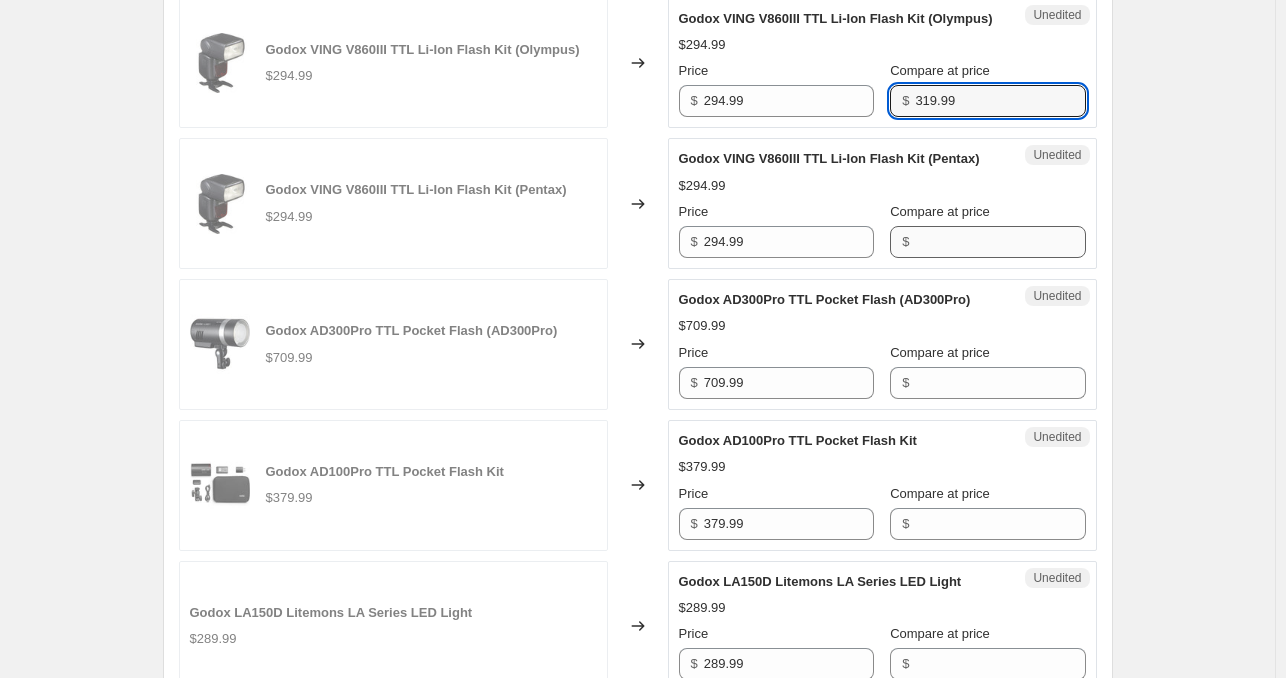 type on "319.99" 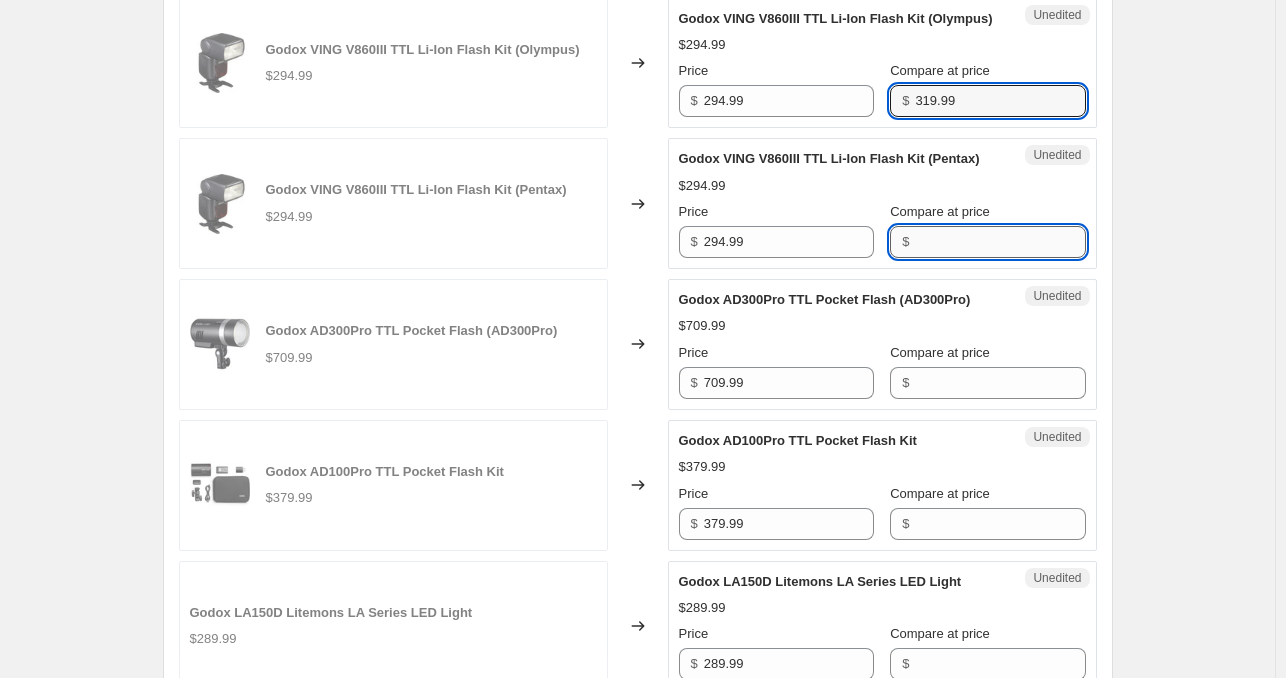 click on "Compare at price" at bounding box center (1000, 242) 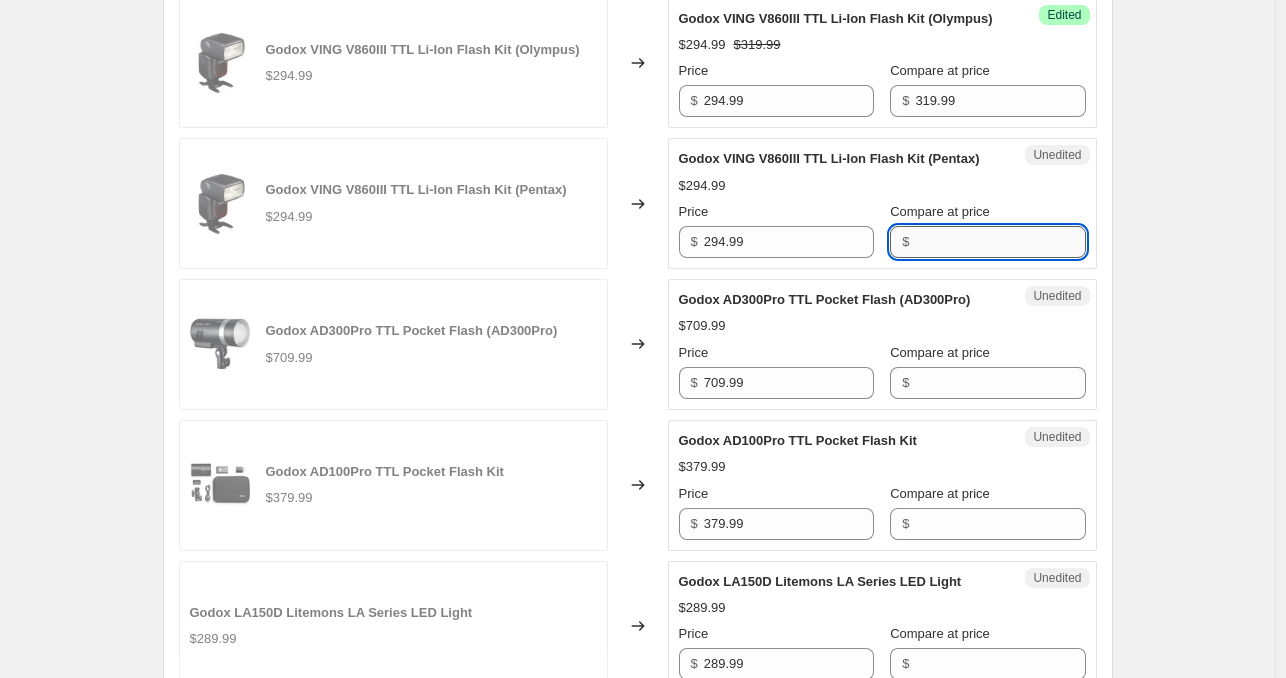 paste on "319.99" 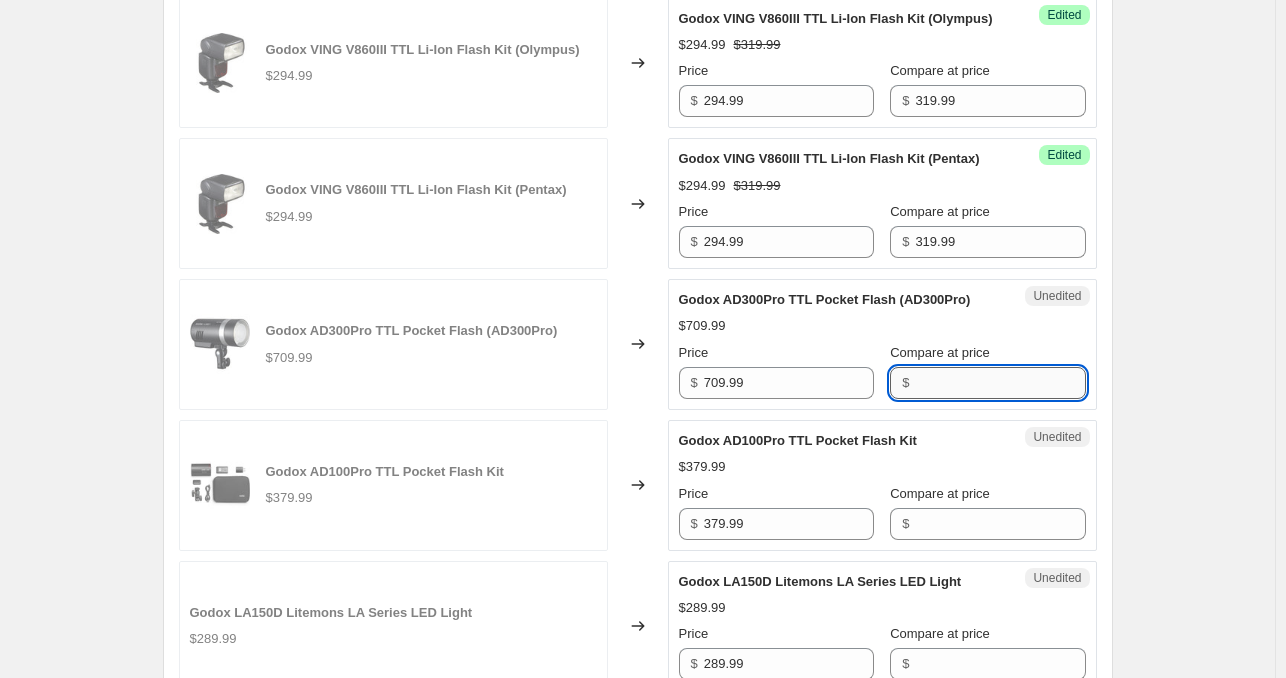 click on "Compare at price" at bounding box center (1000, 383) 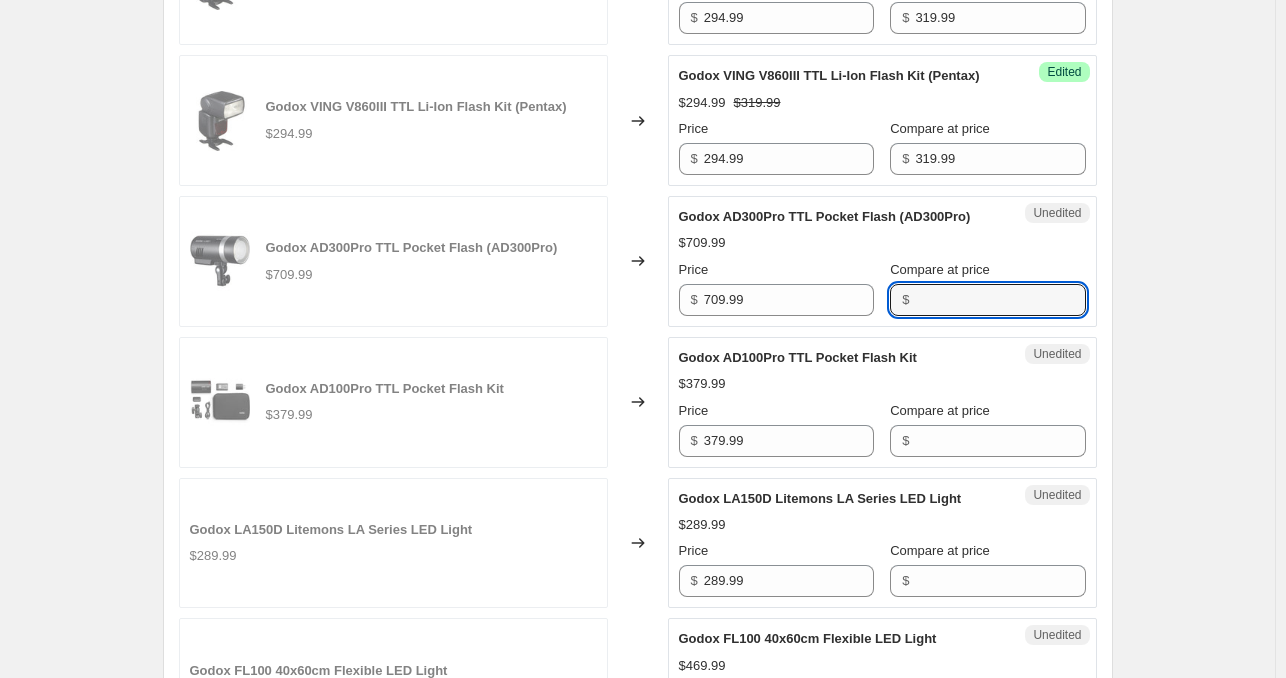 scroll, scrollTop: 1400, scrollLeft: 0, axis: vertical 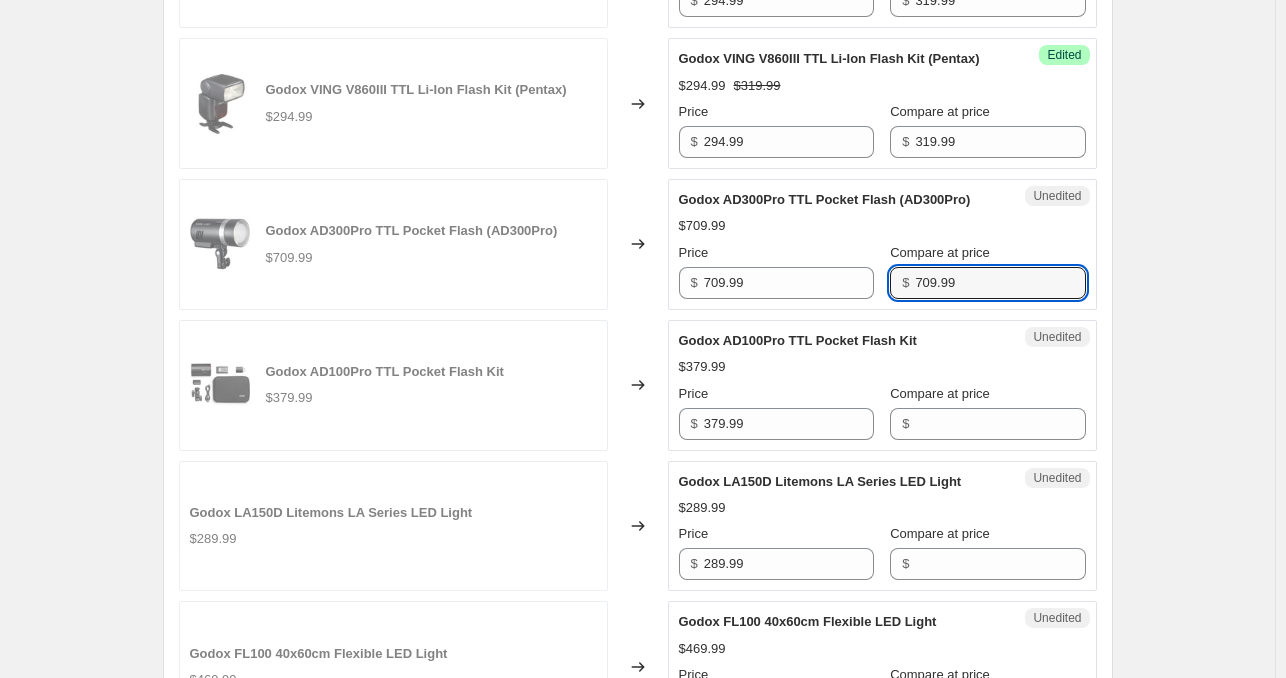 type on "709.99" 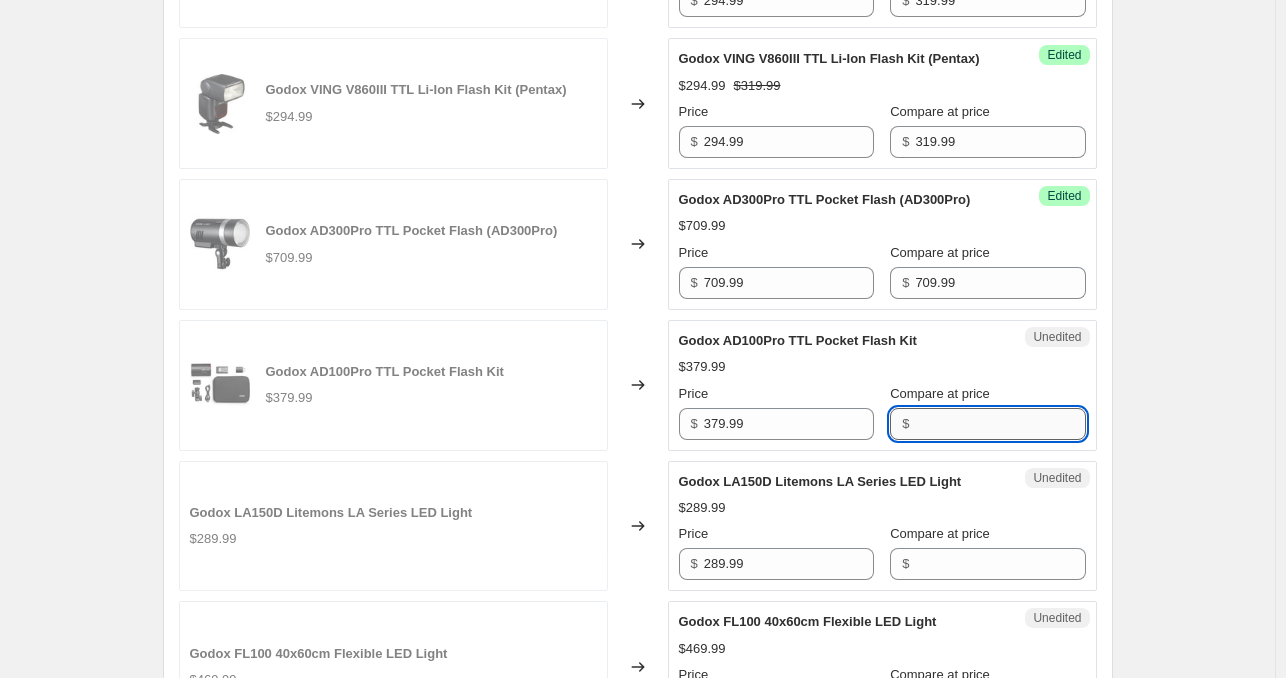 click on "Compare at price" at bounding box center (1000, 424) 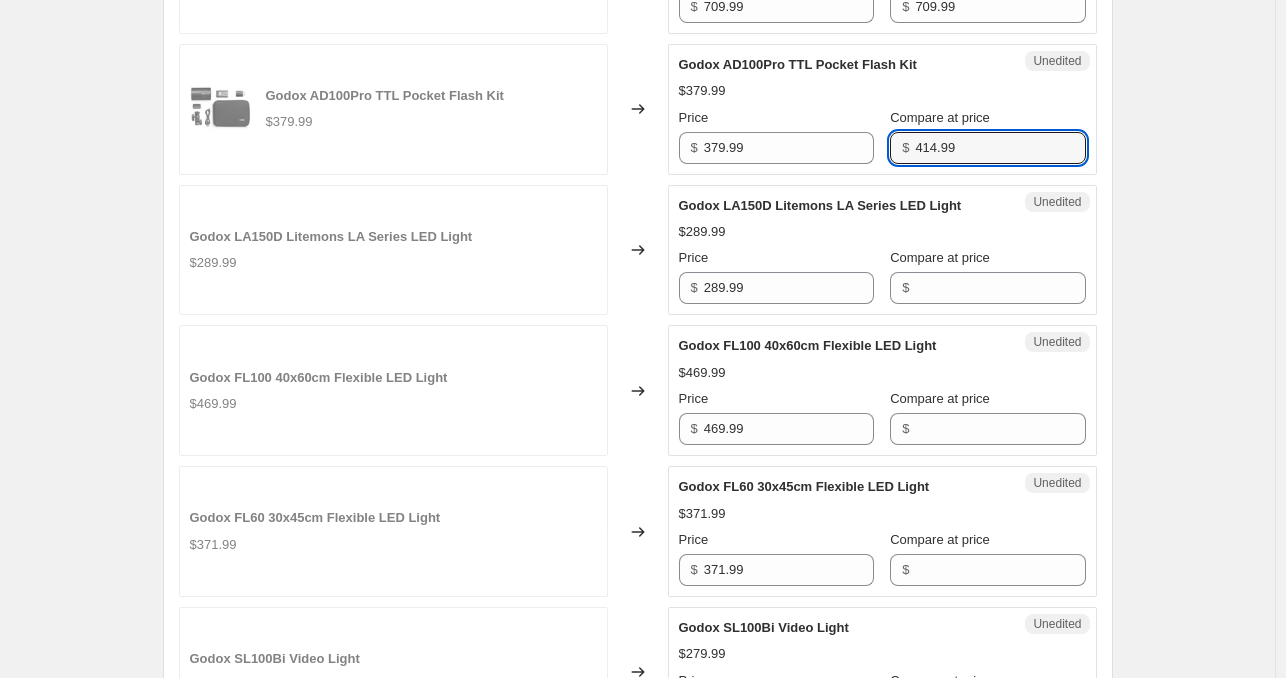scroll, scrollTop: 1700, scrollLeft: 0, axis: vertical 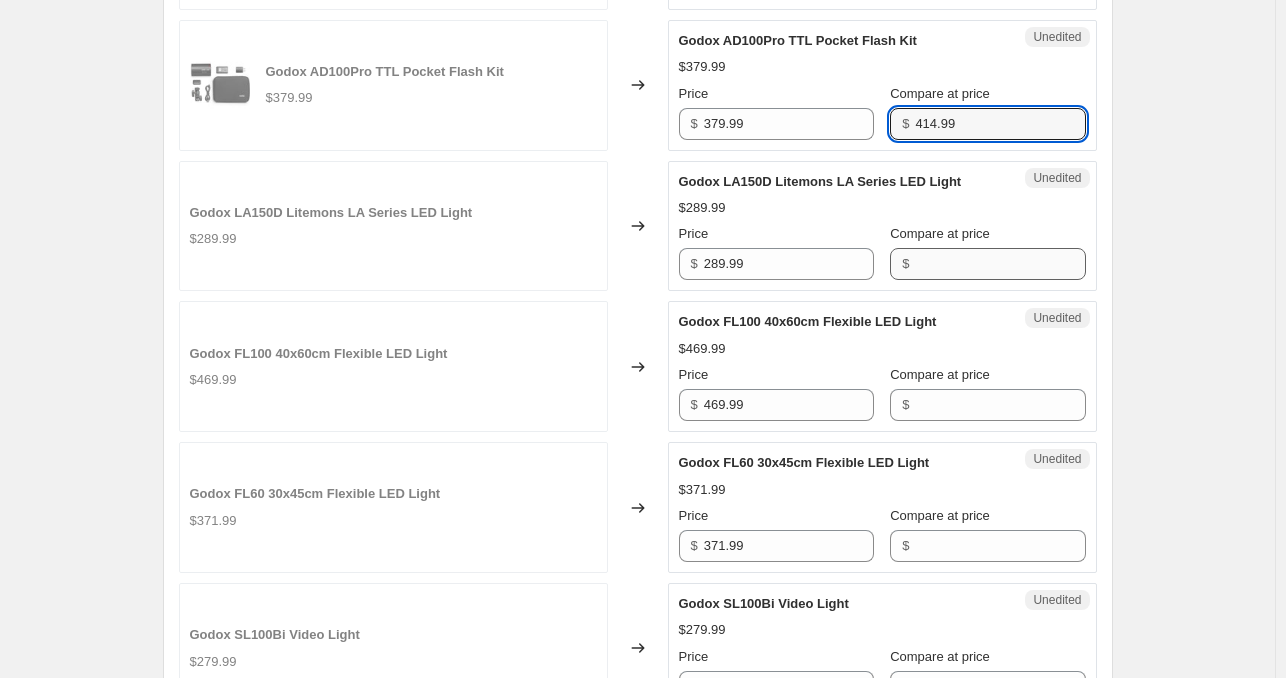 type on "414.99" 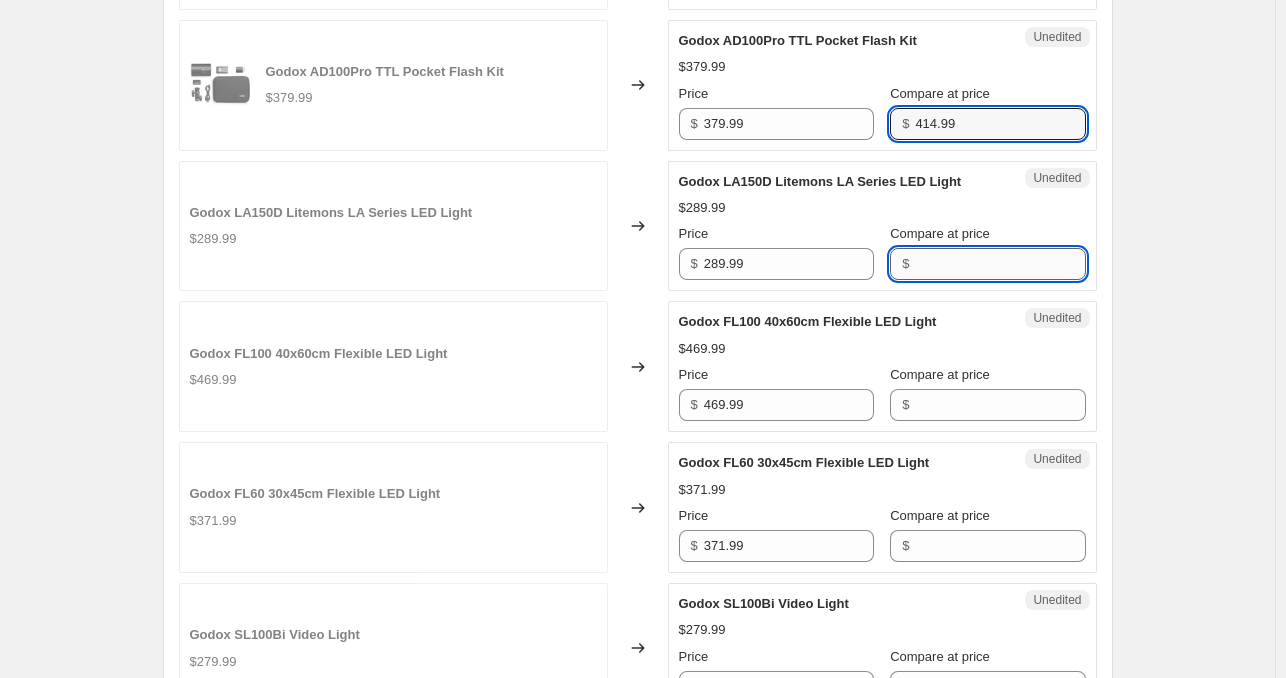 click on "Compare at price" at bounding box center [1000, 264] 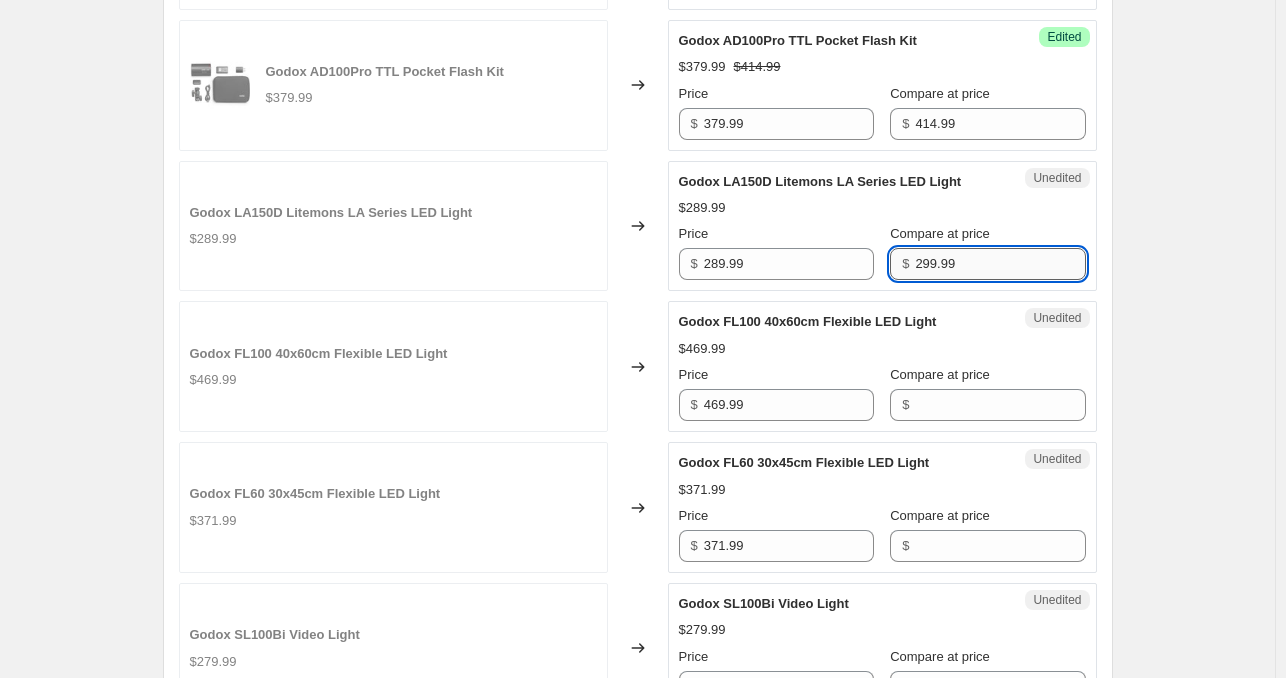 type on "299.99" 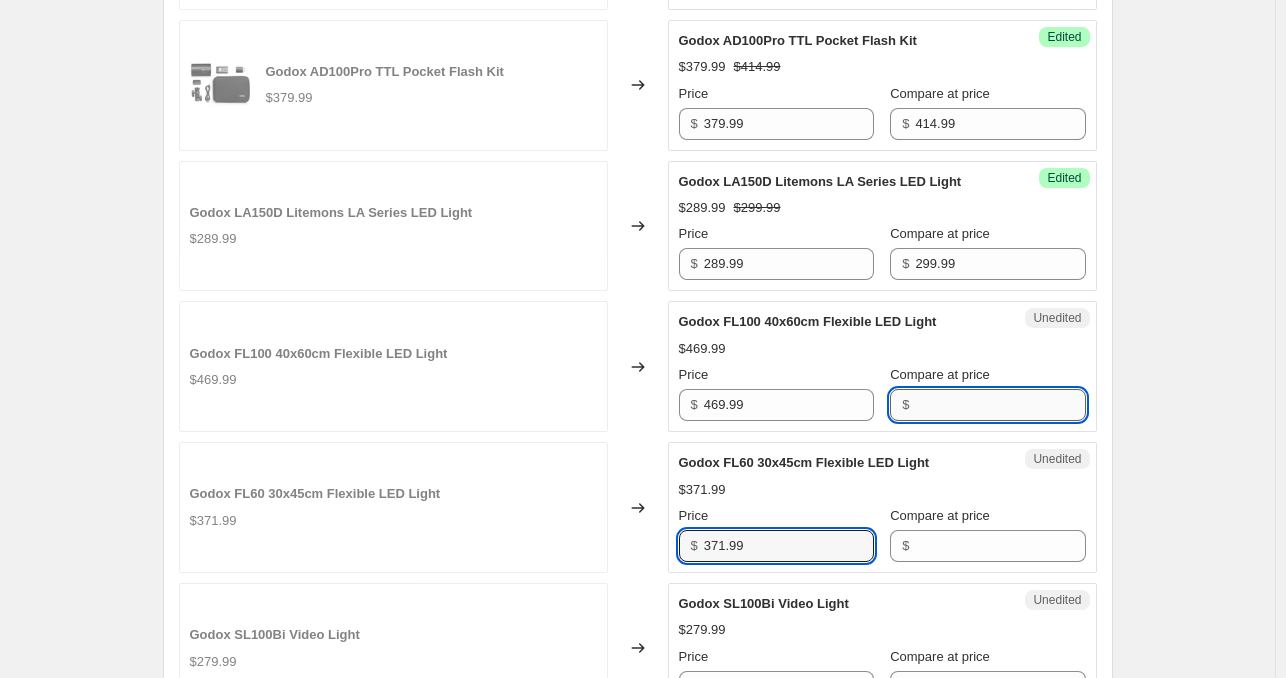 click on "Compare at price" at bounding box center (1000, 405) 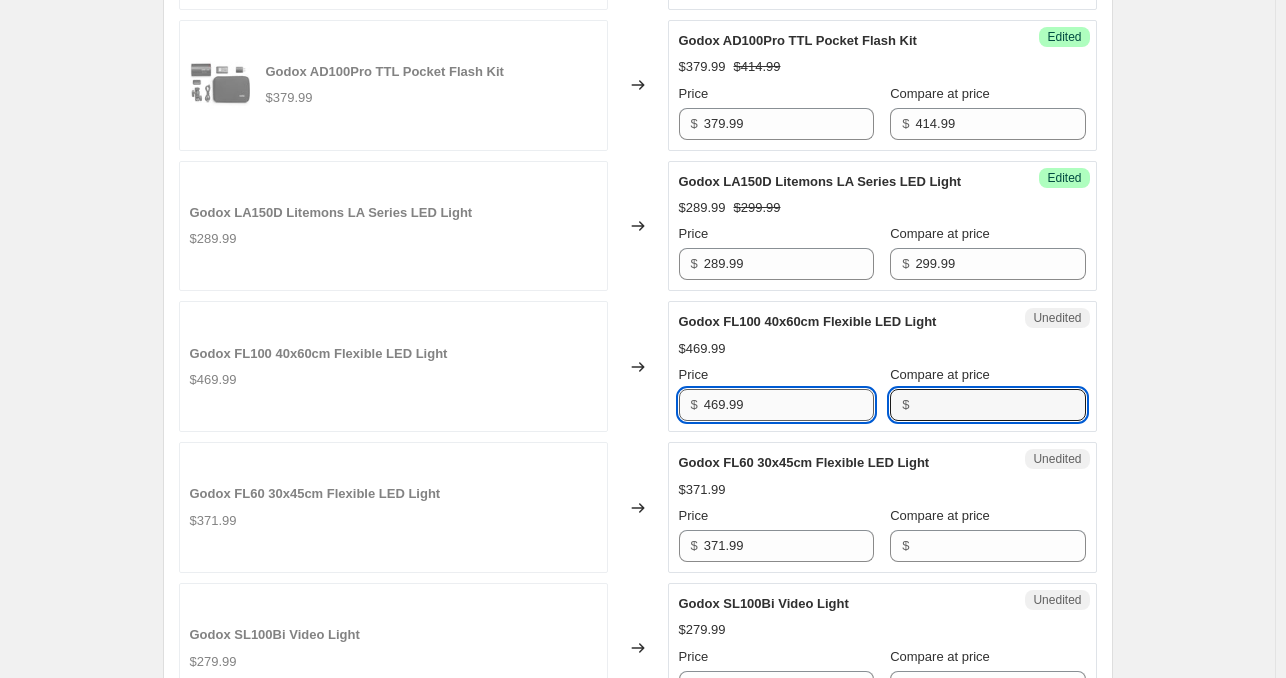 click on "469.99" at bounding box center [789, 405] 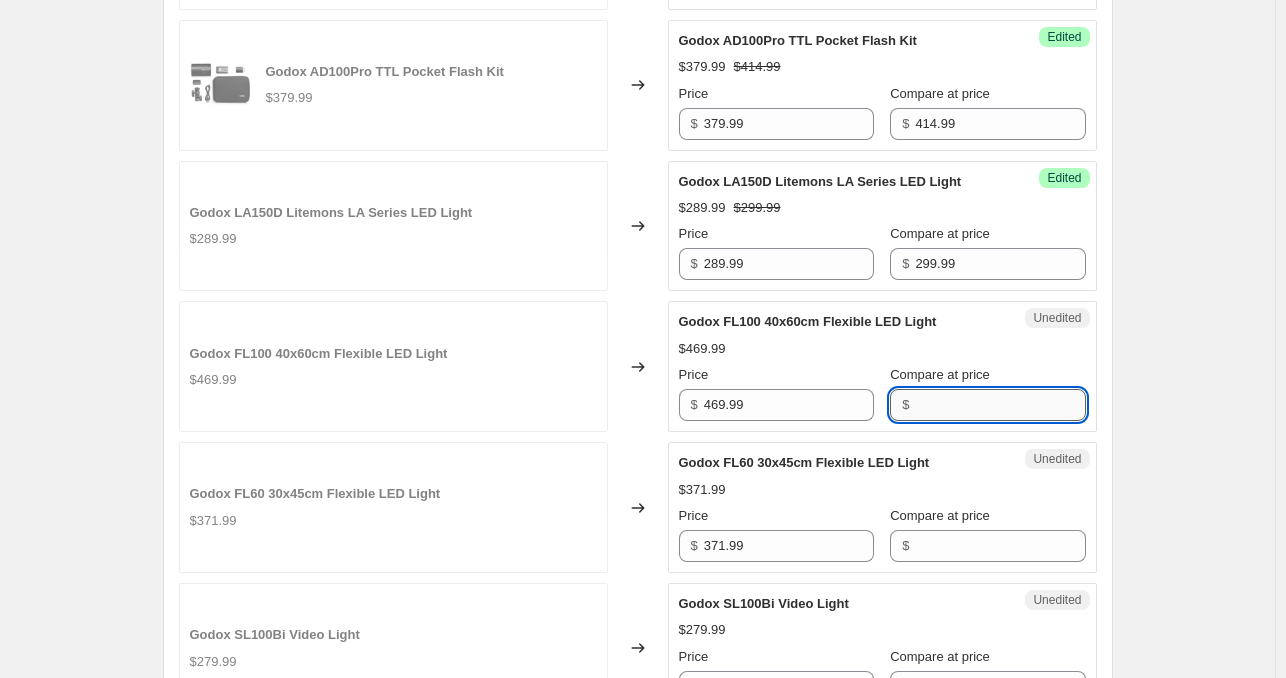 click on "Compare at price" at bounding box center (1000, 405) 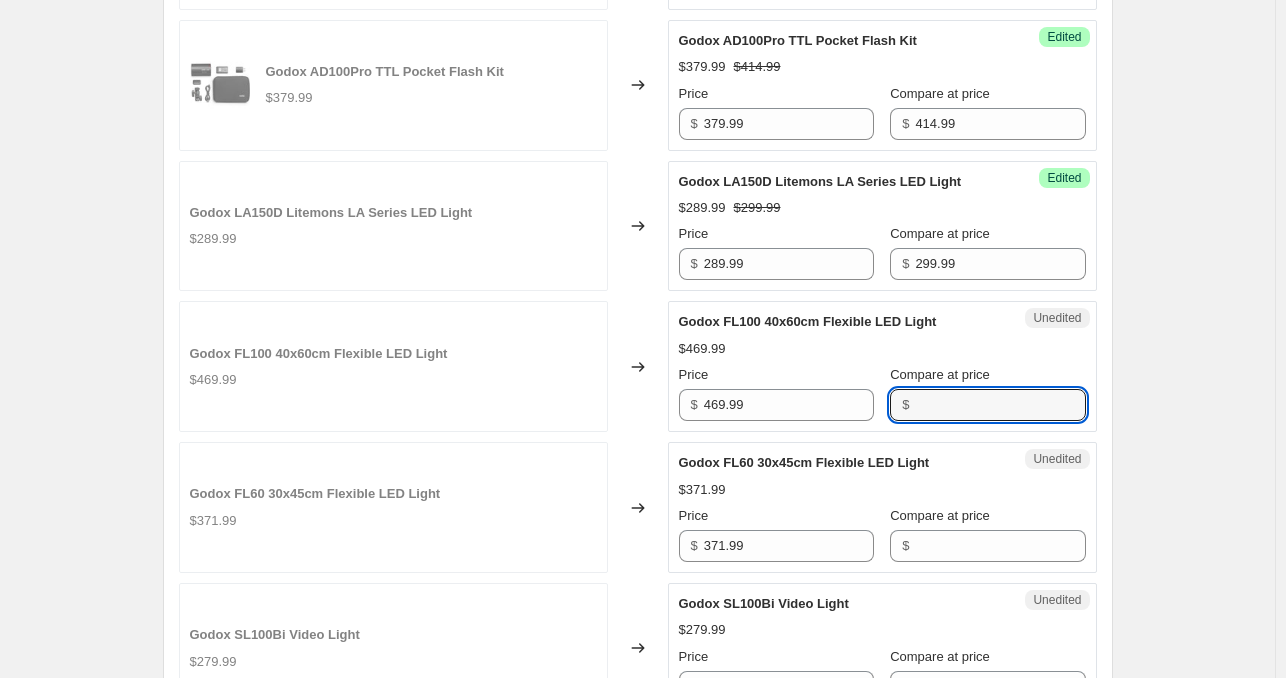 paste on "469.99" 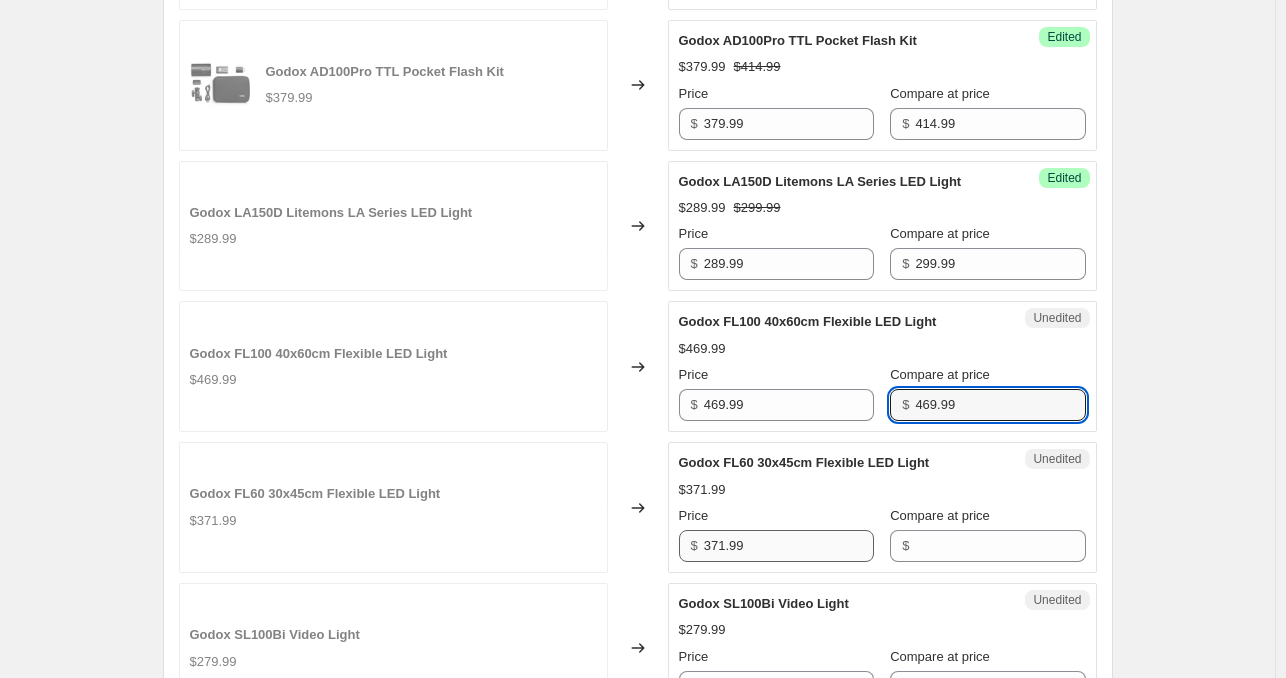 type on "469.99" 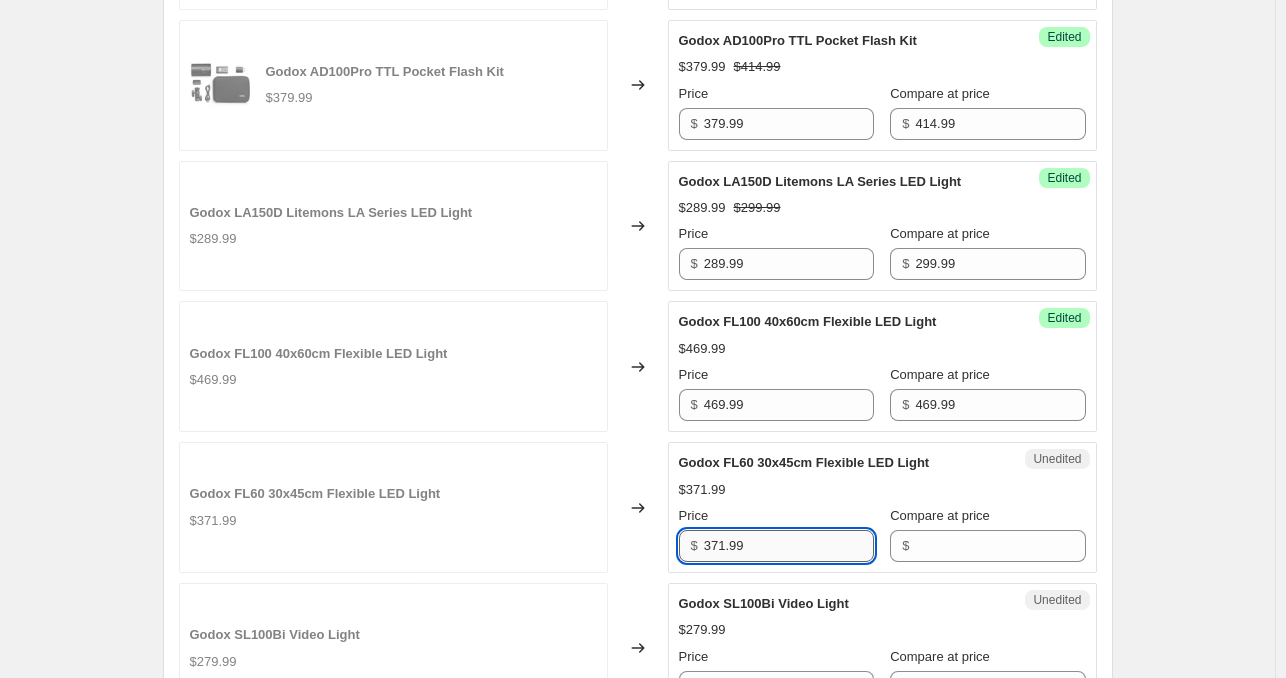 click on "371.99" at bounding box center (789, 546) 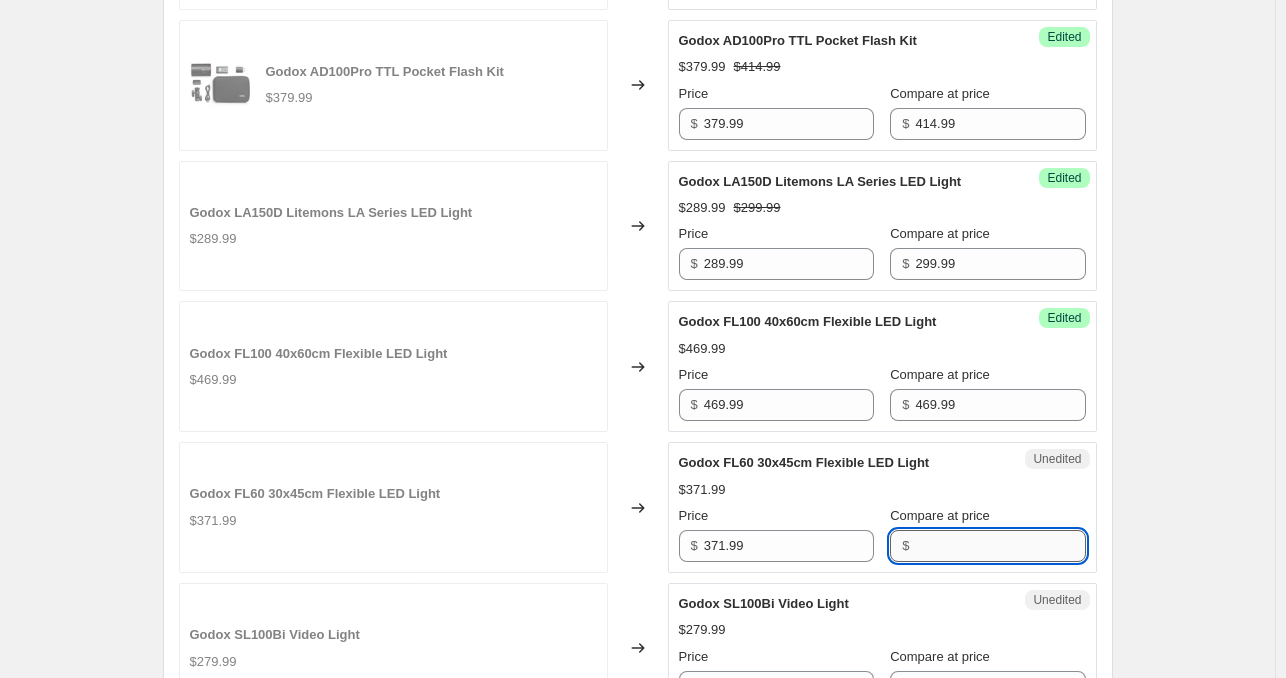 click on "Compare at price" at bounding box center (1000, 546) 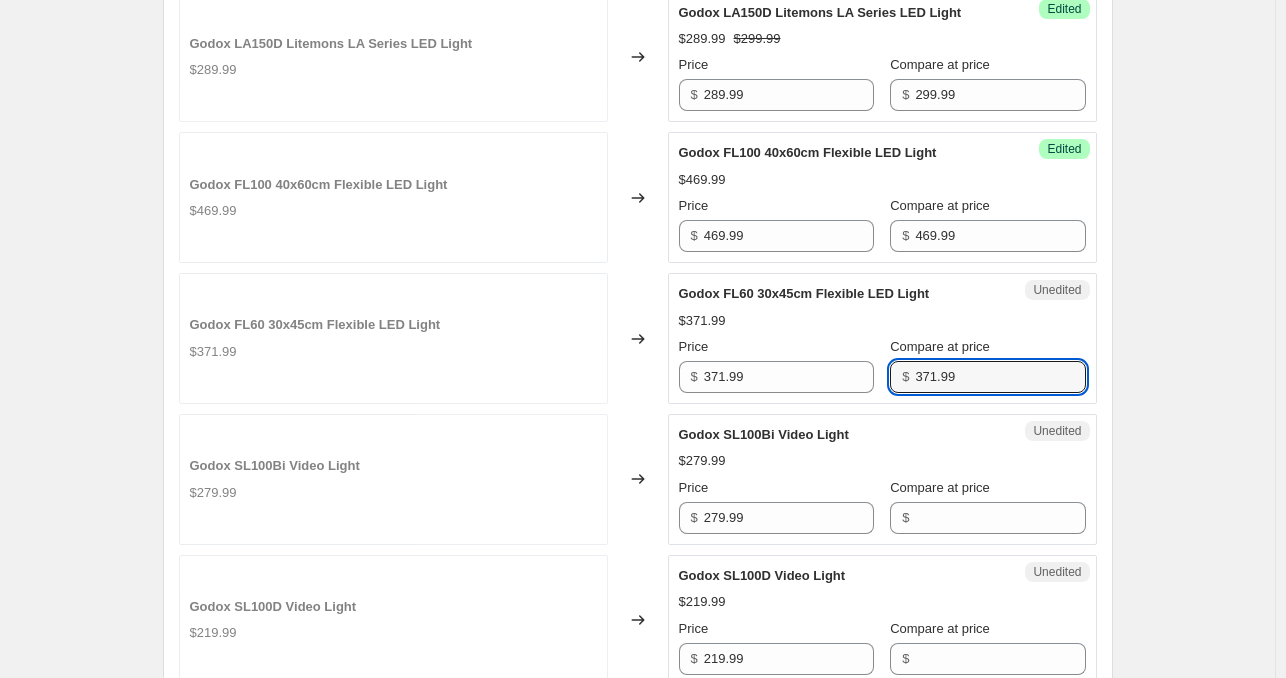 scroll, scrollTop: 2000, scrollLeft: 0, axis: vertical 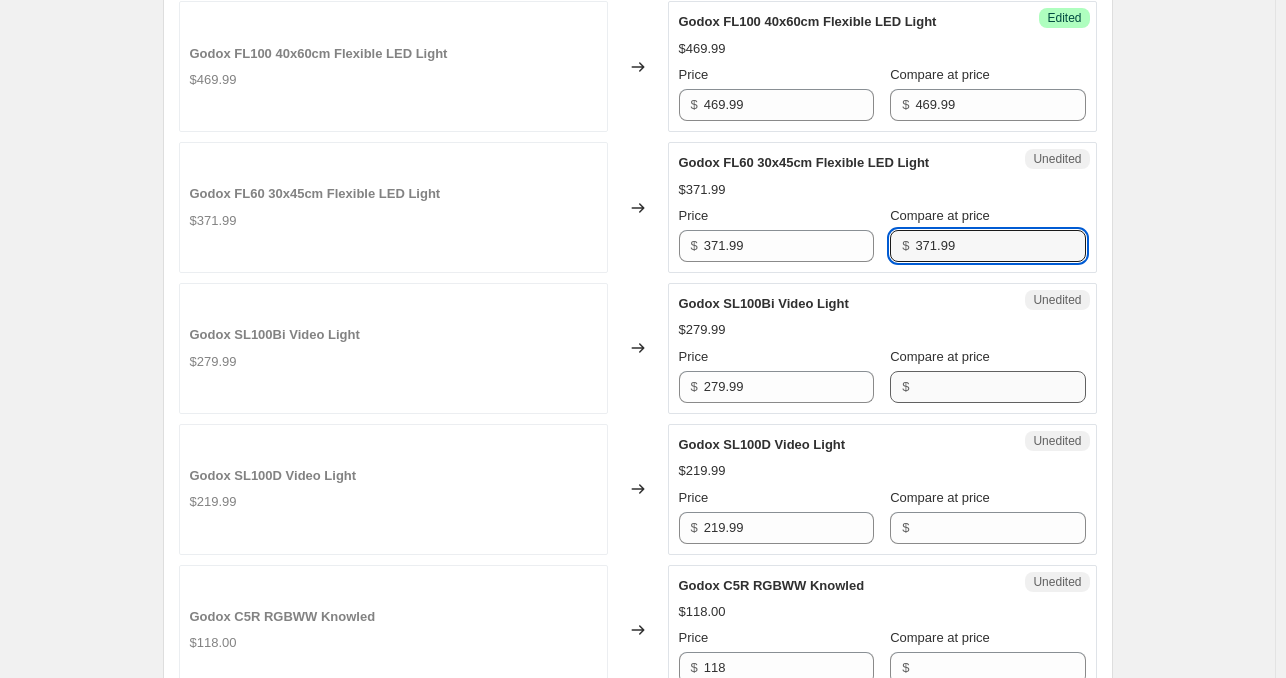 type on "371.99" 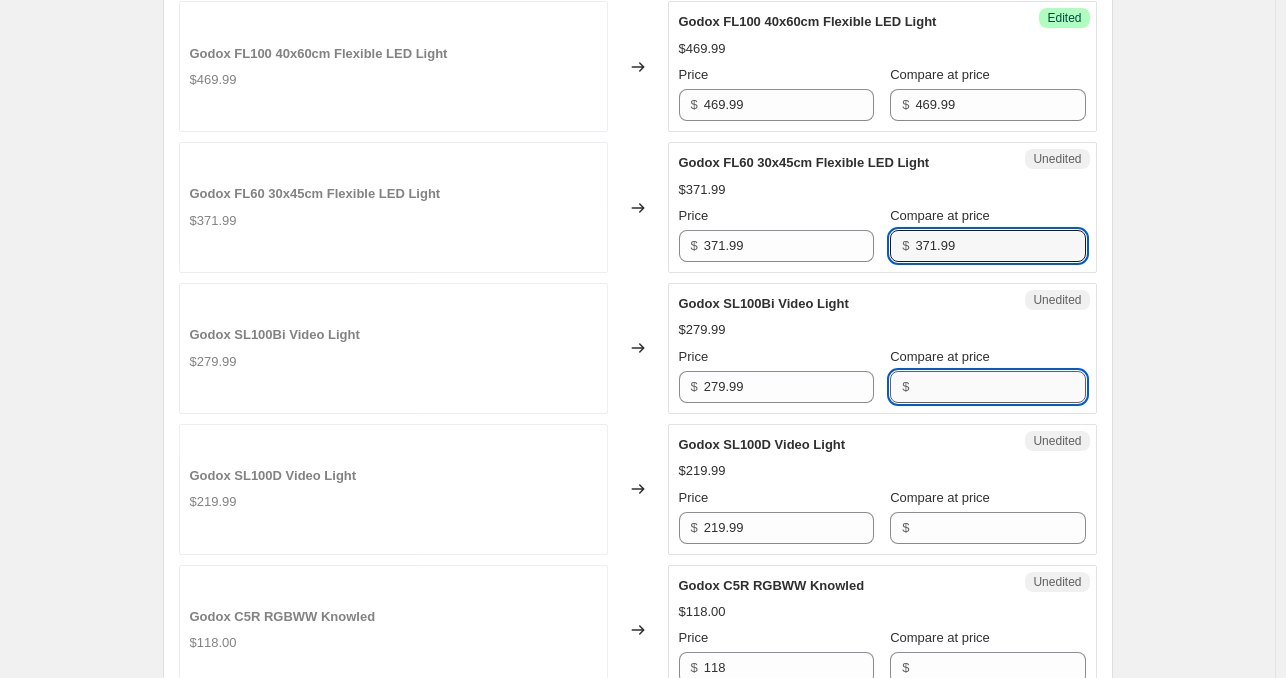 click on "Compare at price" at bounding box center [1000, 387] 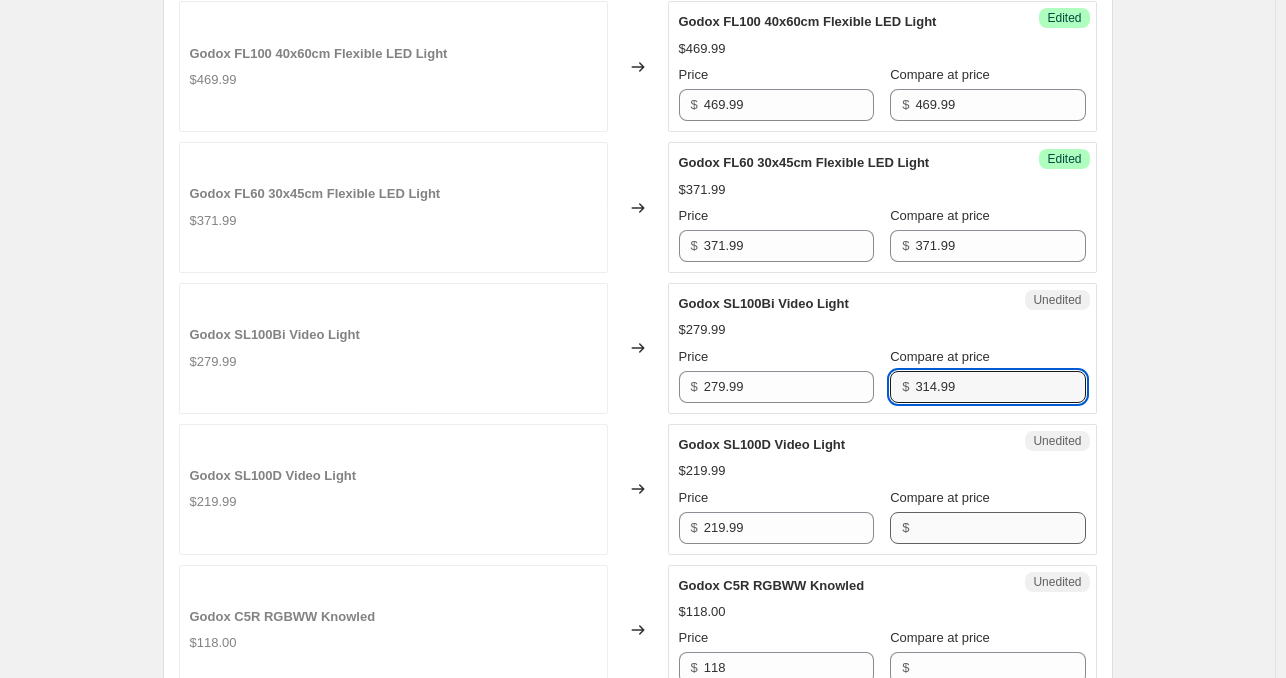type on "314.99" 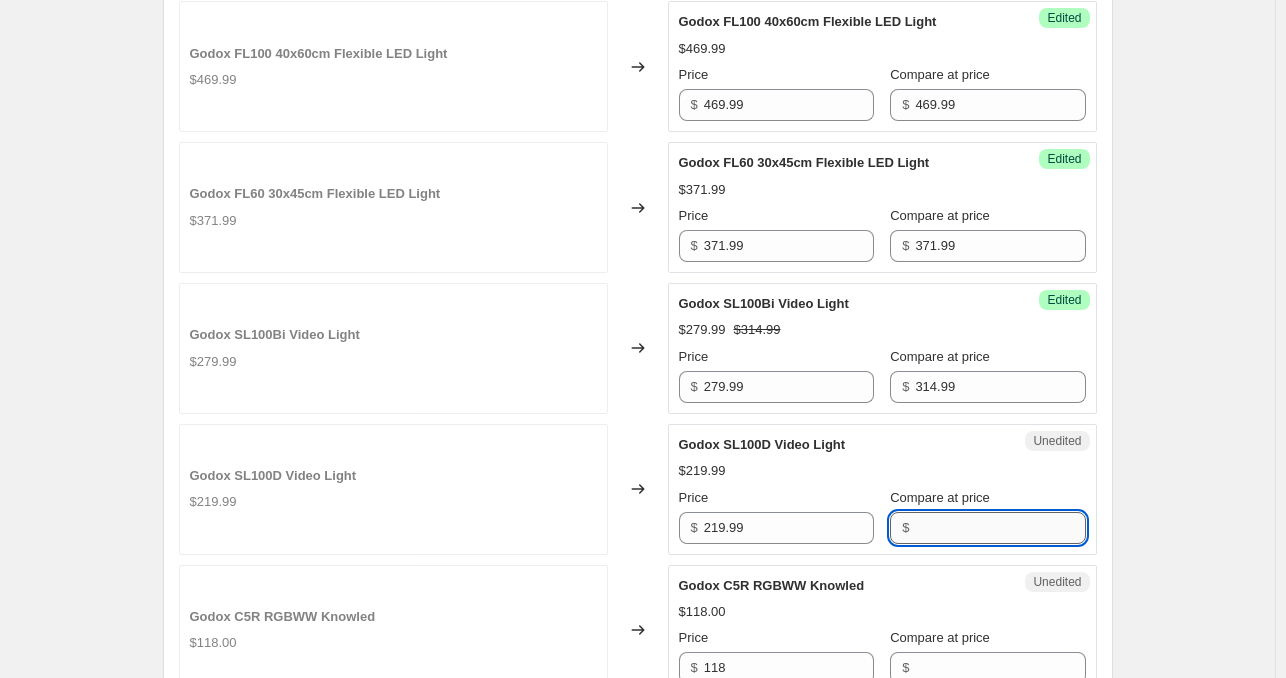 click on "Compare at price" at bounding box center (1000, 528) 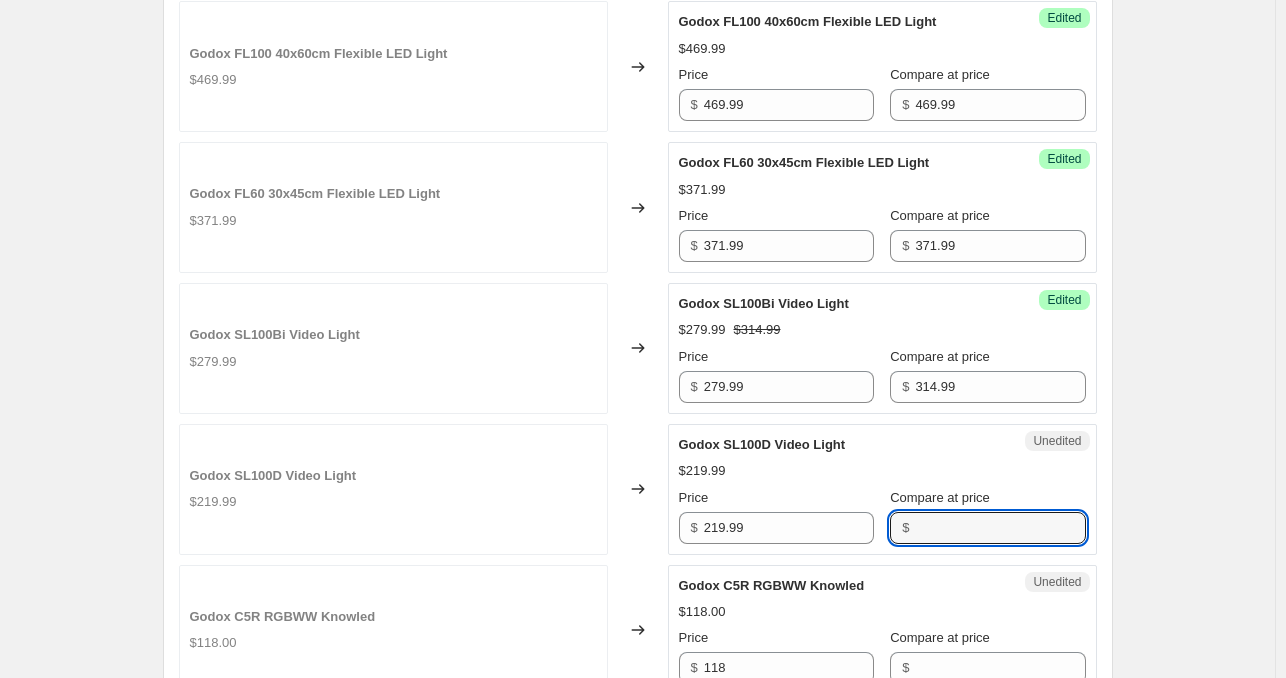 scroll, scrollTop: 2300, scrollLeft: 0, axis: vertical 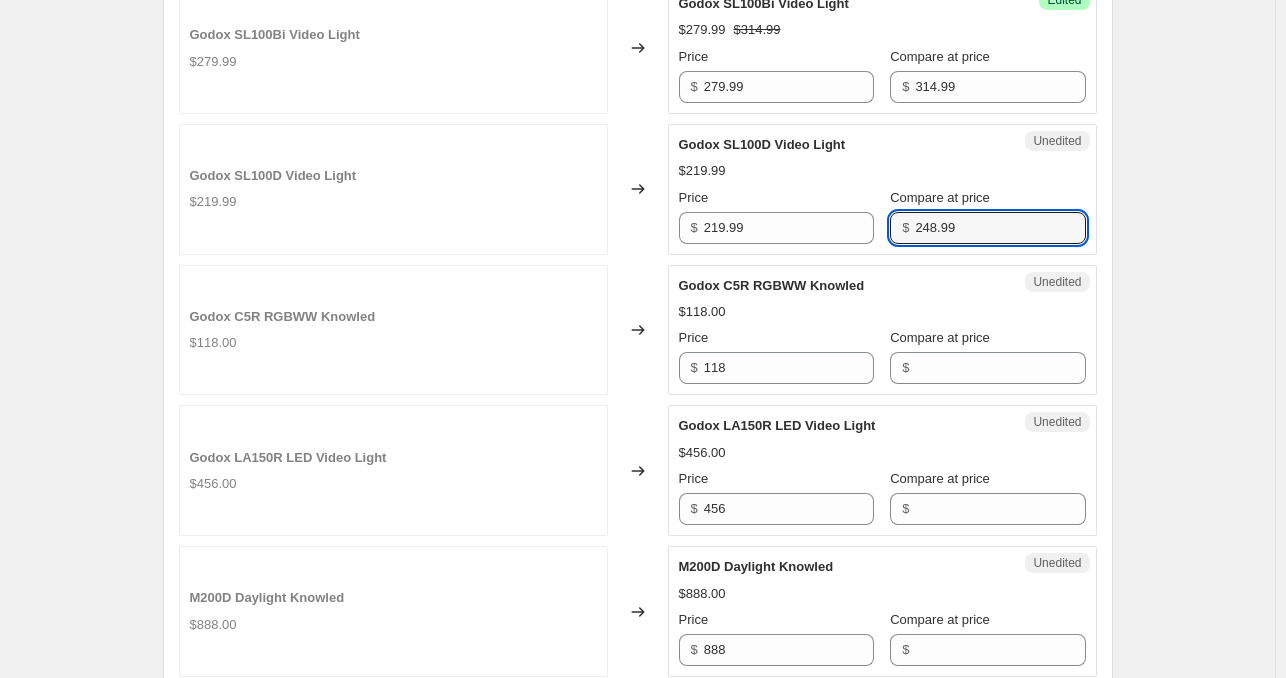 type on "248.99" 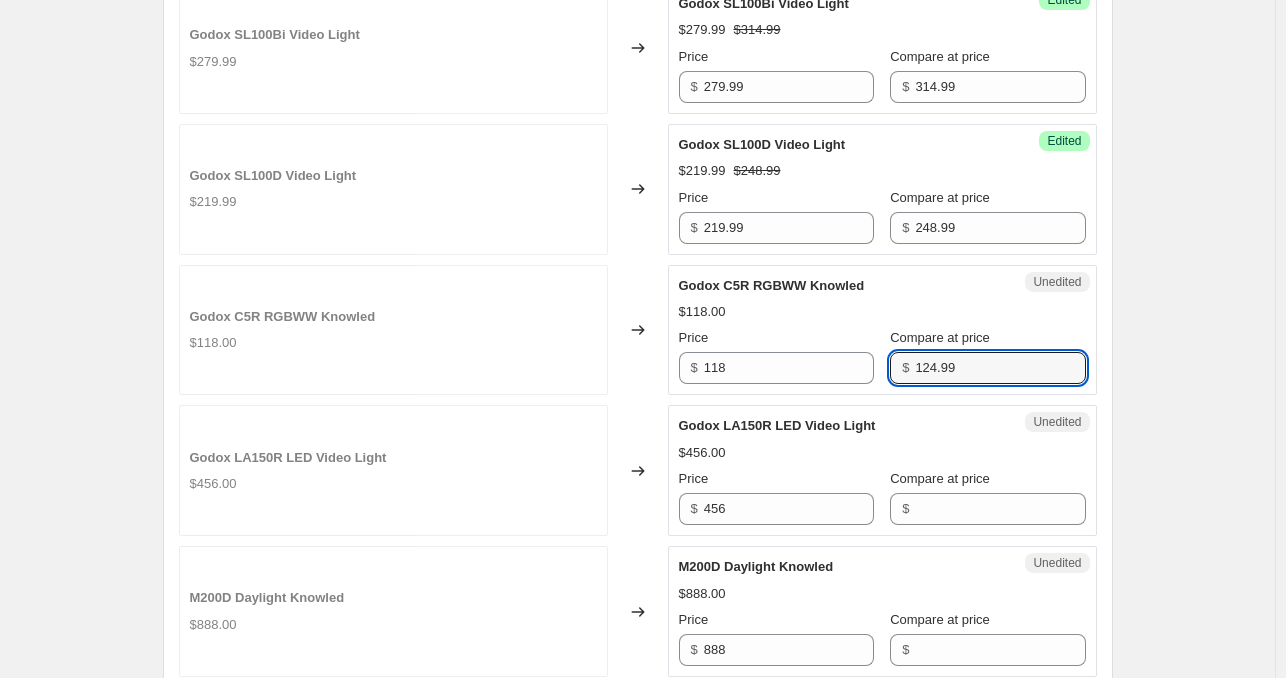 type on "124.99" 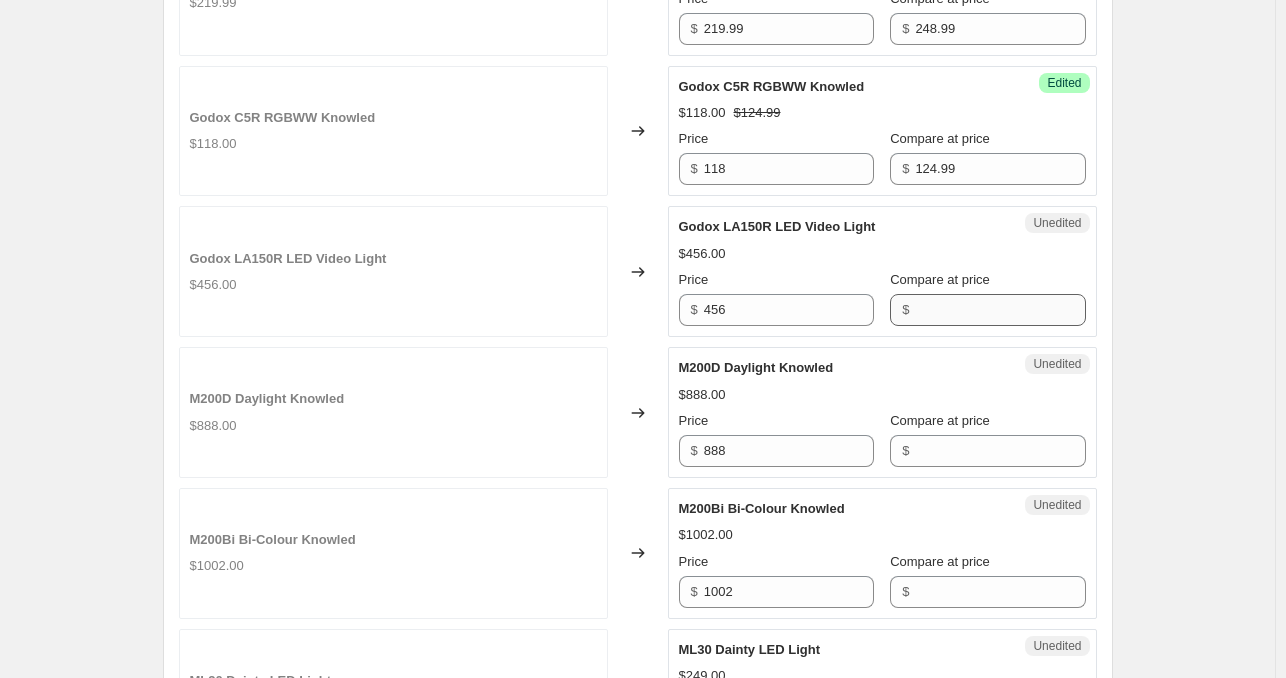 scroll, scrollTop: 2500, scrollLeft: 0, axis: vertical 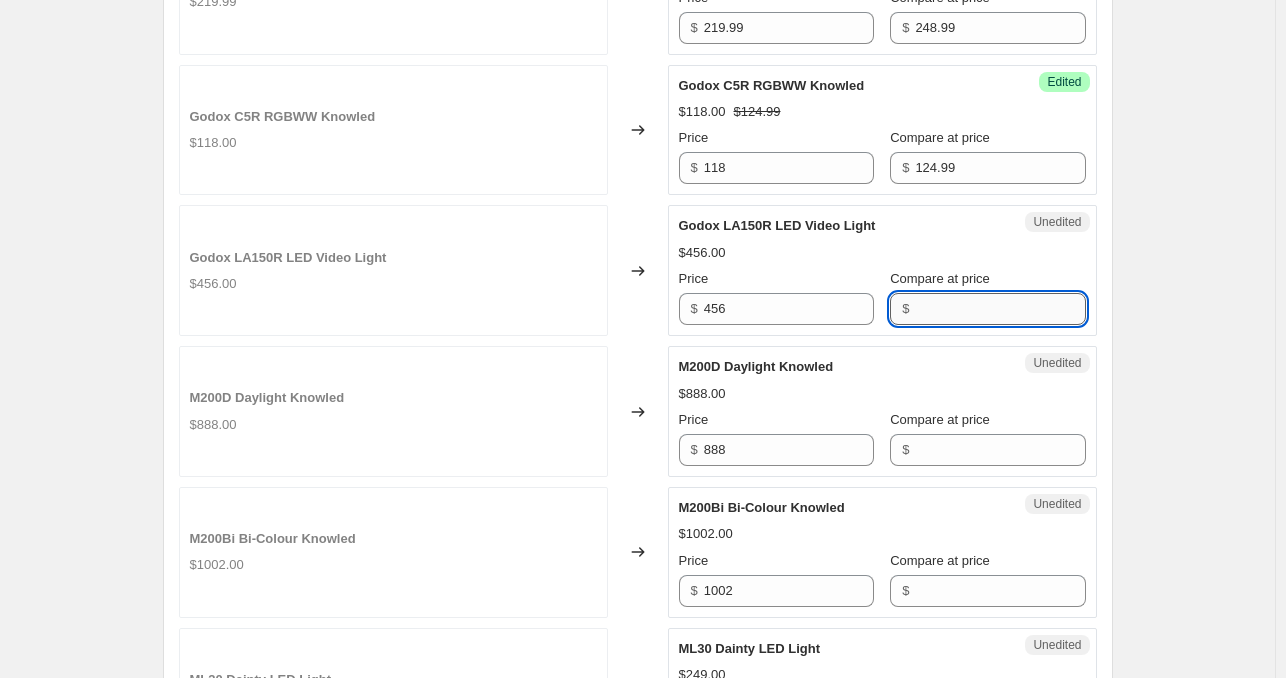 click on "Compare at price" at bounding box center [1000, 309] 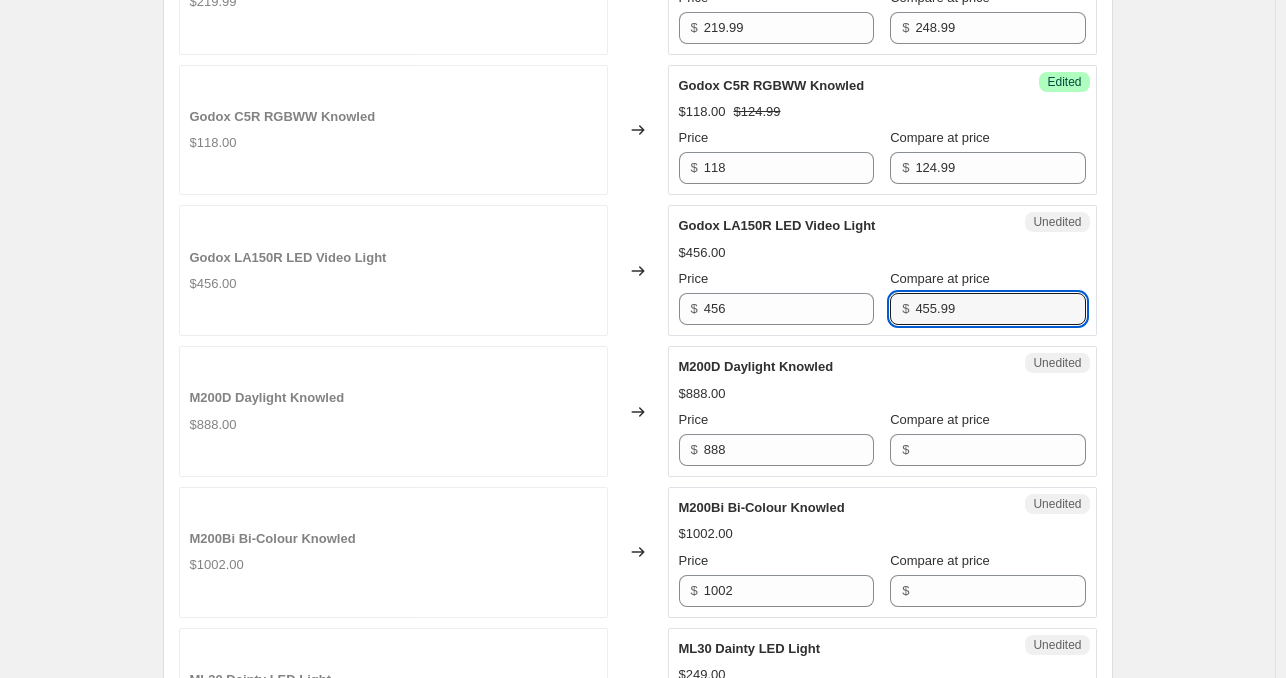 type on "455.99" 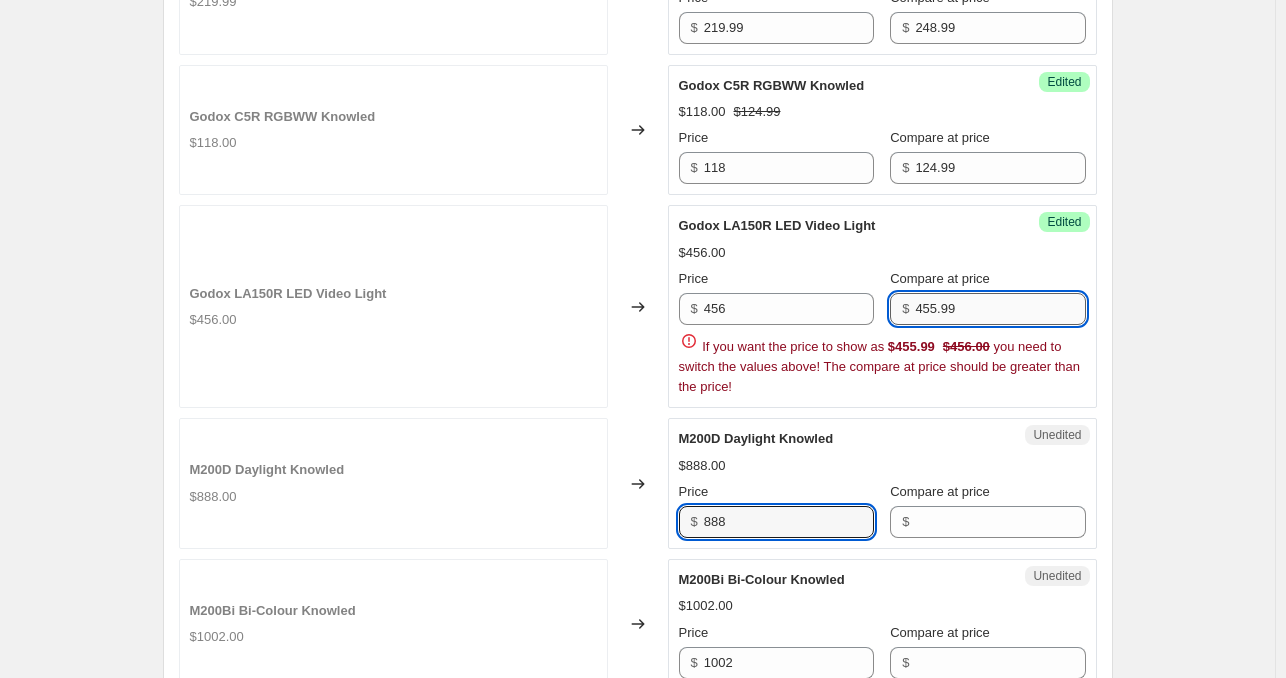 click on "455.99" at bounding box center [1000, 309] 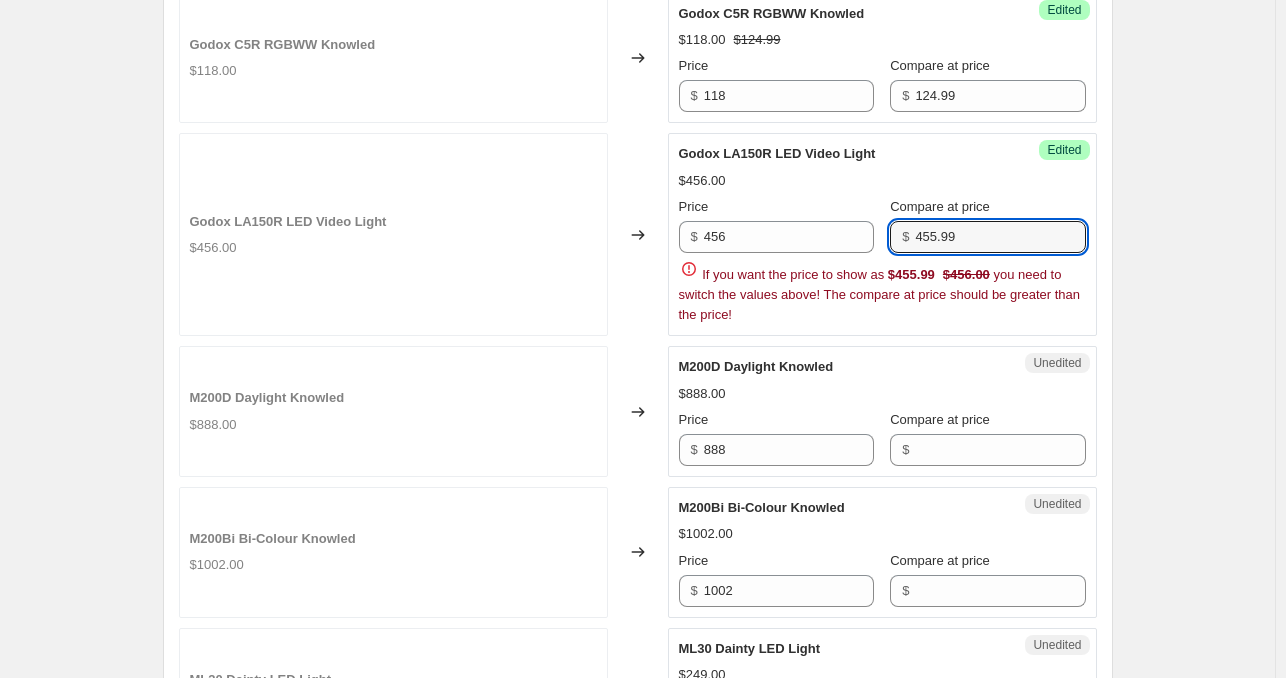 scroll, scrollTop: 2600, scrollLeft: 0, axis: vertical 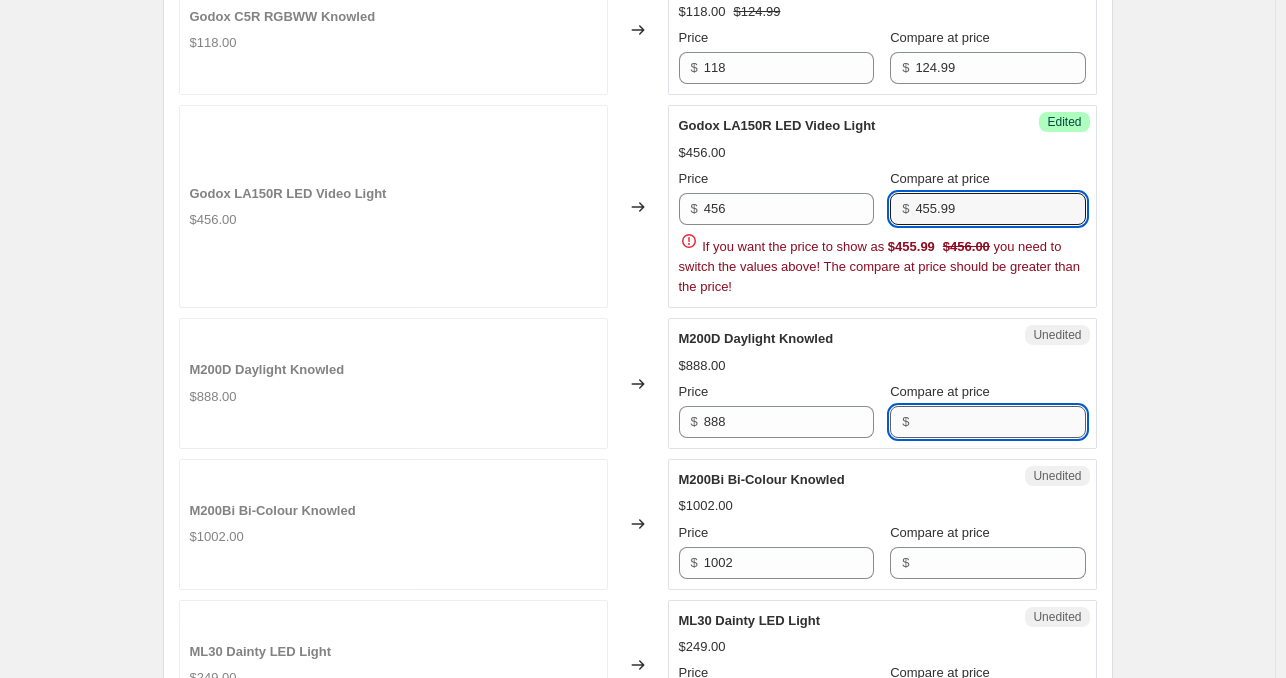 click on "Compare at price" at bounding box center [1000, 422] 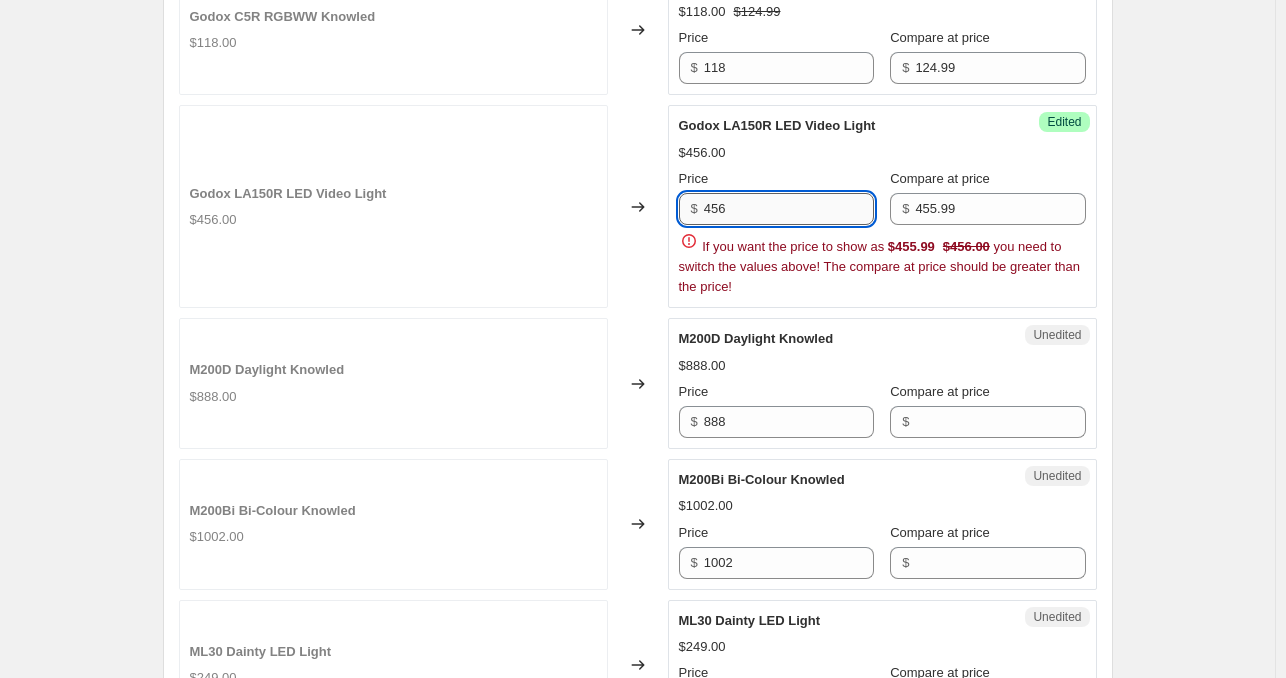 drag, startPoint x: 721, startPoint y: 308, endPoint x: 755, endPoint y: 309, distance: 34.0147 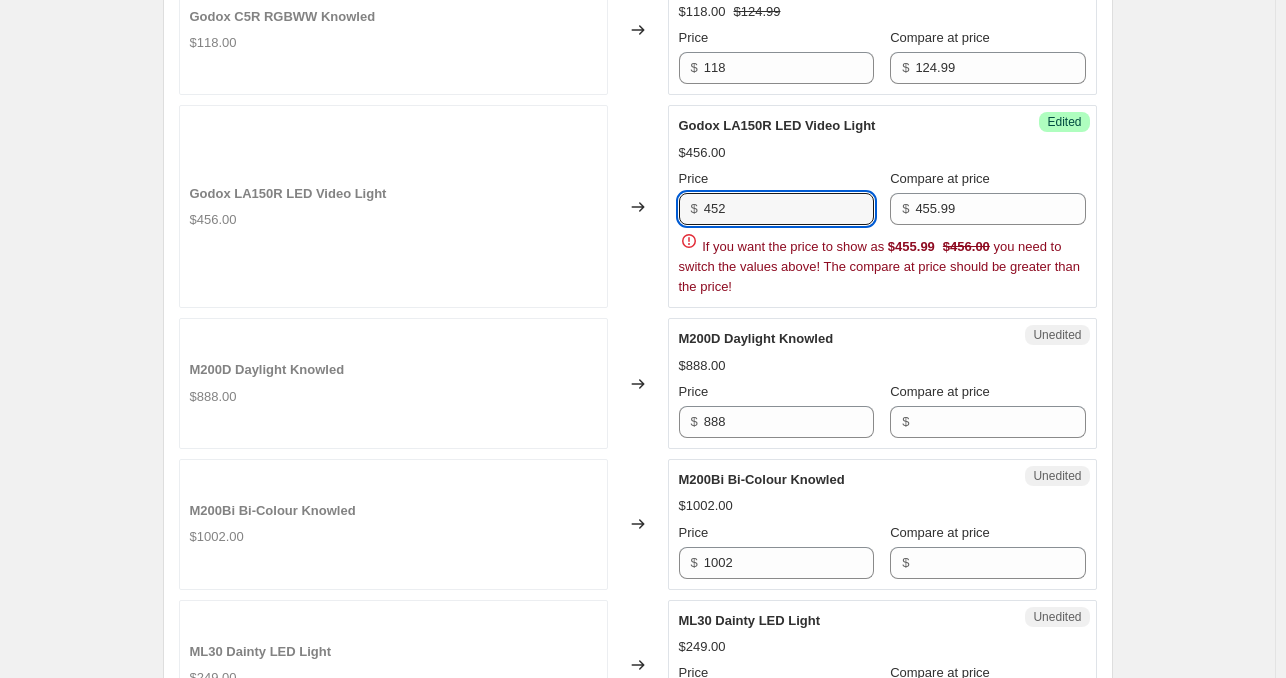 type on "452" 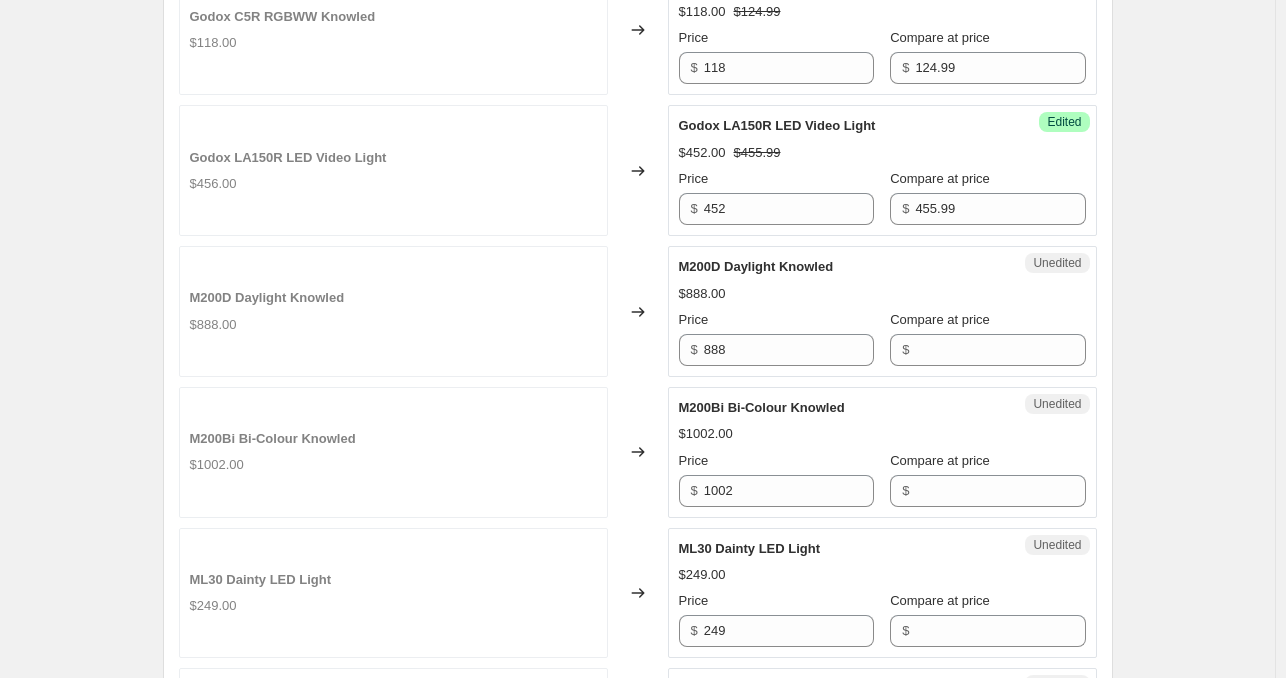 click on "Create new price [MEDICAL_DATA]. This page is ready Create new price [MEDICAL_DATA] Draft Step 1. Optionally give your price [MEDICAL_DATA] a title (eg "March 30% off sale on boots") [DATE] 12:31:18 PM Price [MEDICAL_DATA] This title is just for internal use, customers won't see it Step 2. Select how the prices should change Use bulk price change rules Set product prices individually Use CSV upload Select tags to add while price change is active Select tags to remove while price change is active Step 3. Select which products should change in price Select all products, use filters, or select products variants individually All products Filter by product, collection, tag, vendor, product type, variant title, or inventory Select product variants individually Select product variants 32   product variants selected PRICE CHANGE PREVIEW 32 product variants selected. 15 product prices edited: Godox VING V860III TTL Li-Ion Flash Kit (Nikon) $294.99 Changed to Success Edited Godox VING V860III TTL Li-Ion Flash Kit (Nikon) Price" at bounding box center [637, -645] 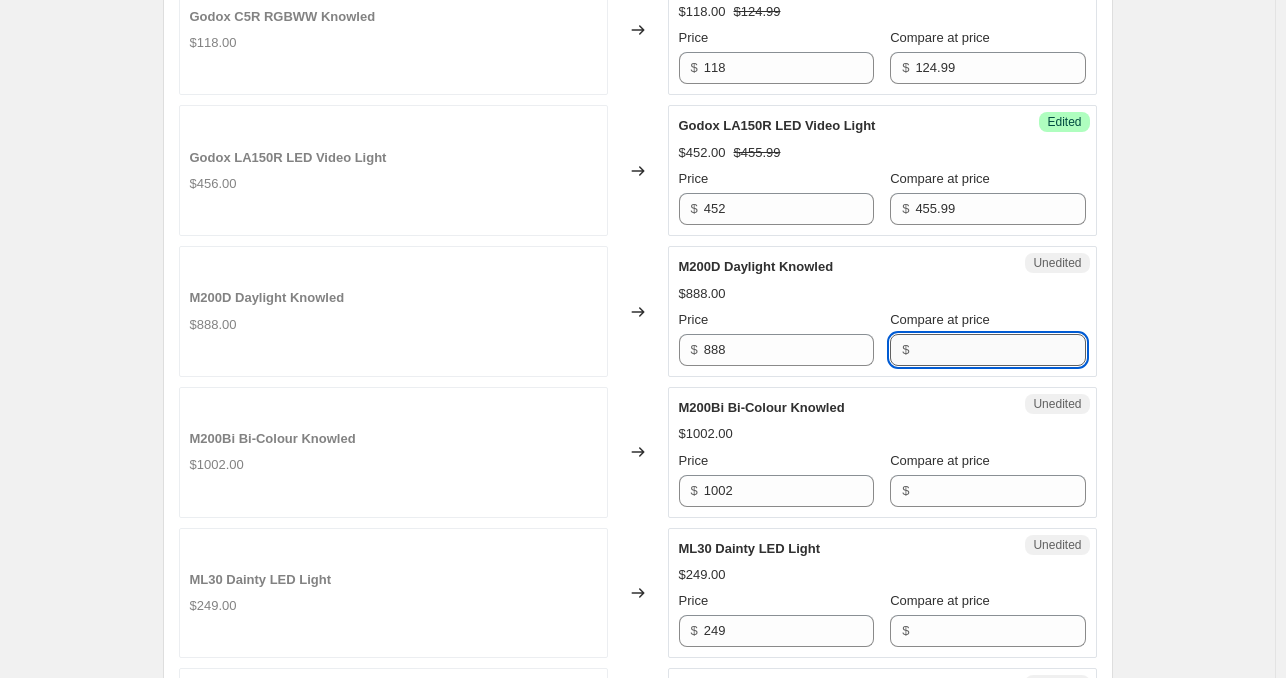 click on "Compare at price" at bounding box center [1000, 350] 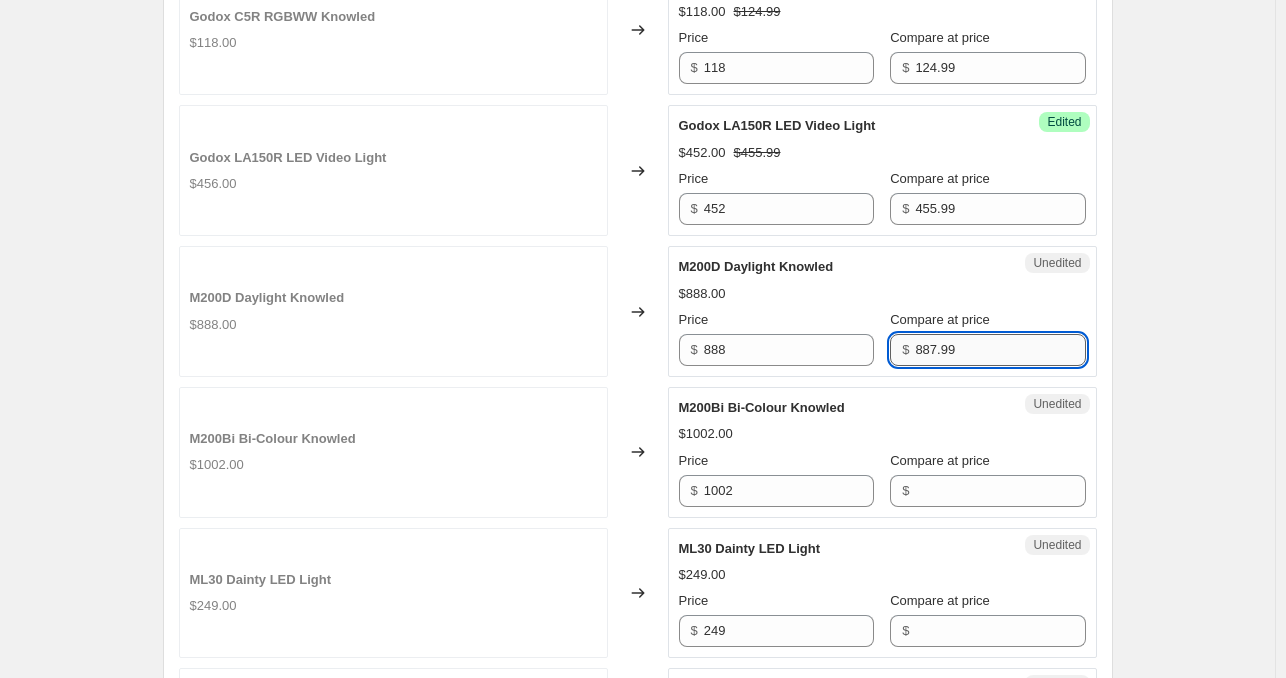 type on "887.99" 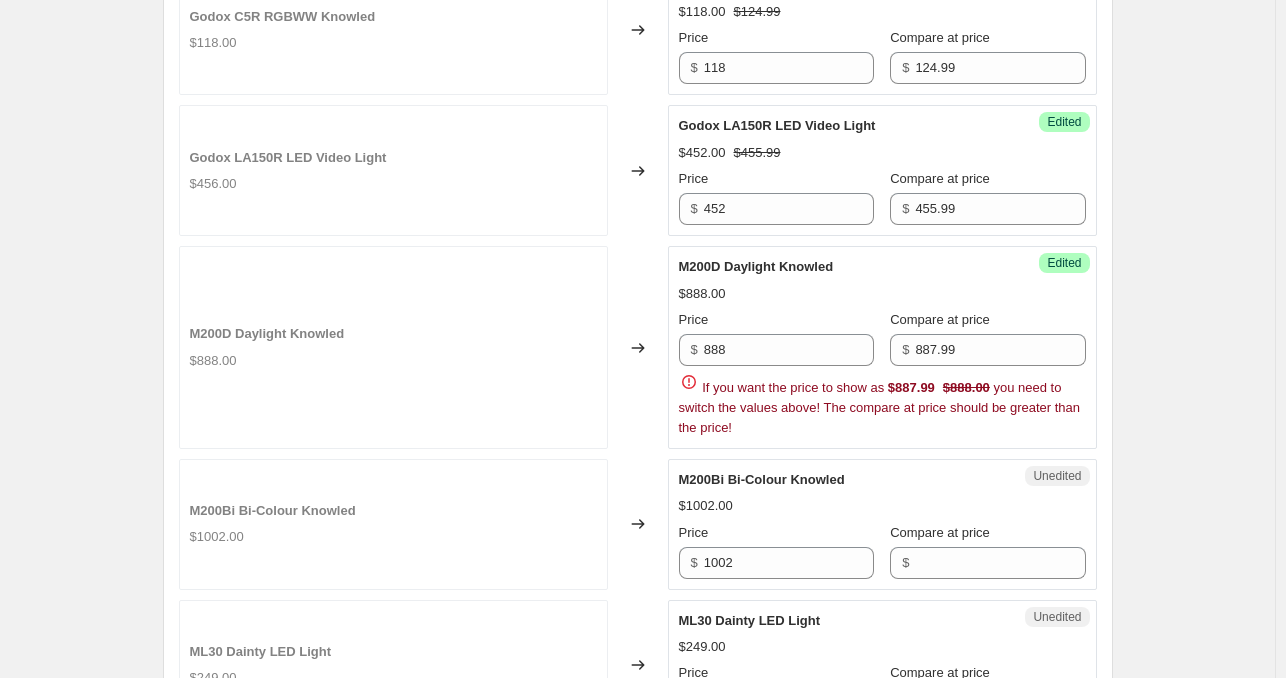 click on "Price $ 888 Compare at price $ 887.99   If you want the price to show as   $887.99 $888.00   you need to switch the values above! The compare at price should be greater than the price!" at bounding box center (882, 374) 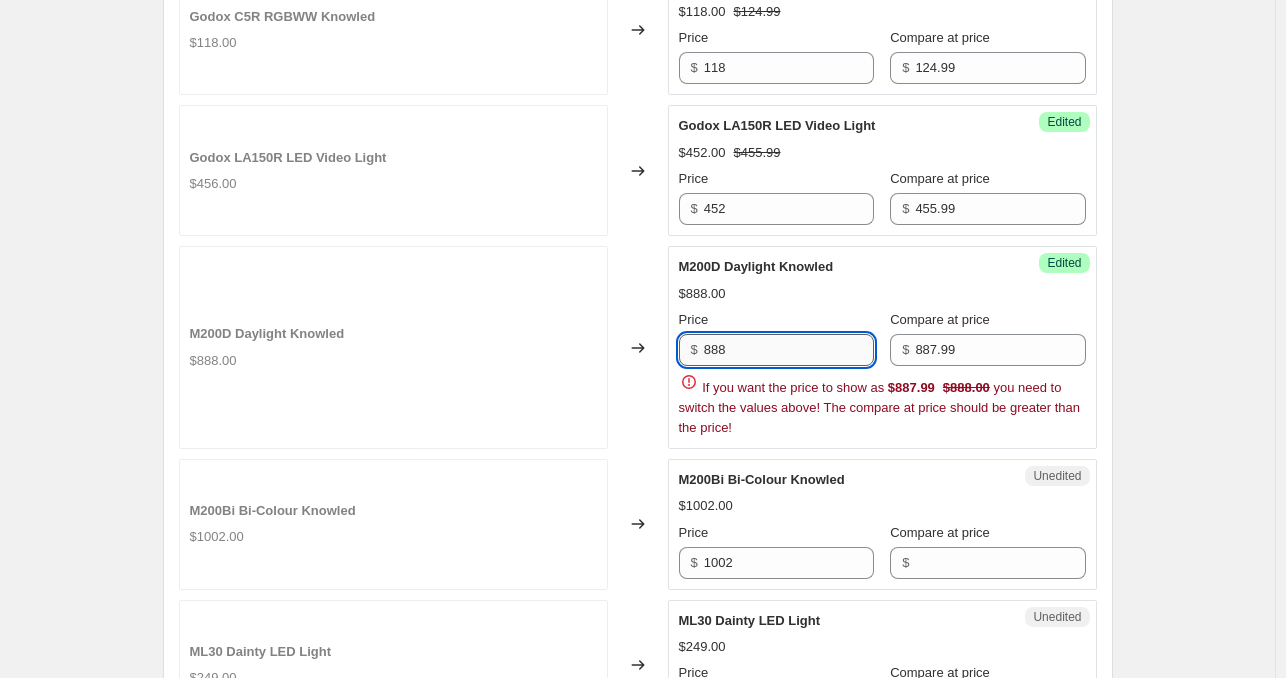 drag, startPoint x: 764, startPoint y: 429, endPoint x: 733, endPoint y: 435, distance: 31.575306 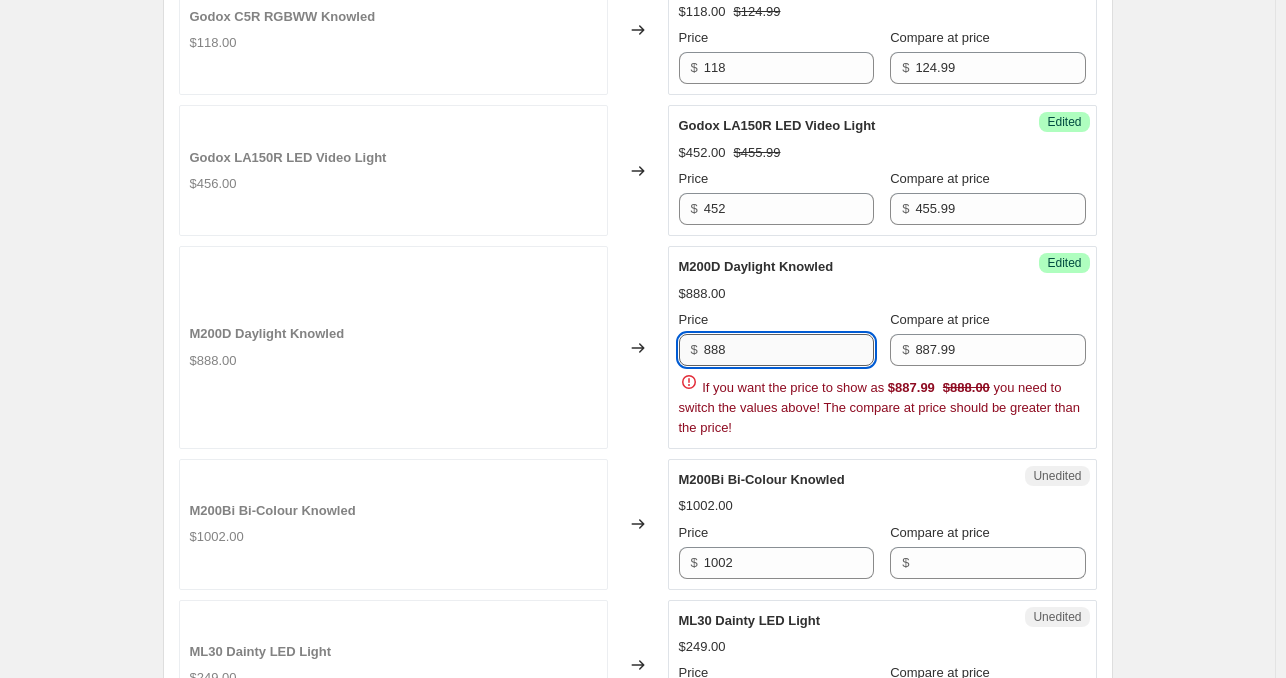 click on "888" at bounding box center (789, 350) 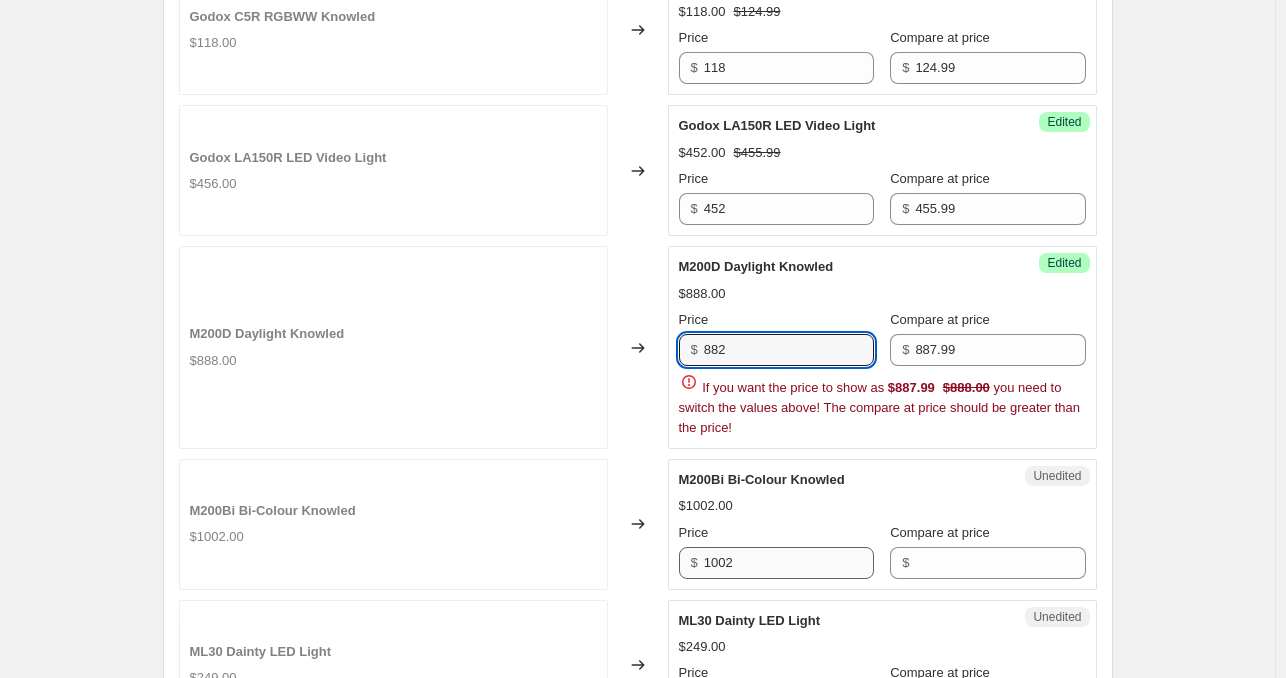 type on "882" 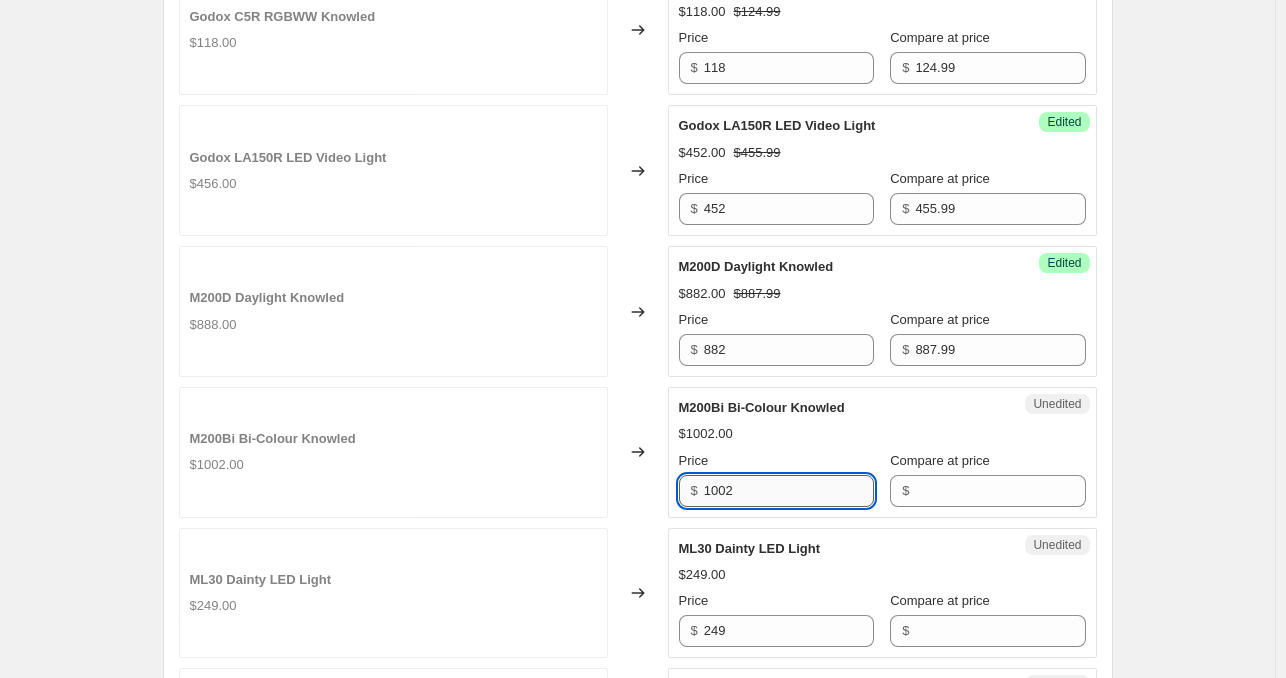 click on "Godox VING V860III TTL Li-Ion Flash Kit (Nikon) $294.99 Changed to Success Edited Godox VING V860III TTL Li-Ion Flash Kit (Nikon) $294.99 $319.99 Price $ 294.99 Compare at price $ 319.99 Godox VING V860III TTL Li-Ion Flash Kit (Canon) $294.99 Changed to Success Edited Godox VING V860III TTL Li-Ion Flash Kit (Canon) $294.99 $319.99 Price $ 294.99 Compare at price $ 319.99 Godox VING V860III TTL Li-Ion Flash Kit (Fujifilm) $294.99 Changed to Success Edited Godox VING V860III TTL Li-Ion Flash Kit (Fujifilm) $294.99 $319.99 Price $ 294.99 Compare at price $ 319.99 Godox VING V860III TTL Li-Ion Flash Kit (Sony) $294.99 Changed to Success Edited Godox VING V860III TTL Li-Ion Flash Kit (Sony) $294.99 $319.99 Price $ 294.99 Compare at price $ 319.99 Godox VING V860III TTL Li-Ion Flash Kit (Olympus) $294.99 Changed to Success Edited Godox VING V860III TTL Li-Ion Flash Kit (Olympus) $294.99 $319.99 Price $ 294.99 Compare at price $ 319.99 Godox VING V860III TTL Li-Ion Flash Kit (Pentax) $294.99 Changed to Success Price" at bounding box center [638, -463] 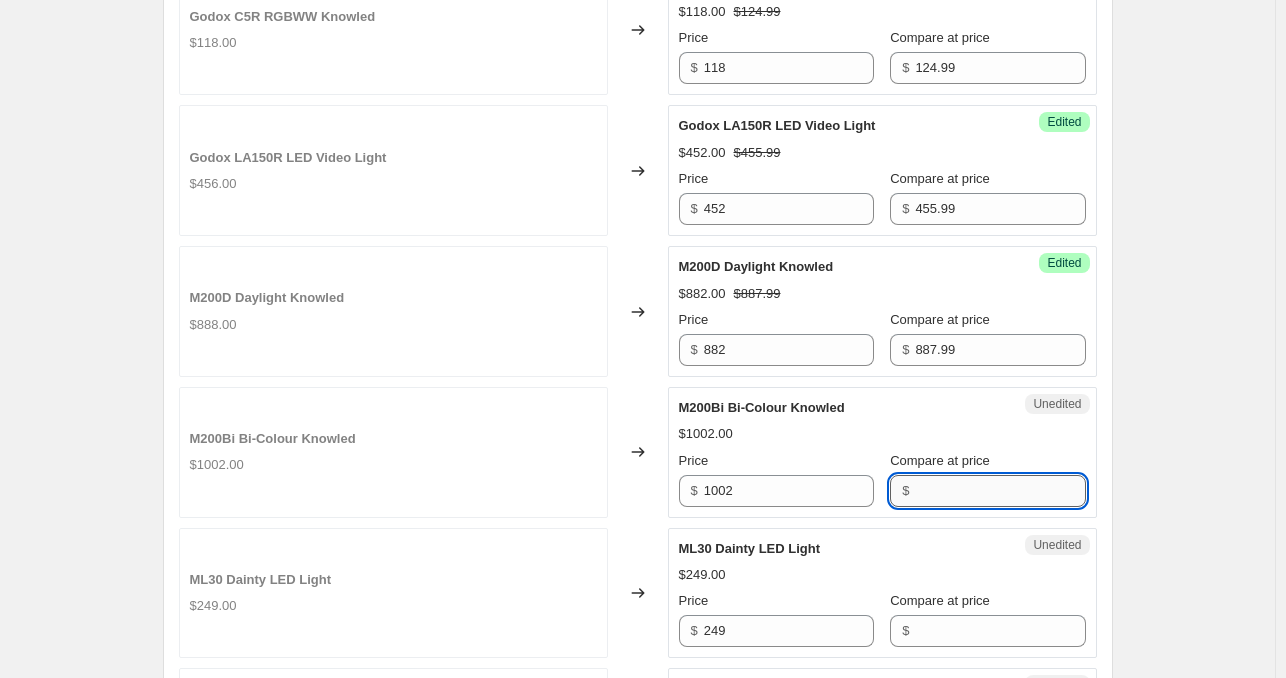 click on "Compare at price" at bounding box center [1000, 491] 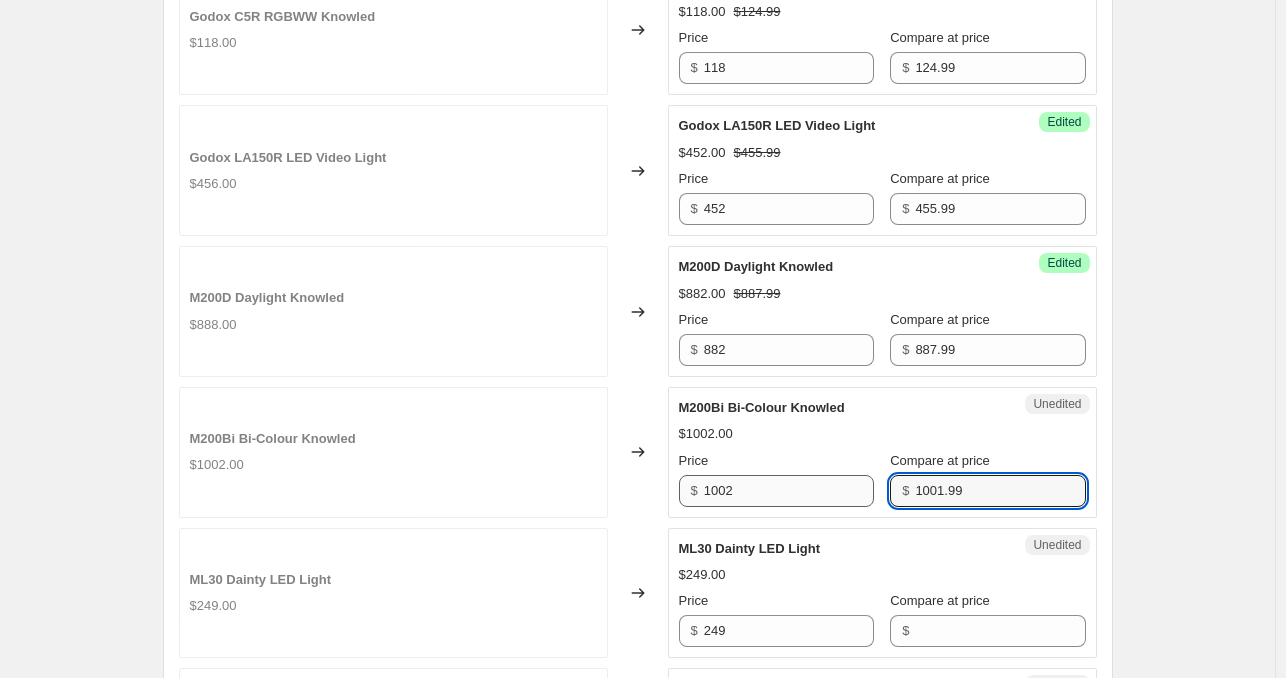 type on "1001.99" 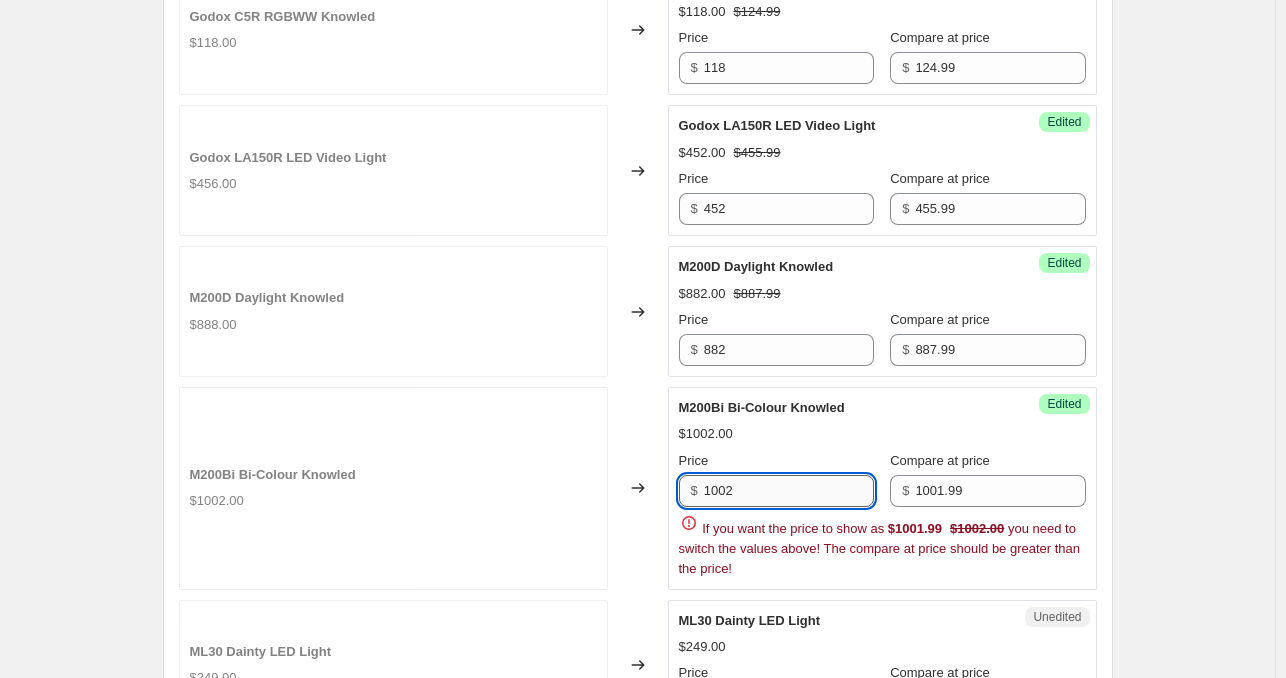 click on "1002" at bounding box center (789, 491) 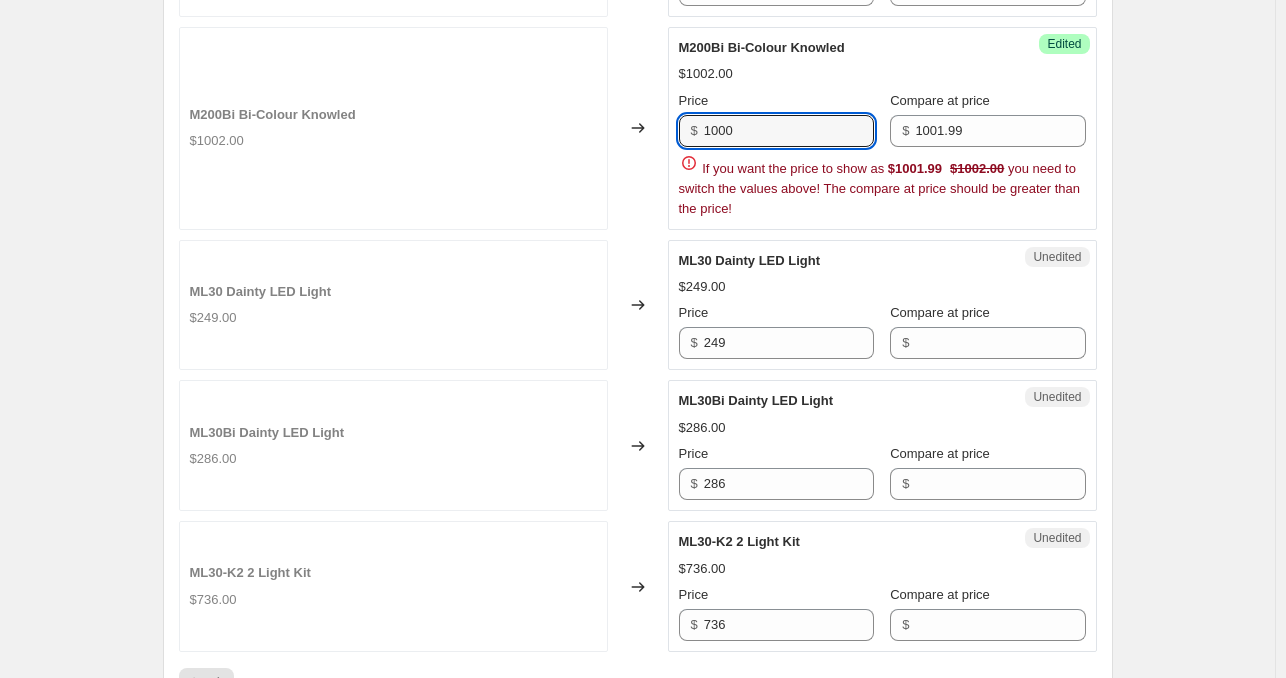 scroll, scrollTop: 3000, scrollLeft: 0, axis: vertical 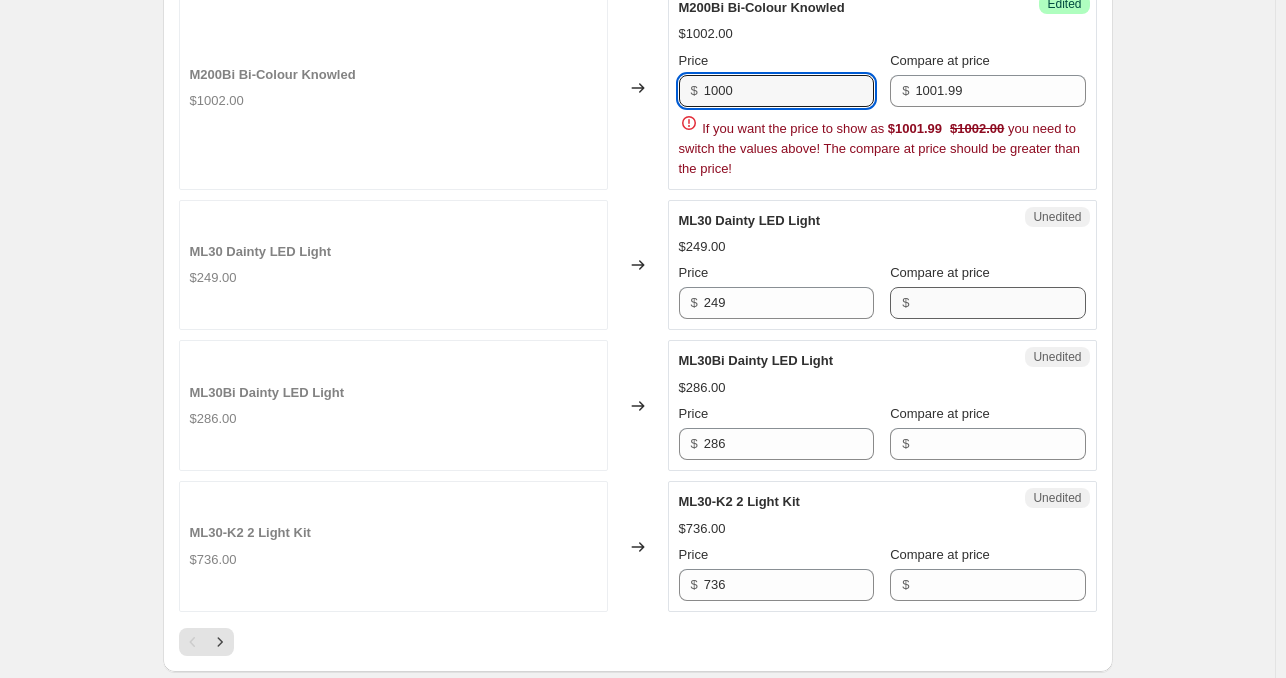 type on "1000" 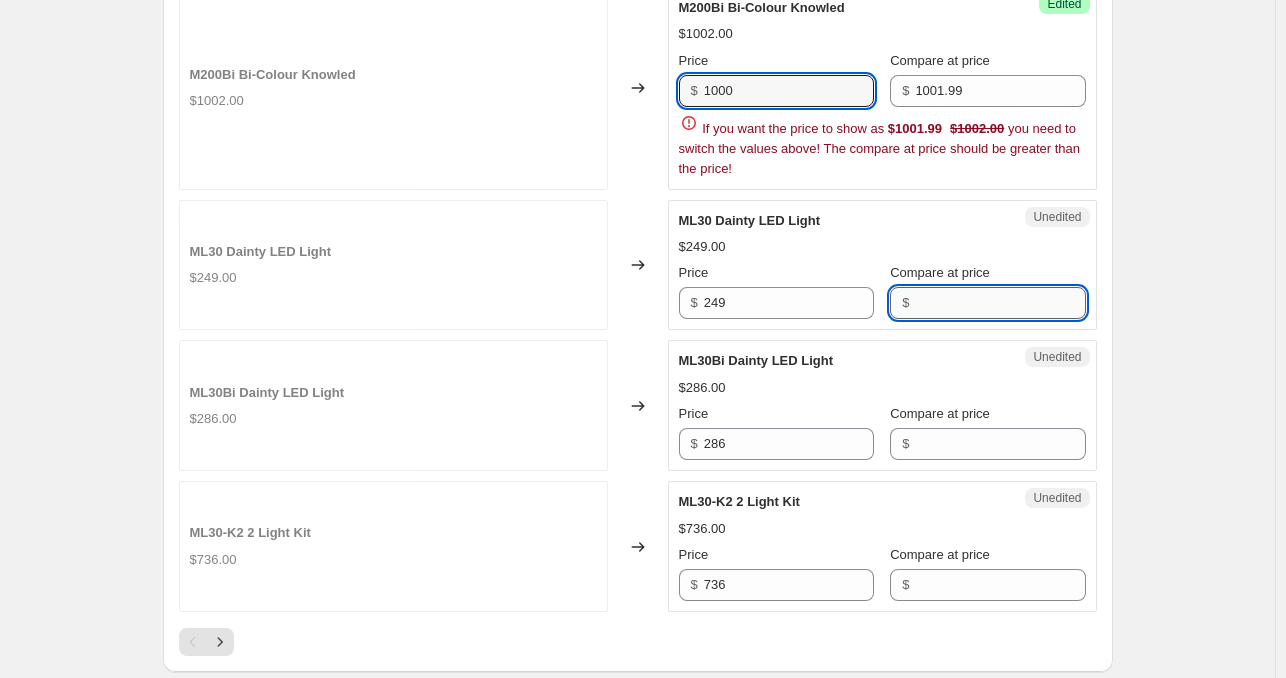 click on "Godox VING V860III TTL Li-Ion Flash Kit (Nikon) $294.99 Changed to Success Edited Godox VING V860III TTL Li-Ion Flash Kit (Nikon) $294.99 $319.99 Price $ 294.99 Compare at price $ 319.99 Godox VING V860III TTL Li-Ion Flash Kit (Canon) $294.99 Changed to Success Edited Godox VING V860III TTL Li-Ion Flash Kit (Canon) $294.99 $319.99 Price $ 294.99 Compare at price $ 319.99 Godox VING V860III TTL Li-Ion Flash Kit (Fujifilm) $294.99 Changed to Success Edited Godox VING V860III TTL Li-Ion Flash Kit (Fujifilm) $294.99 $319.99 Price $ 294.99 Compare at price $ 319.99 Godox VING V860III TTL Li-Ion Flash Kit (Sony) $294.99 Changed to Success Edited Godox VING V860III TTL Li-Ion Flash Kit (Sony) $294.99 $319.99 Price $ 294.99 Compare at price $ 319.99 Godox VING V860III TTL Li-Ion Flash Kit (Olympus) $294.99 Changed to Success Edited Godox VING V860III TTL Li-Ion Flash Kit (Olympus) $294.99 $319.99 Price $ 294.99 Compare at price $ 319.99 Godox VING V860III TTL Li-Ion Flash Kit (Pentax) $294.99 Changed to Success Price" at bounding box center (638, -827) 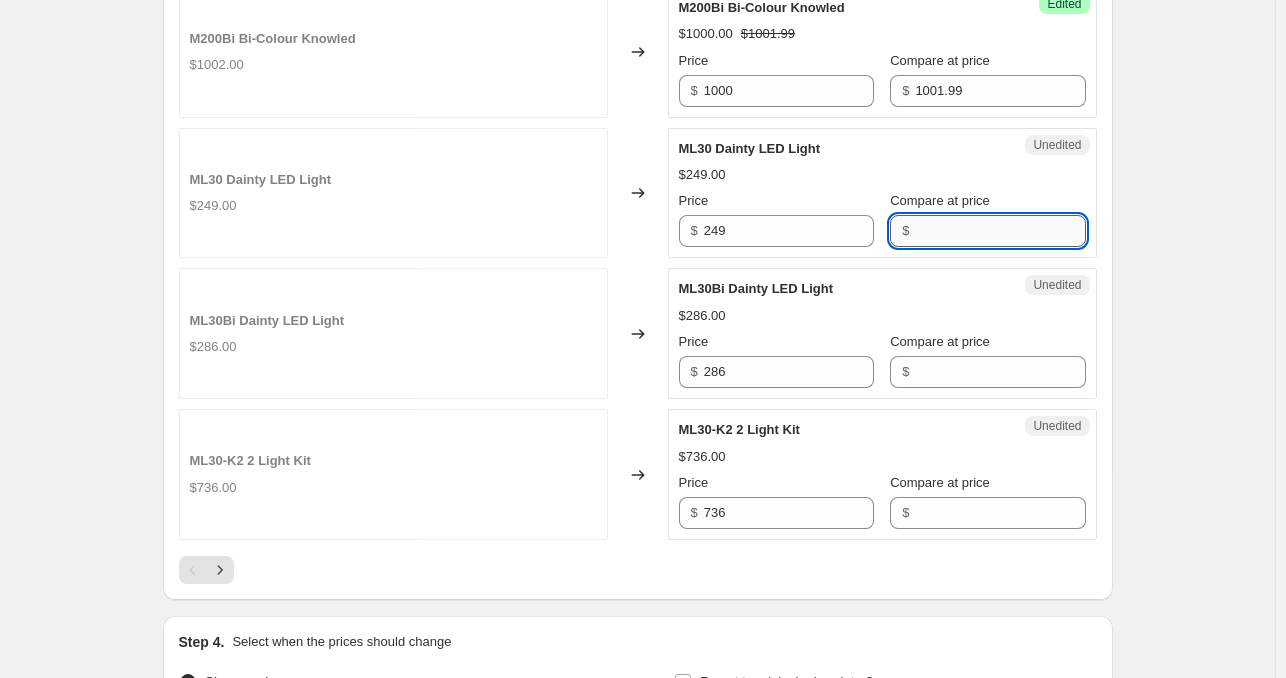 click on "Compare at price" at bounding box center (1000, 231) 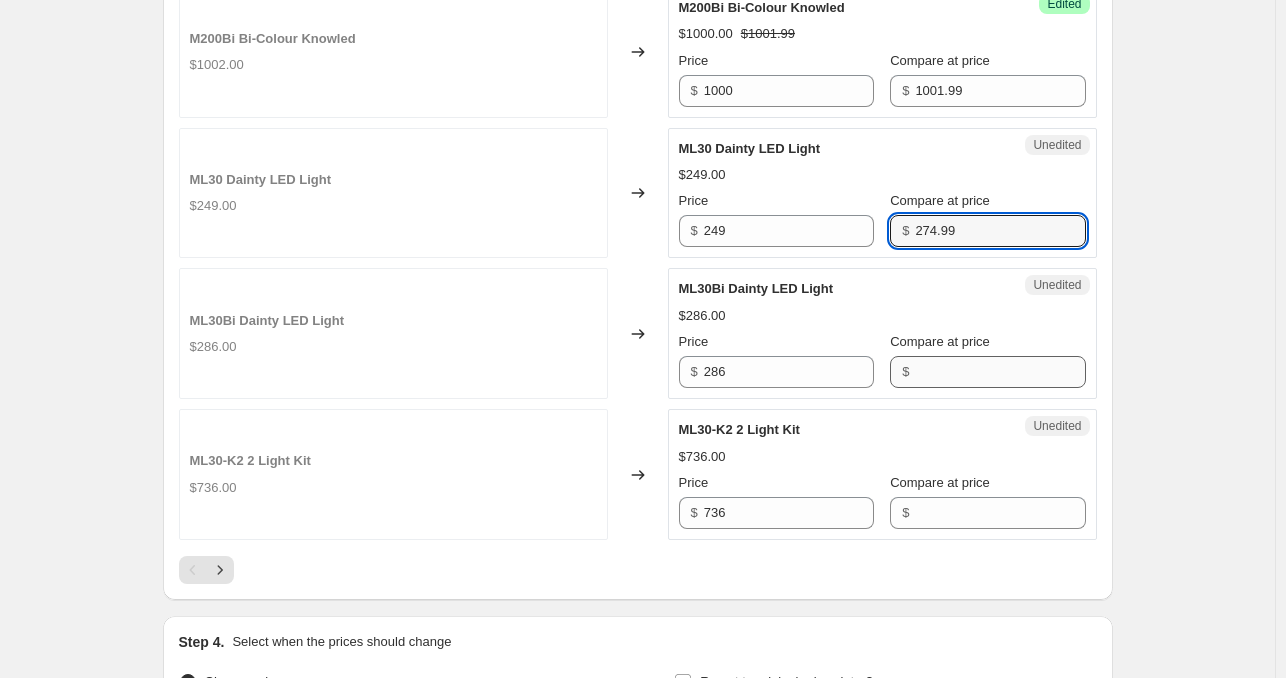 type on "274.99" 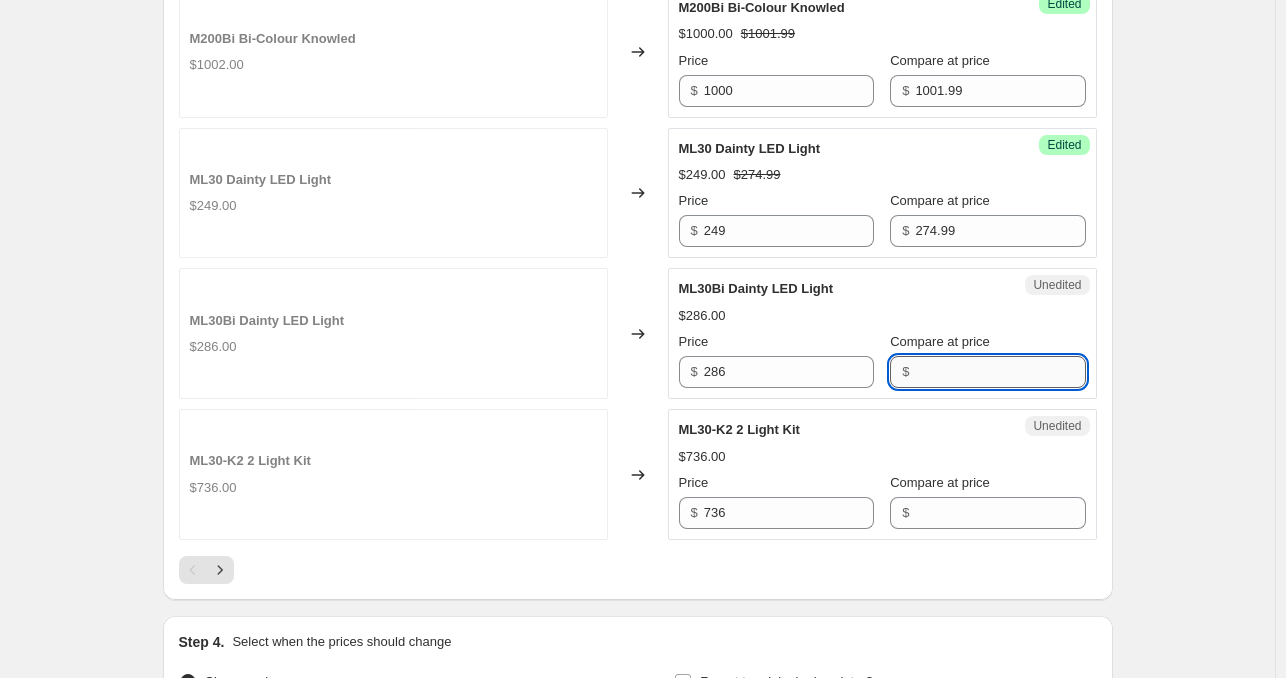 click on "Compare at price" at bounding box center (1000, 372) 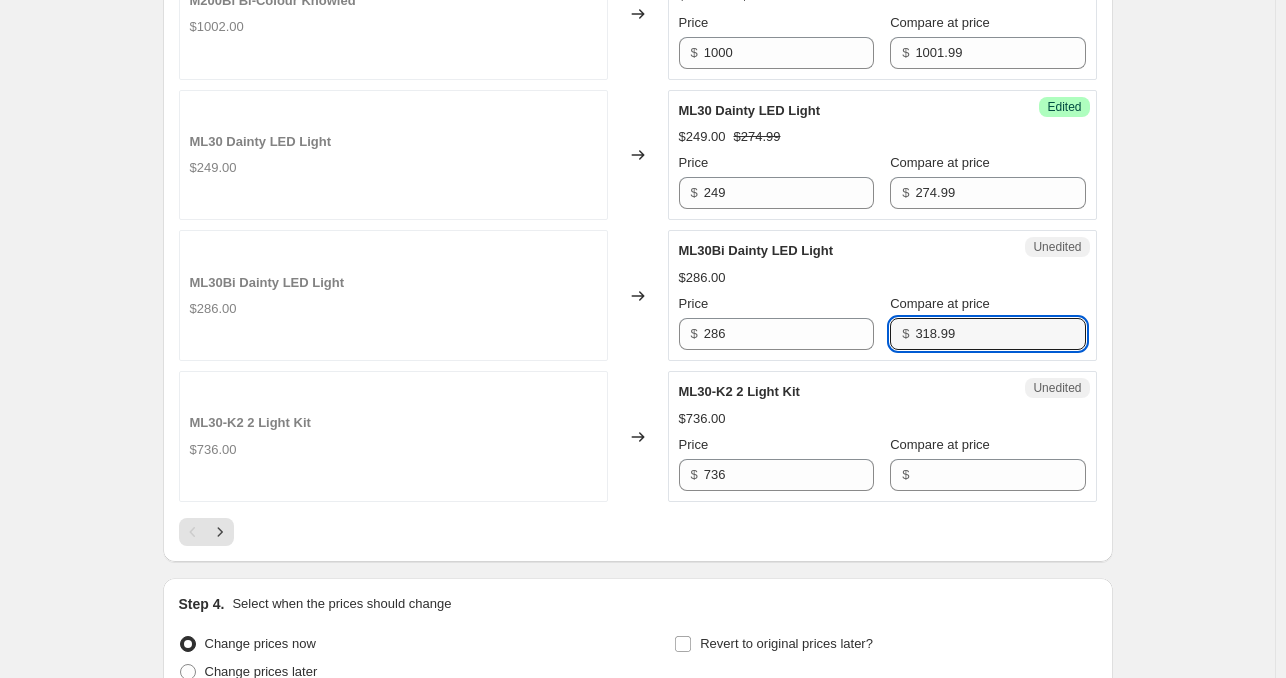 scroll, scrollTop: 3100, scrollLeft: 0, axis: vertical 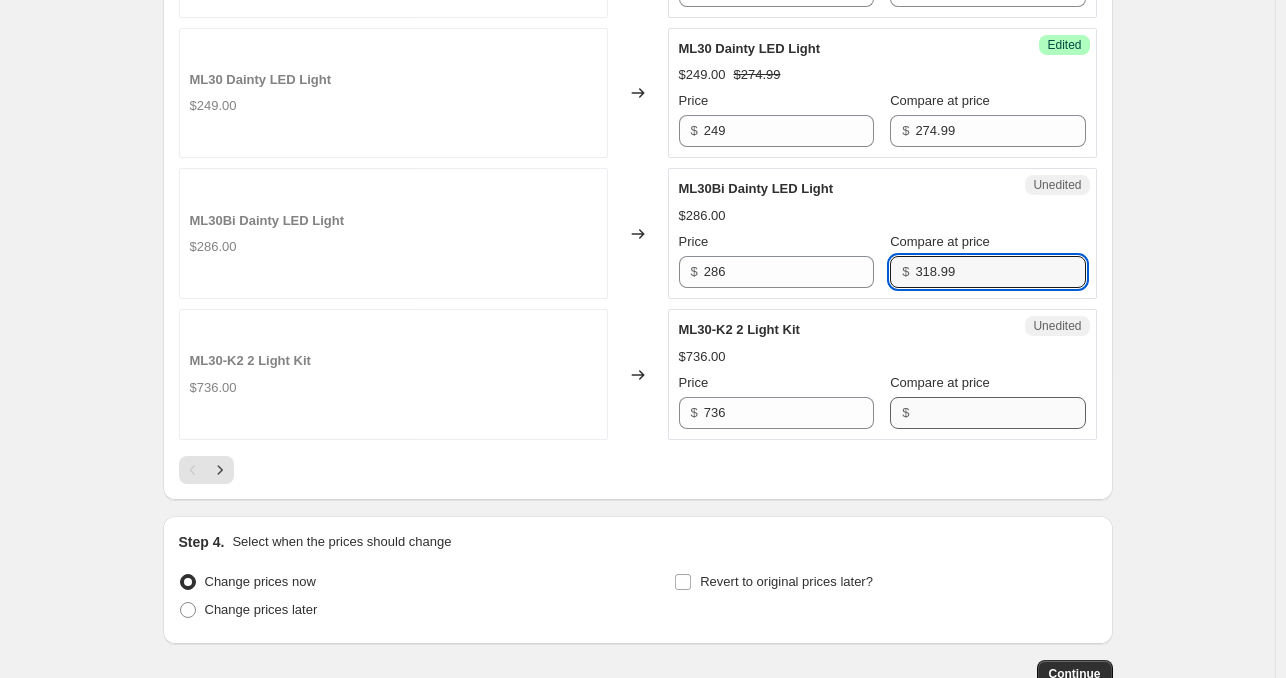 type on "318.99" 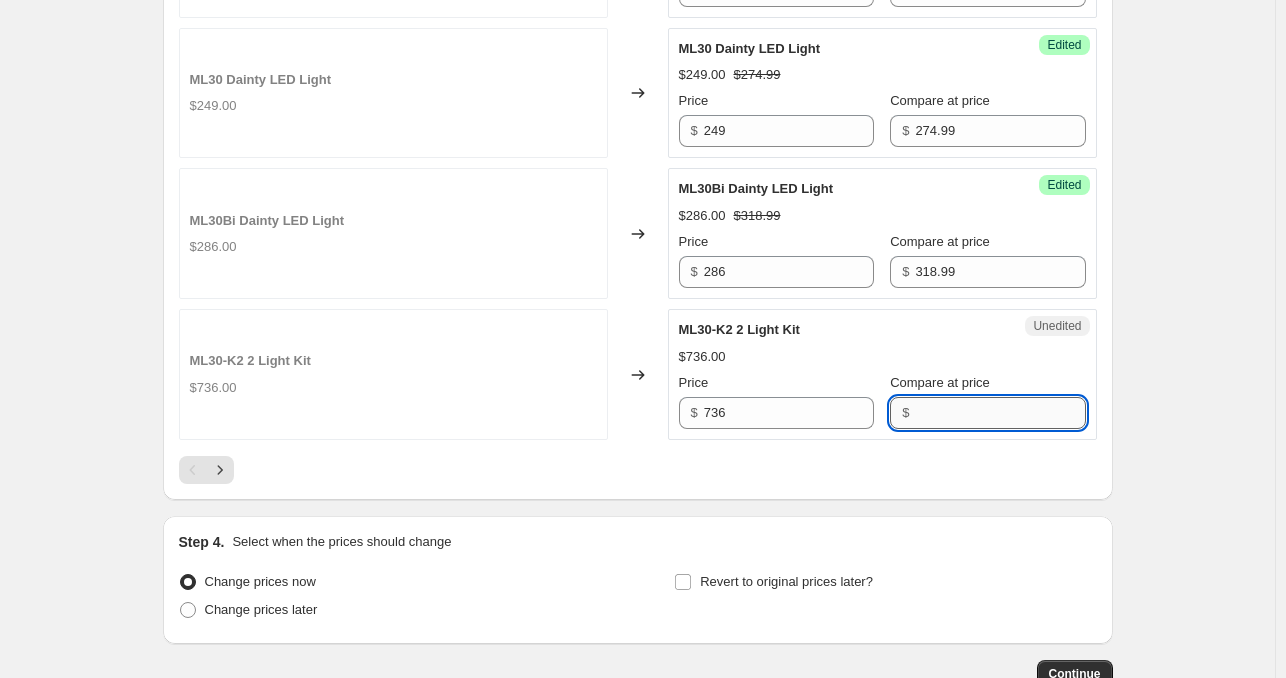 click on "Compare at price" at bounding box center [1000, 413] 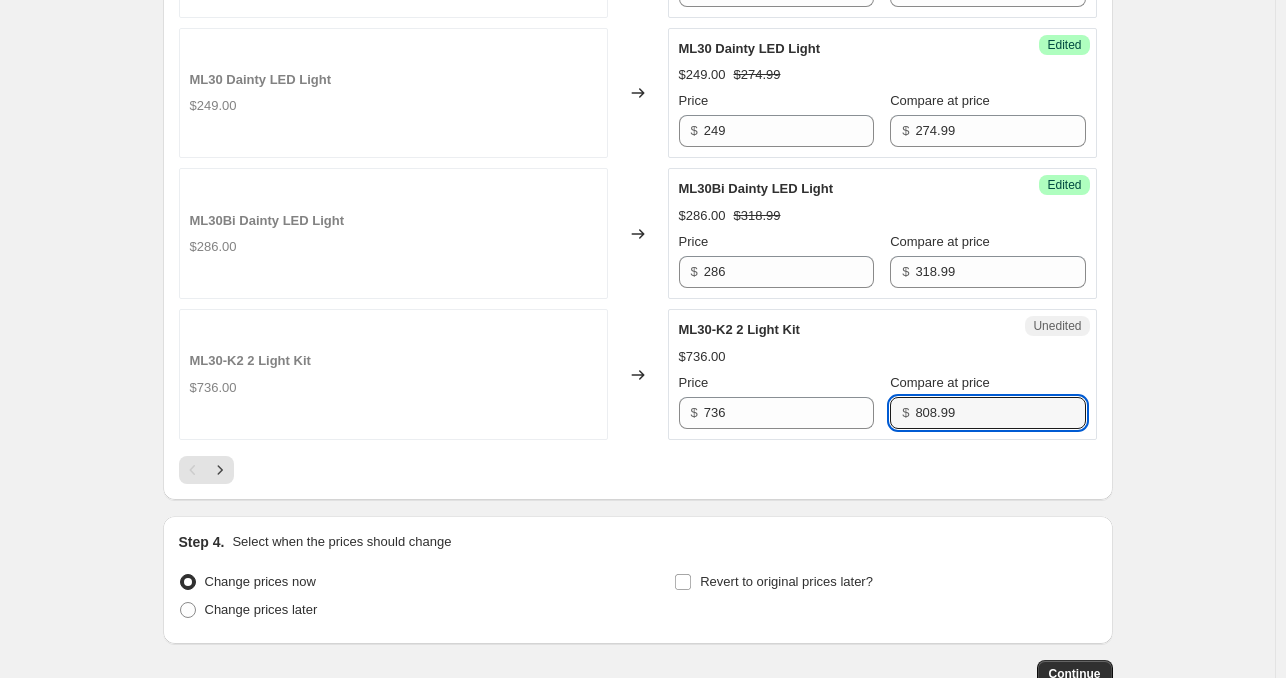type on "808.99" 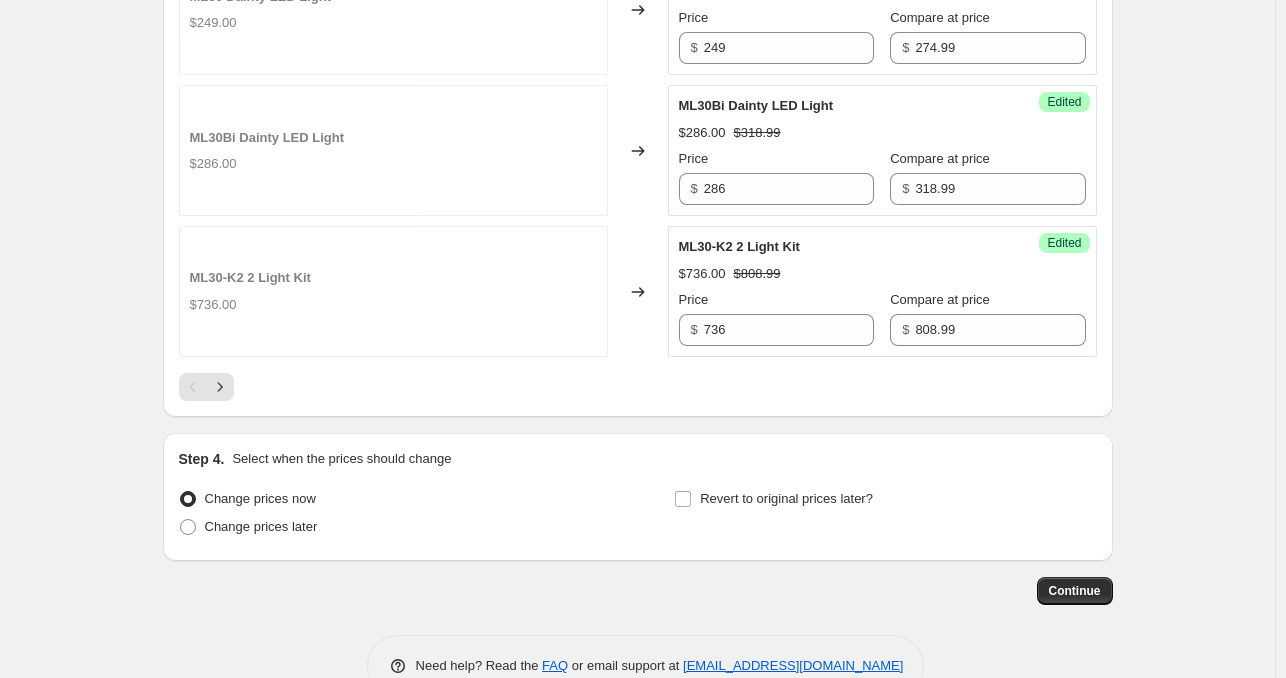 scroll, scrollTop: 3200, scrollLeft: 0, axis: vertical 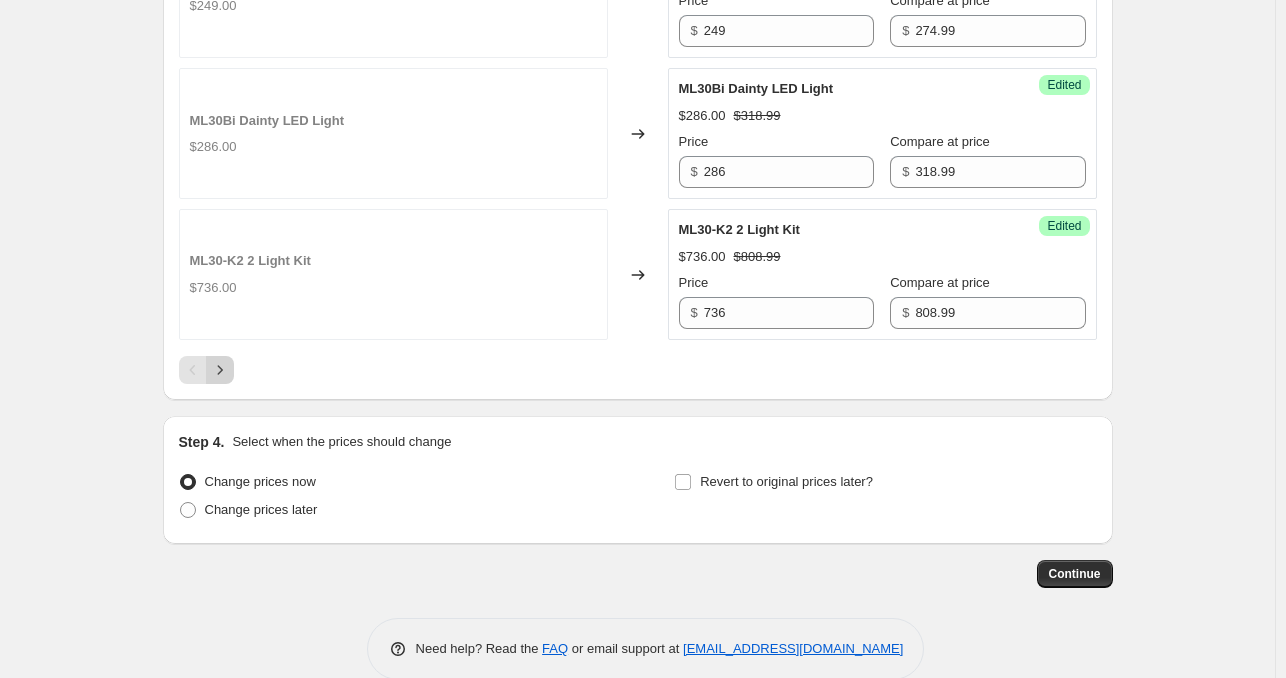 click 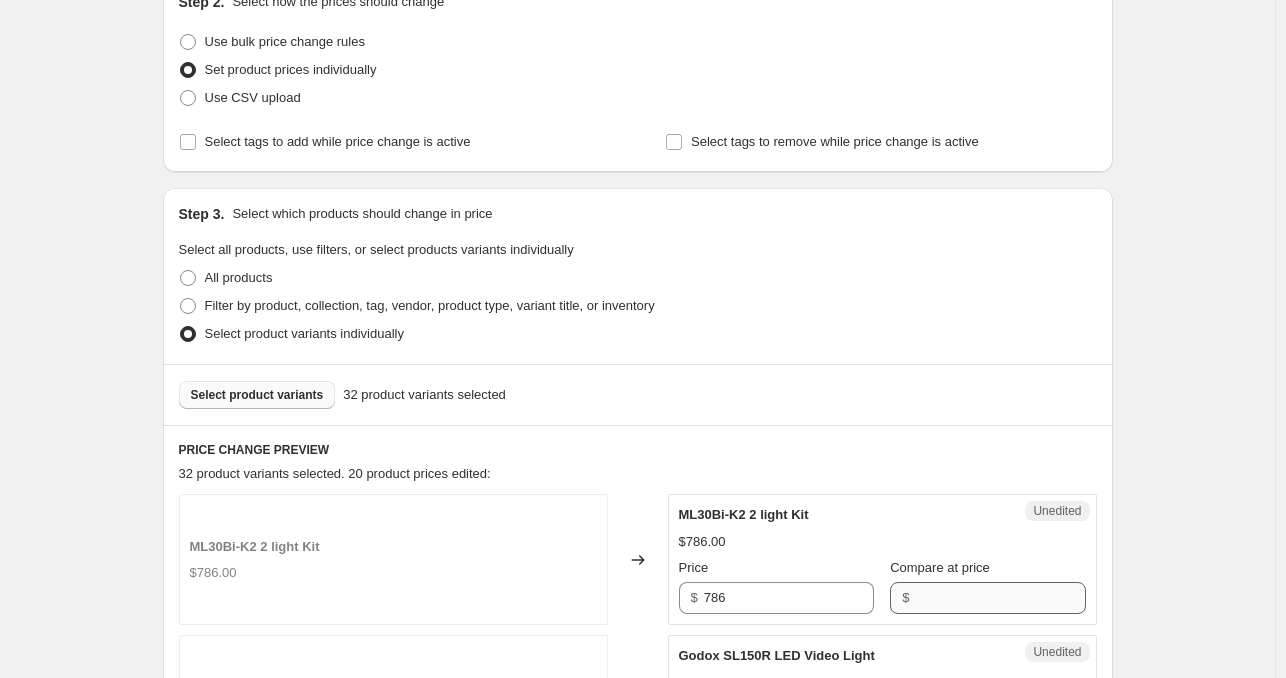scroll, scrollTop: 640, scrollLeft: 0, axis: vertical 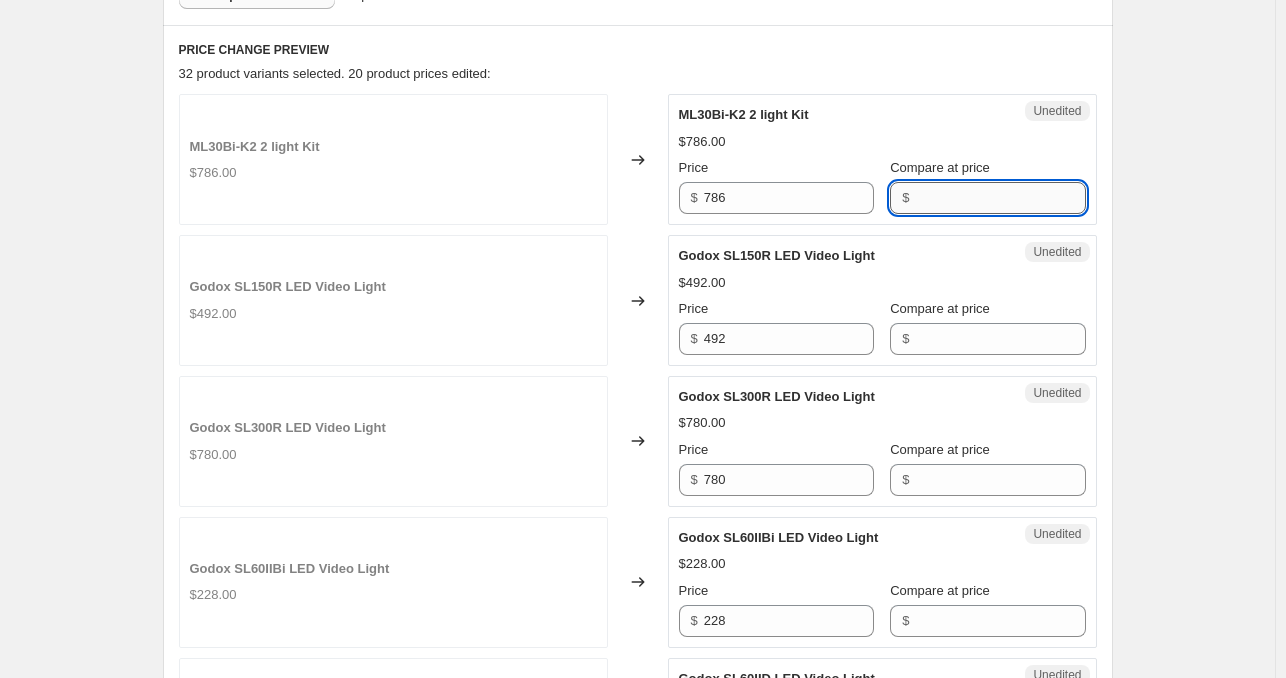 click on "Compare at price" at bounding box center [1000, 198] 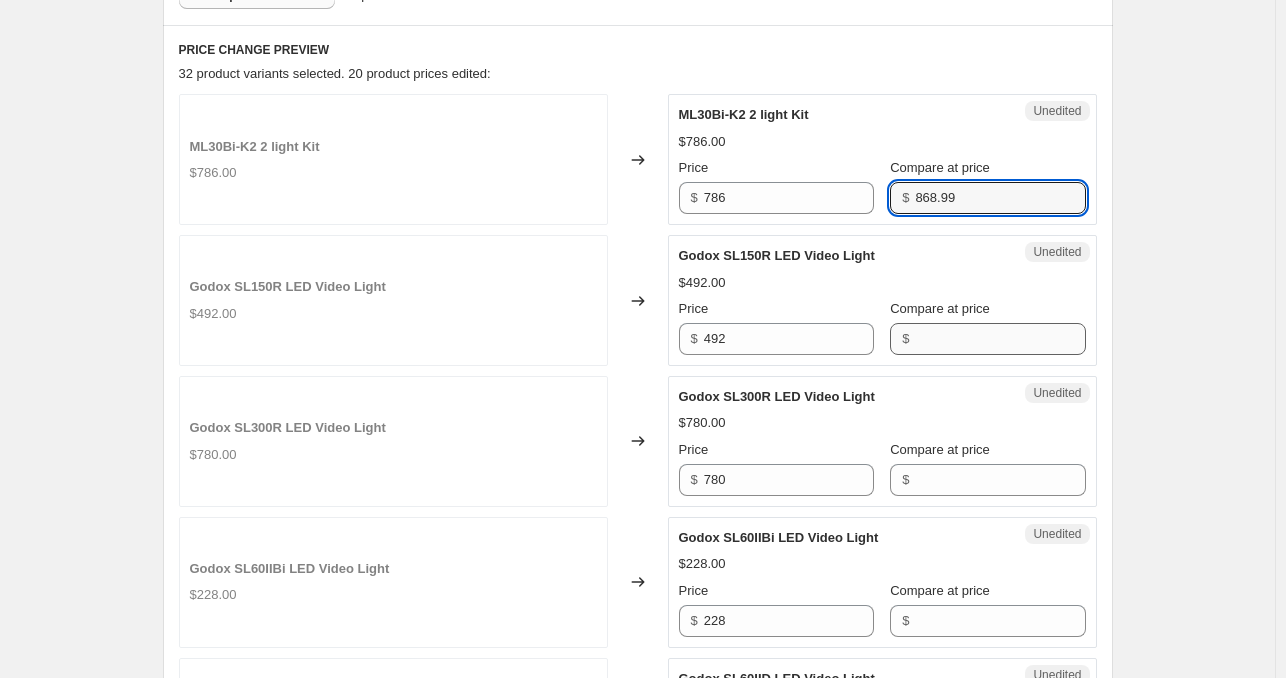 type on "868.99" 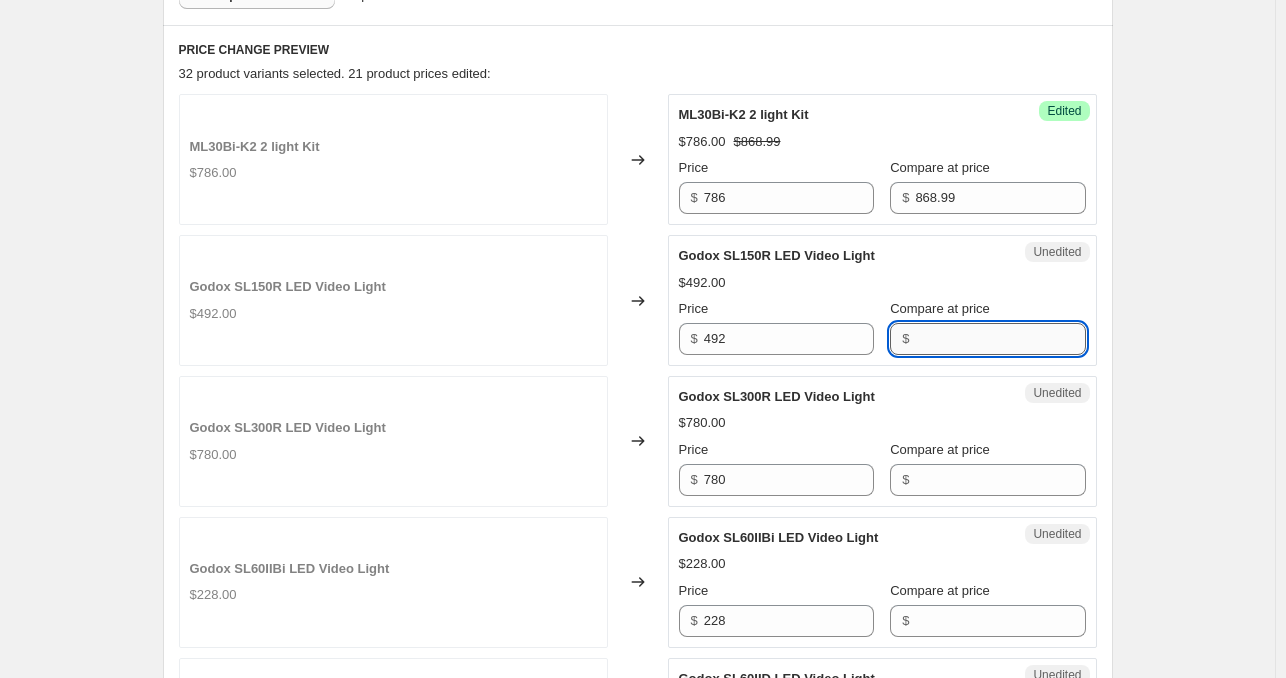 click on "Compare at price" at bounding box center [1000, 339] 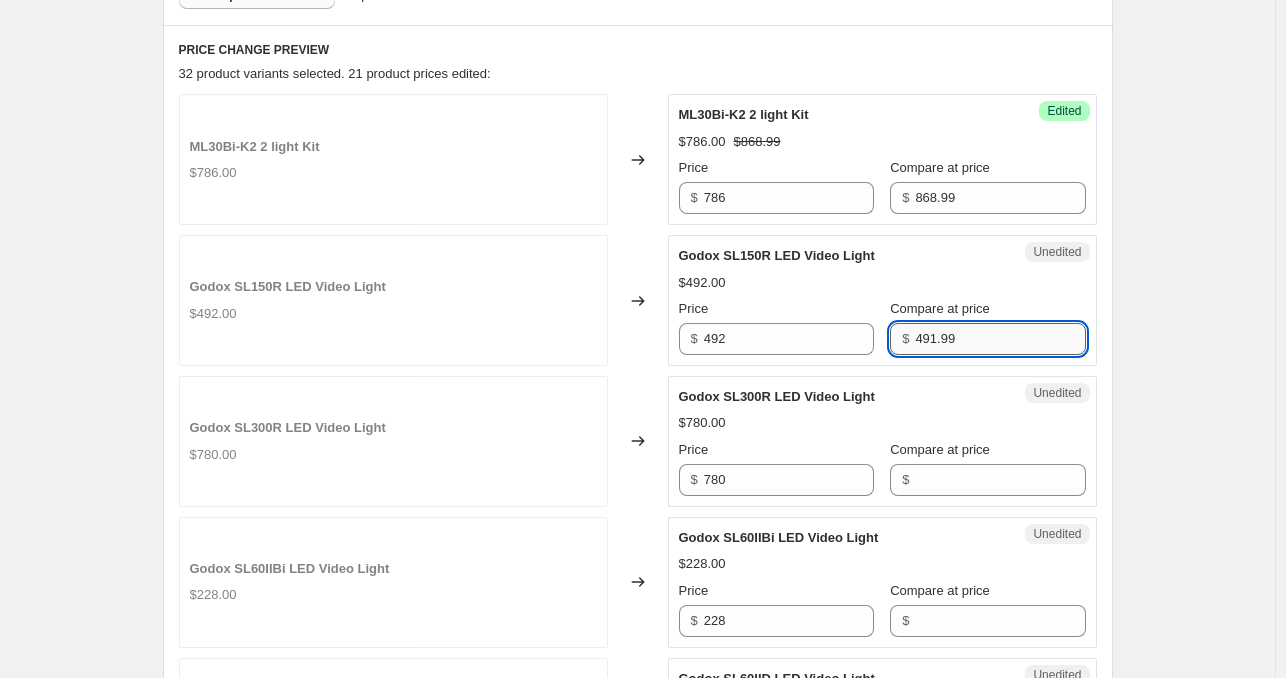 type on "491.99" 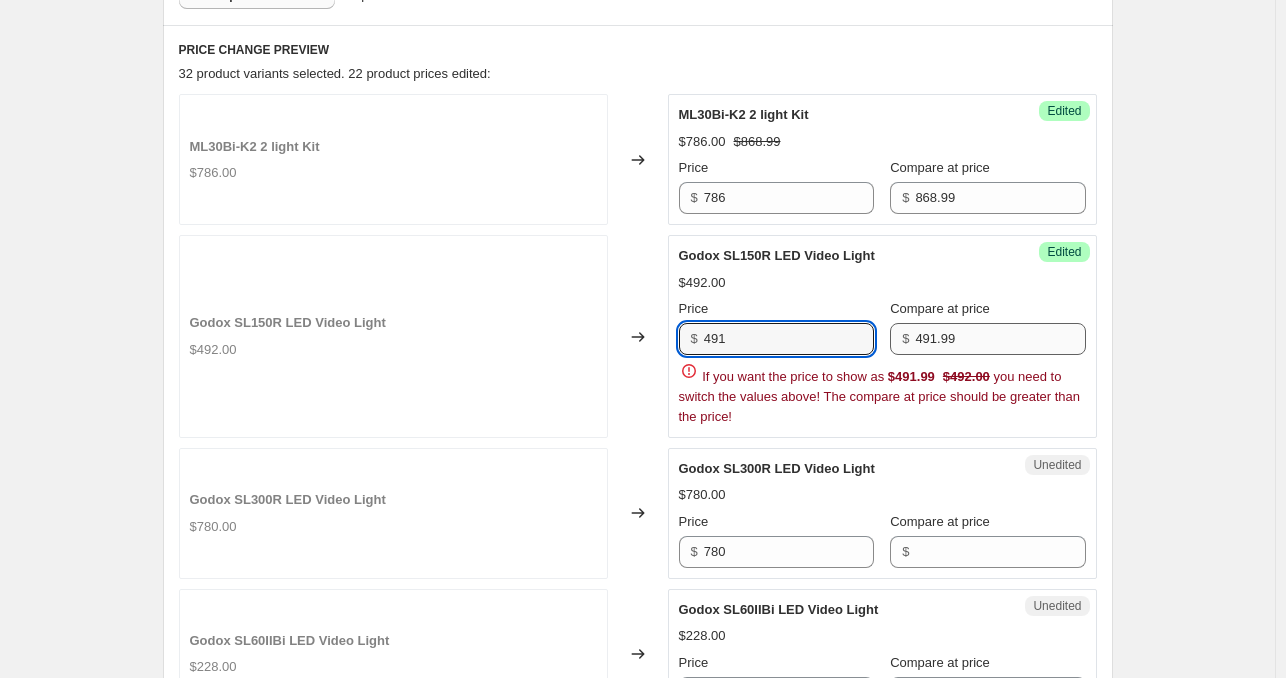 type on "491" 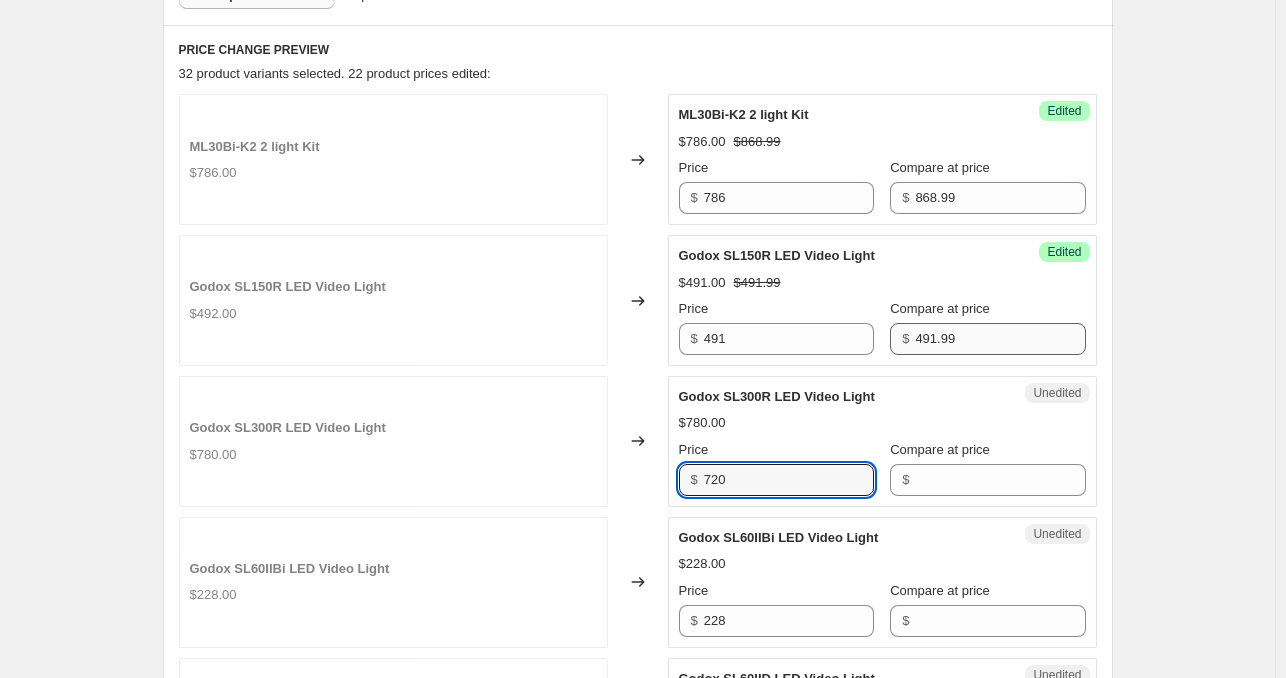 type on "720" 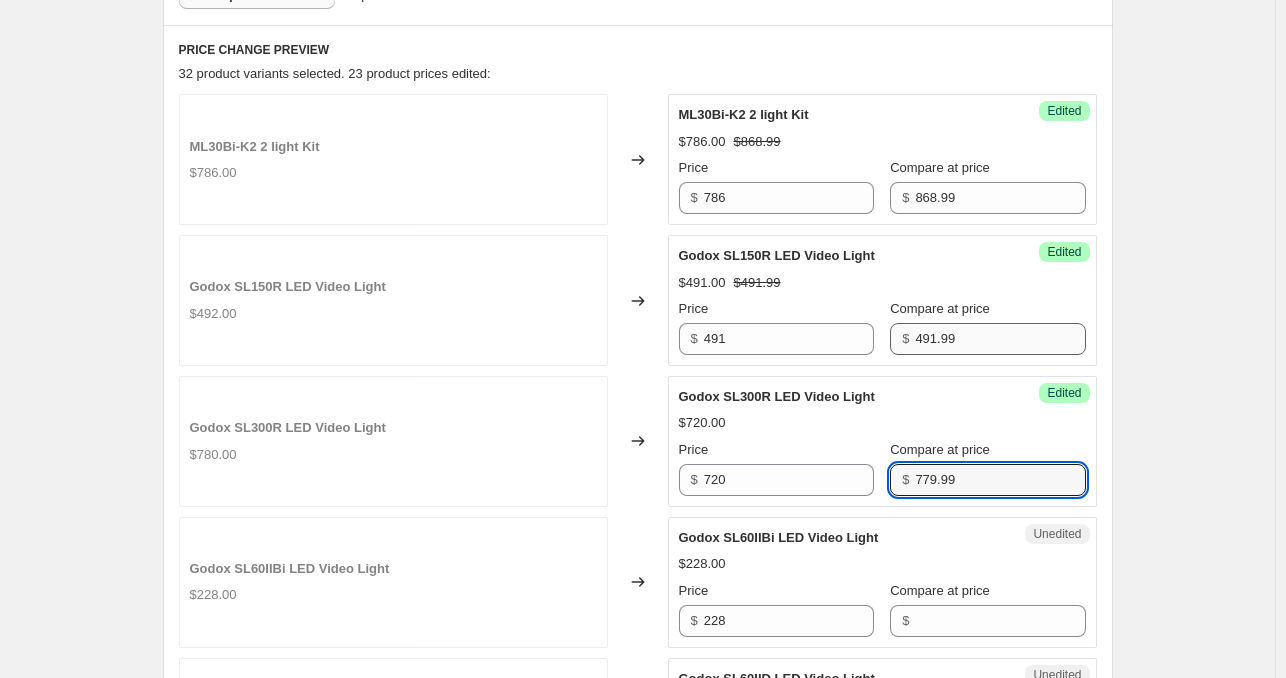 type on "779.99" 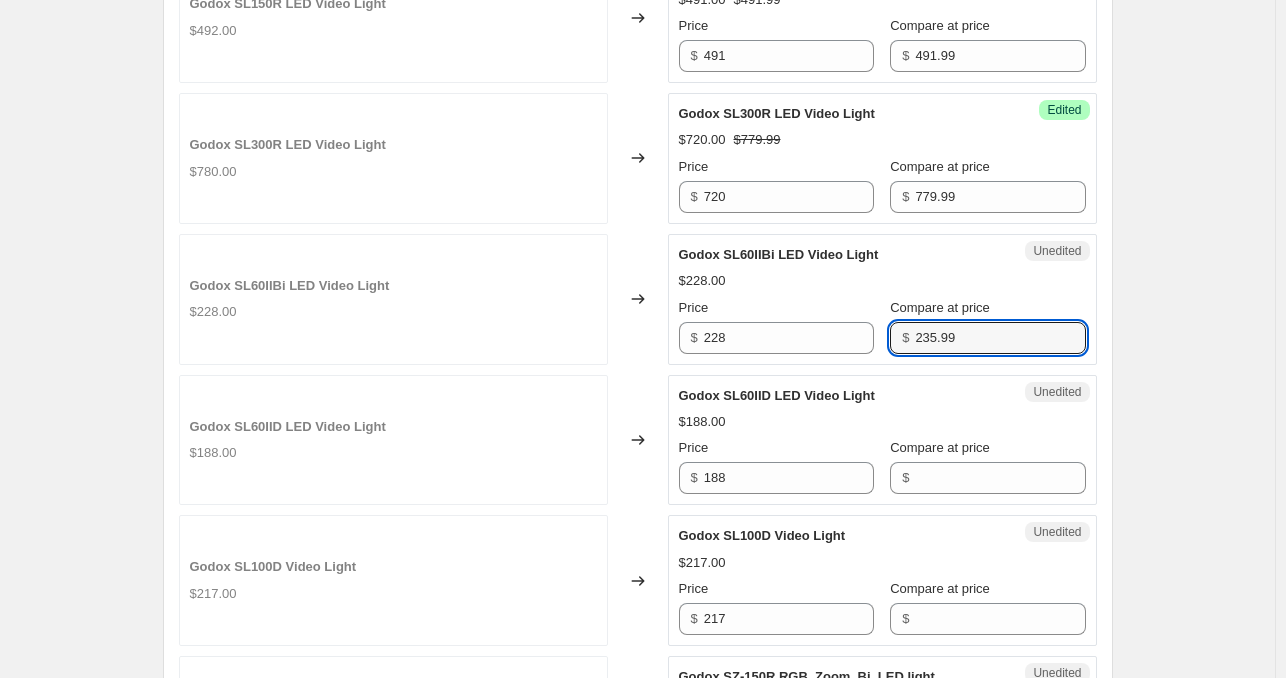 scroll, scrollTop: 940, scrollLeft: 0, axis: vertical 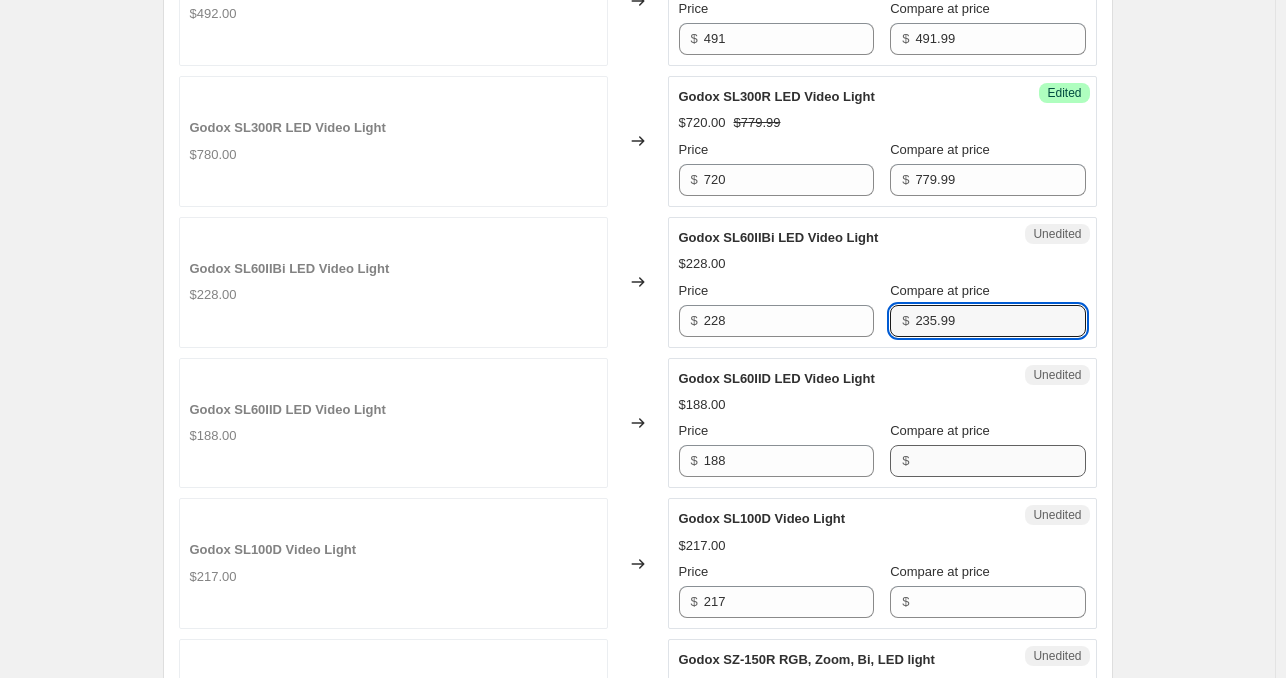 type on "235.99" 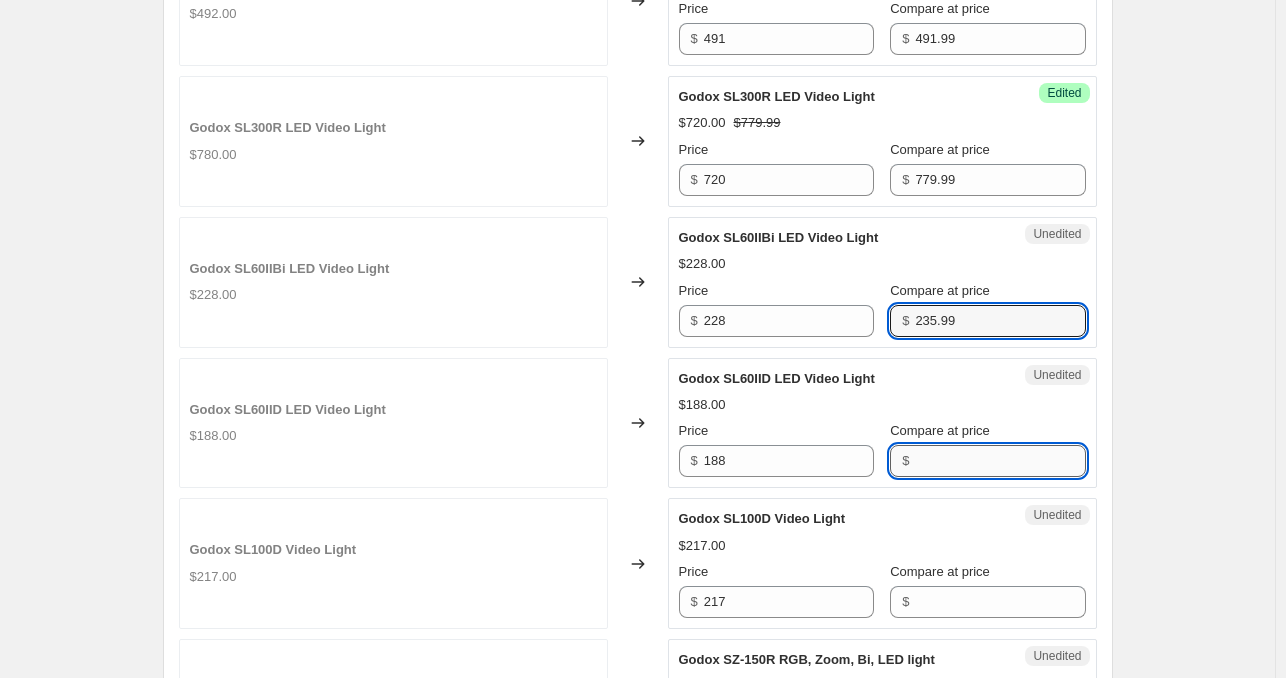 click on "Compare at price" at bounding box center (1000, 461) 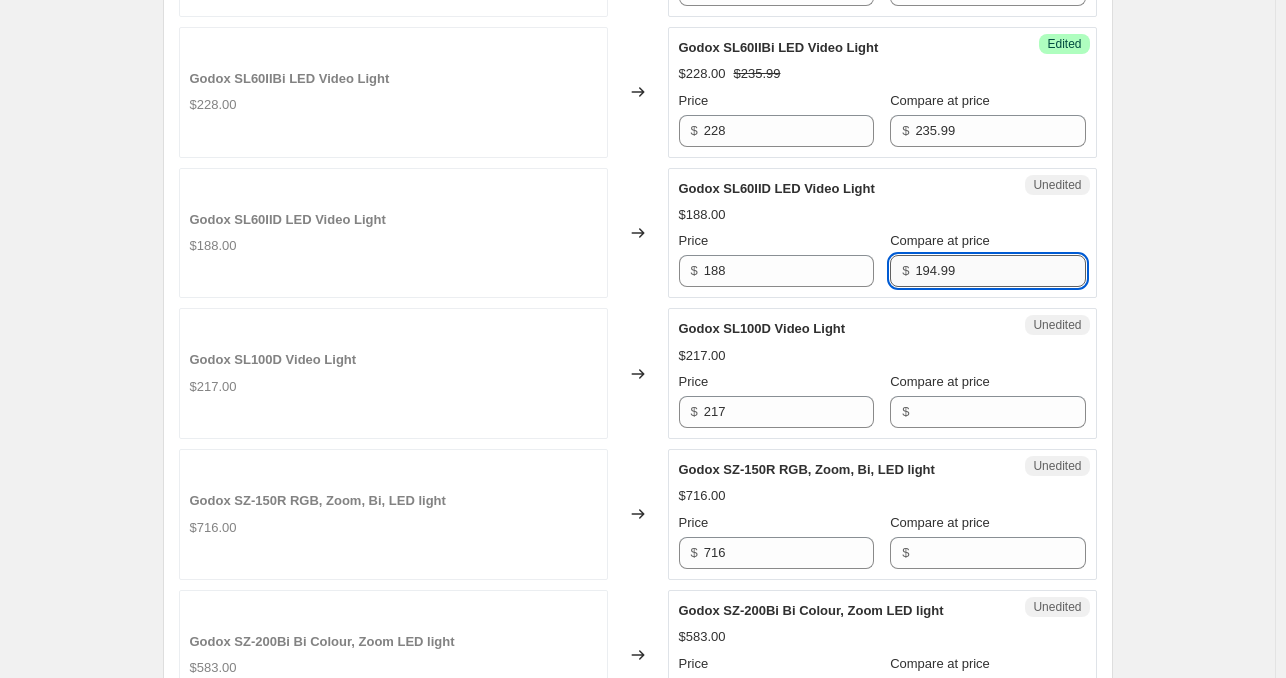 scroll, scrollTop: 1140, scrollLeft: 0, axis: vertical 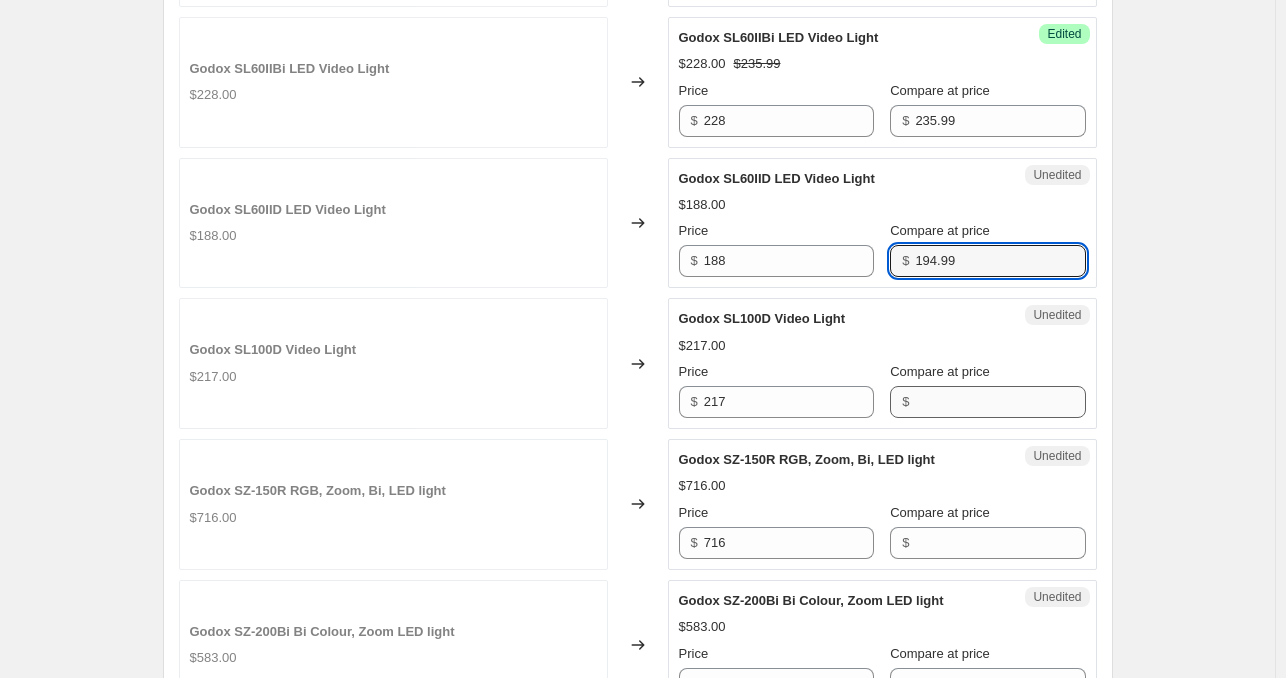 type on "194.99" 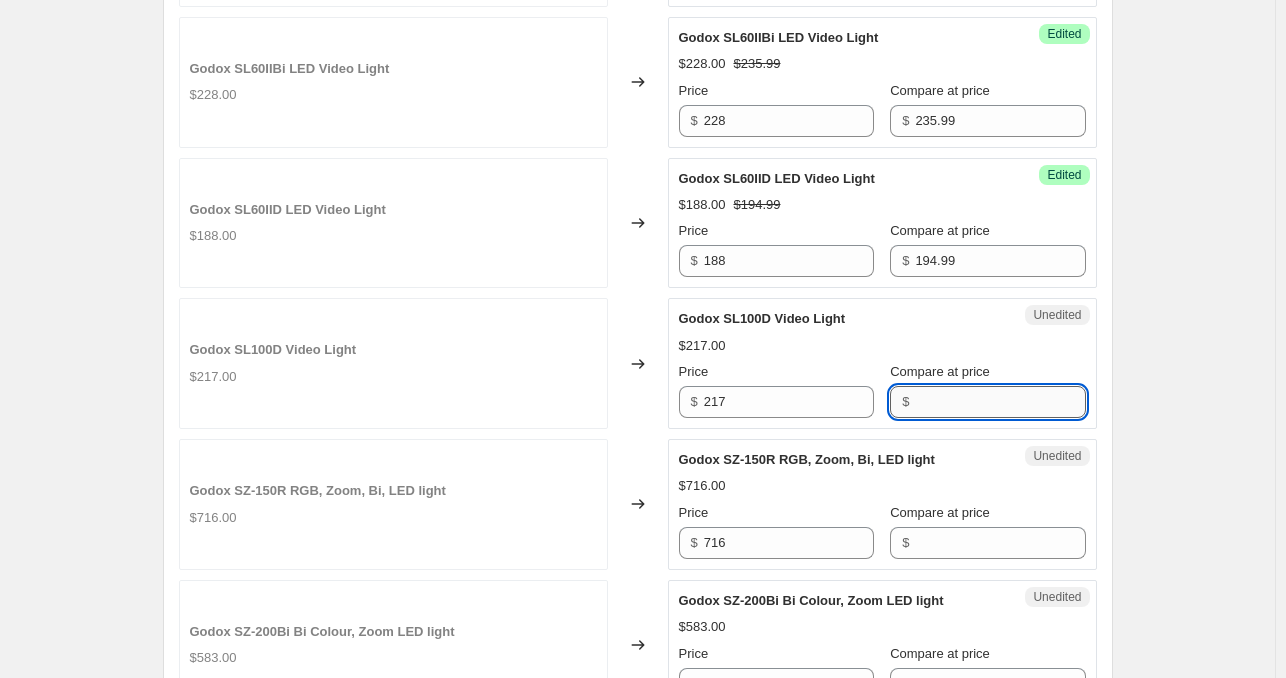 click on "Compare at price" at bounding box center (1000, 402) 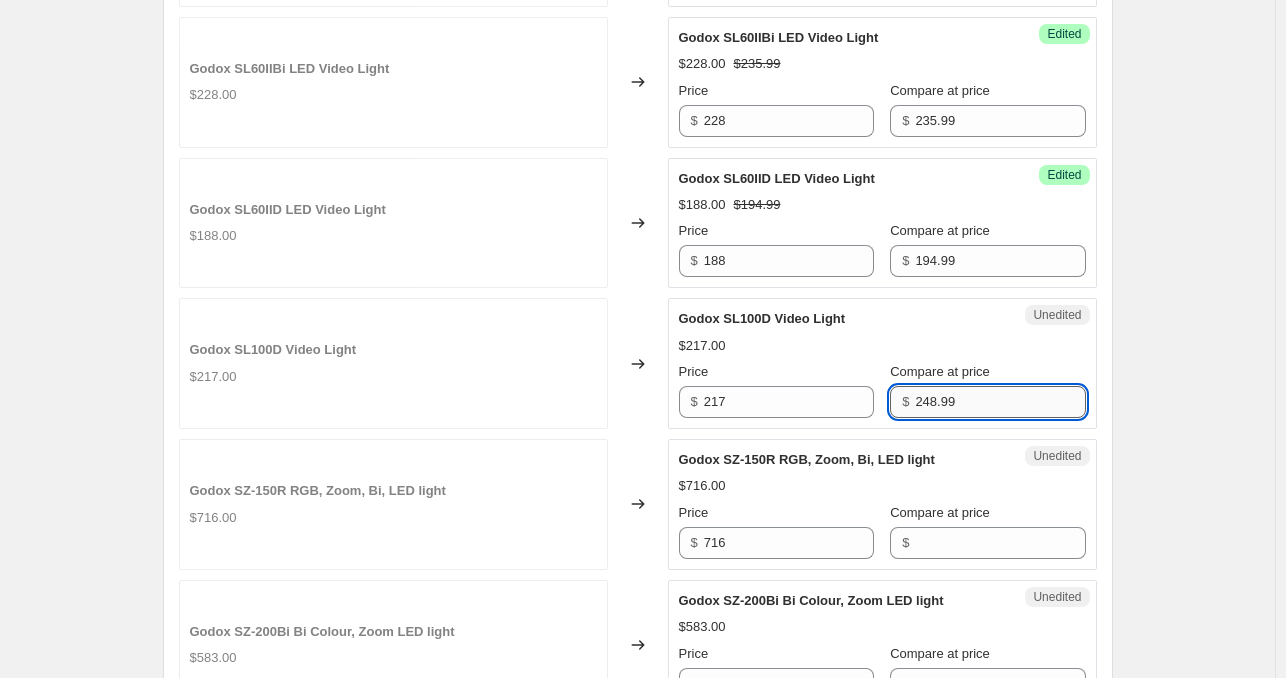 type on "248.99" 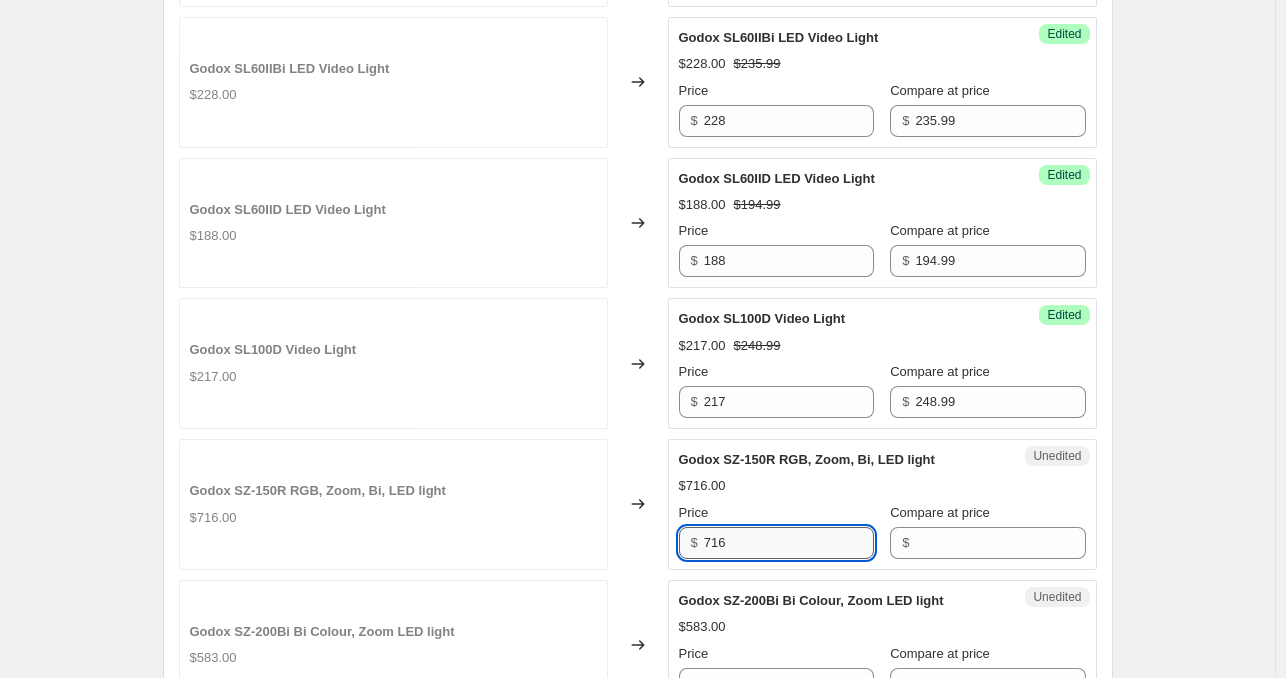 click on "716" at bounding box center [789, 543] 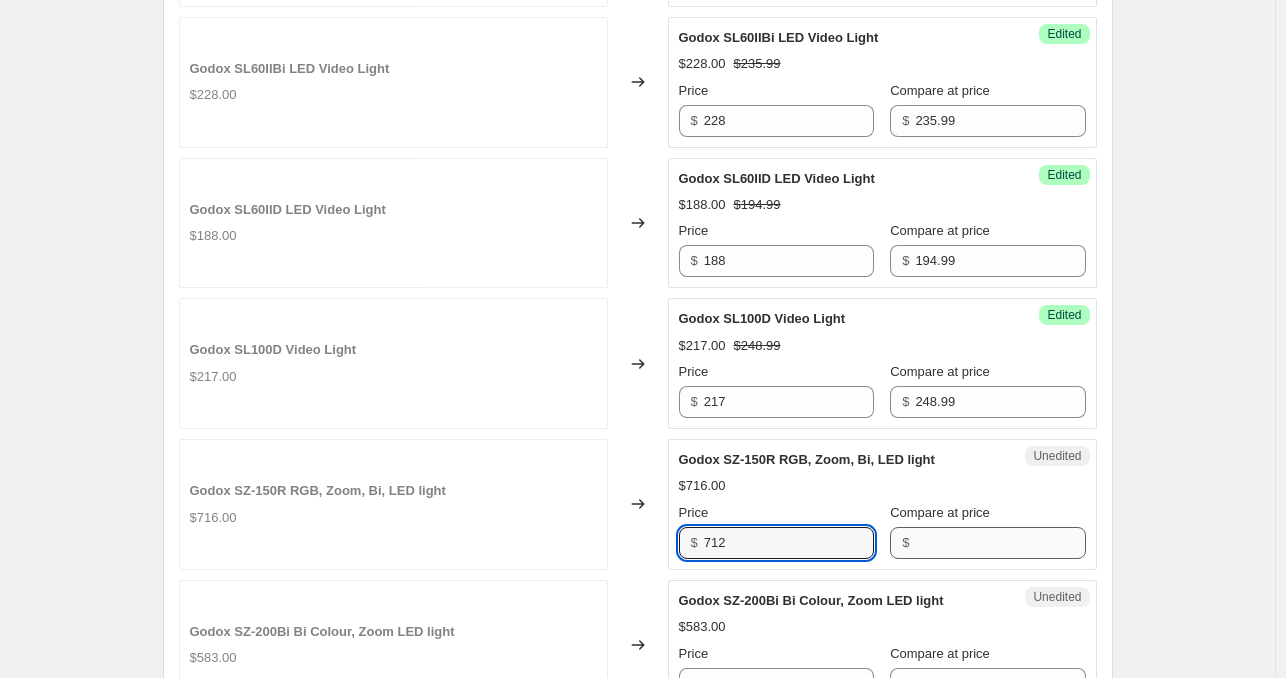 type on "712" 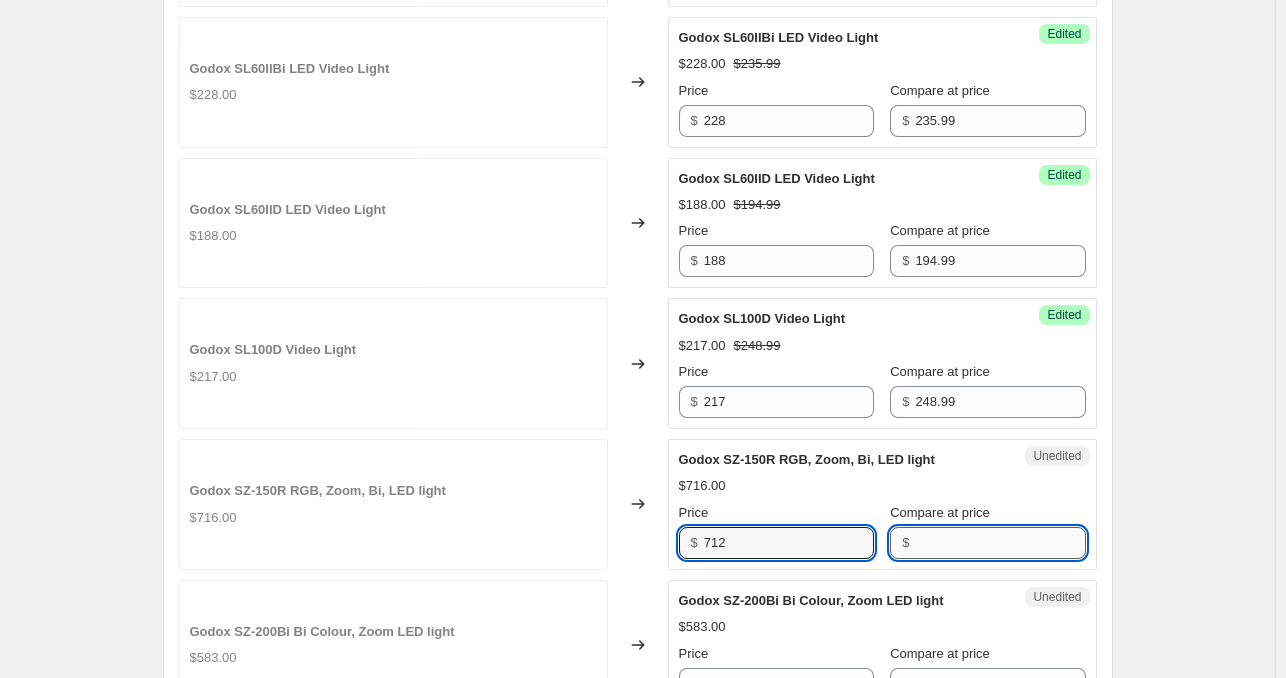 click on "Compare at price" at bounding box center [1000, 543] 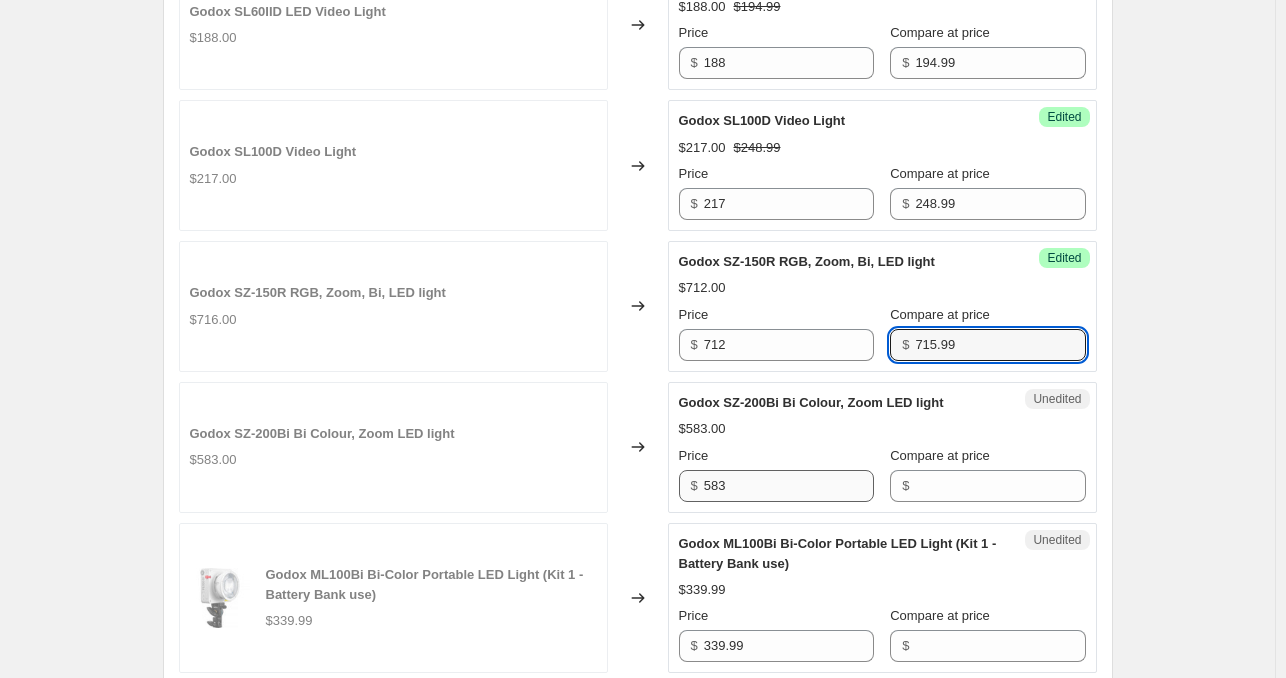 scroll, scrollTop: 1340, scrollLeft: 0, axis: vertical 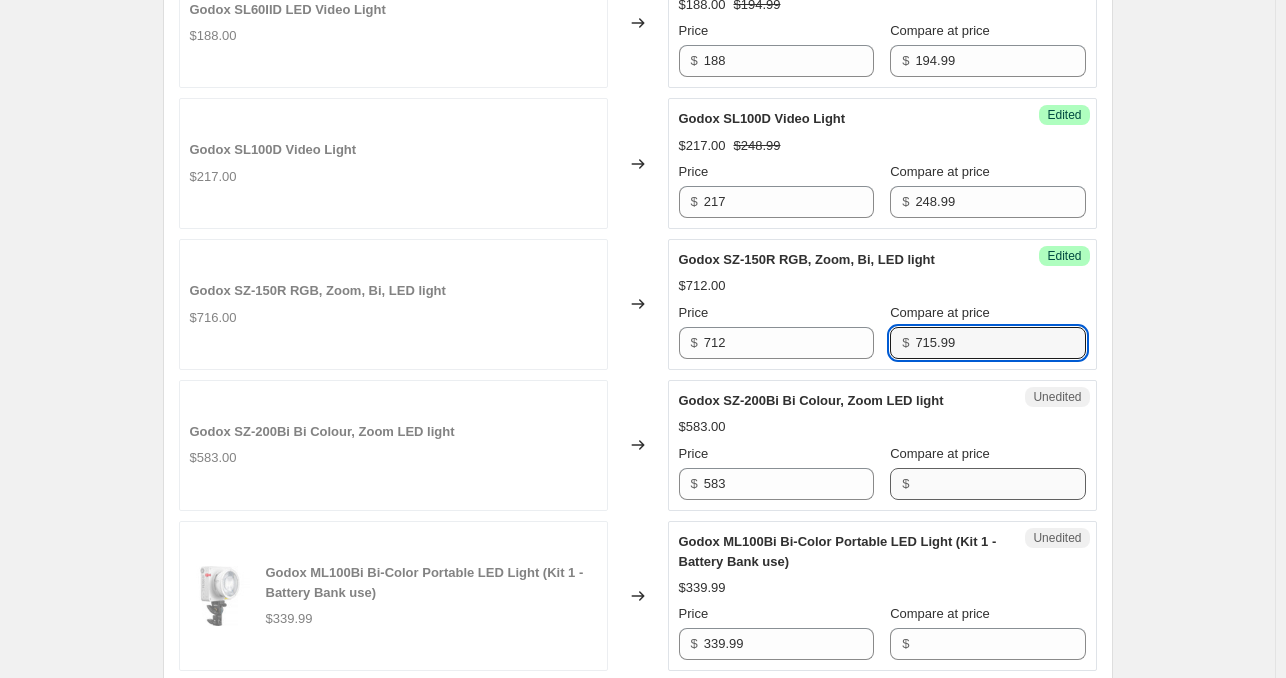type on "715.99" 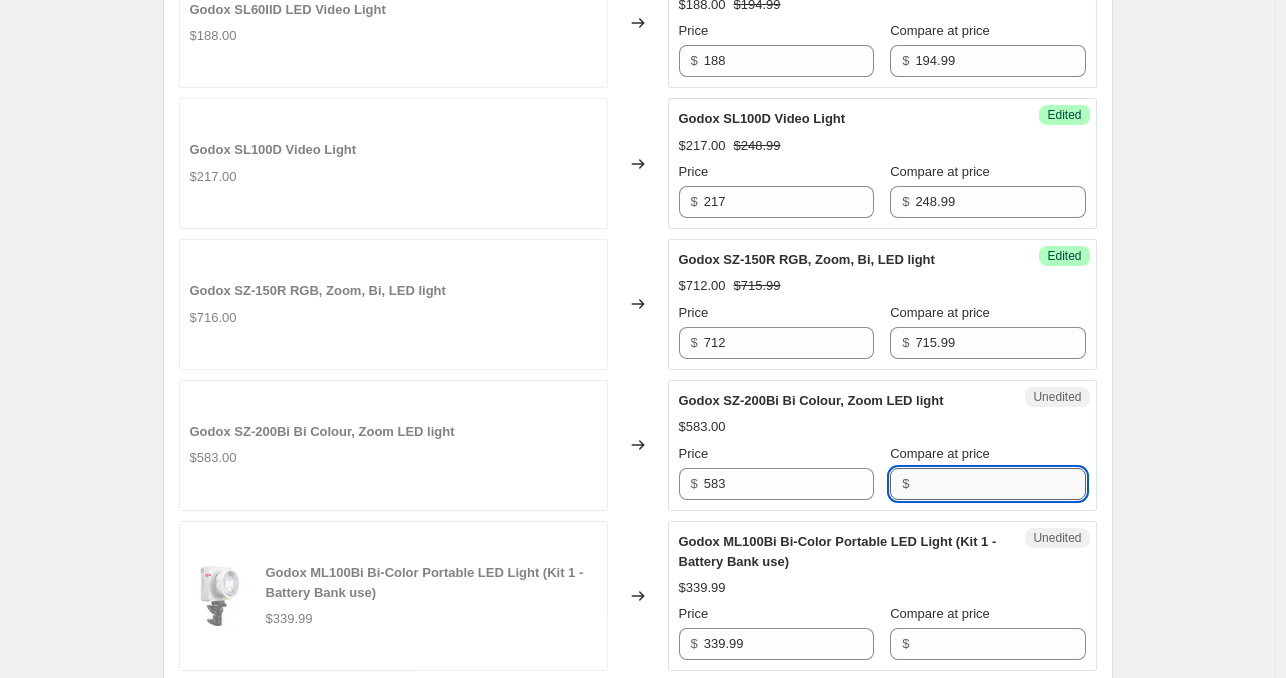 click on "Compare at price" at bounding box center (1000, 484) 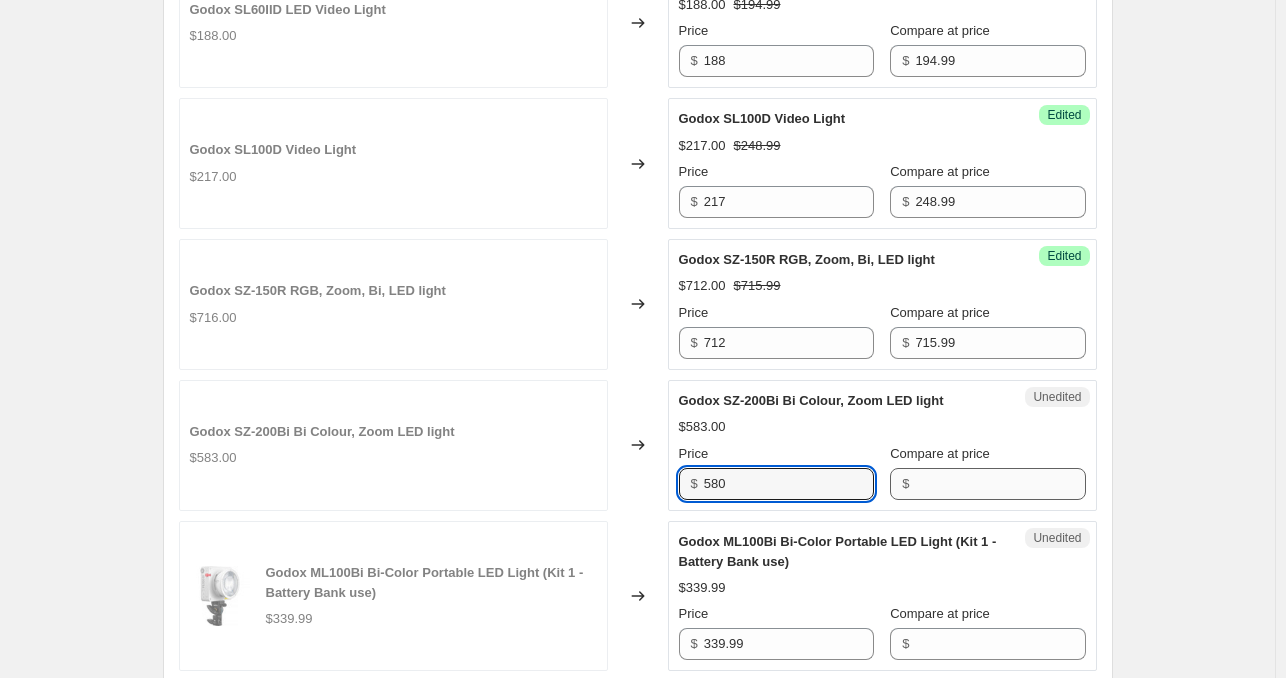 type on "580" 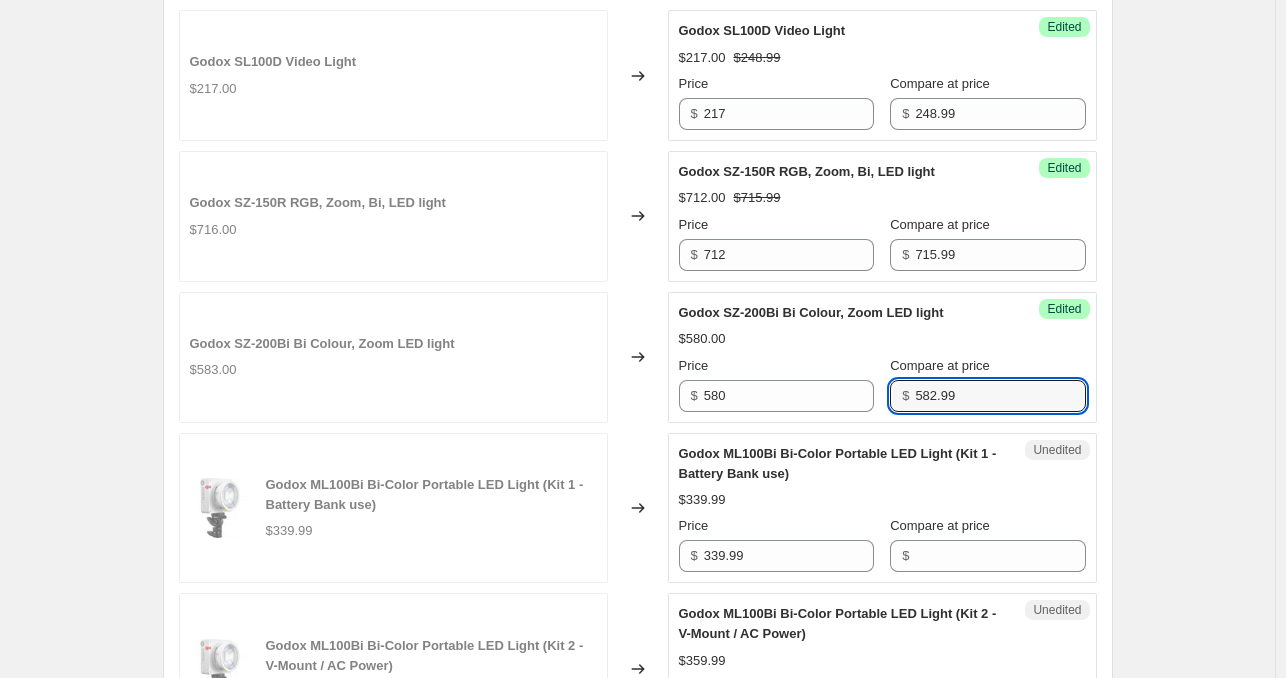 scroll, scrollTop: 1440, scrollLeft: 0, axis: vertical 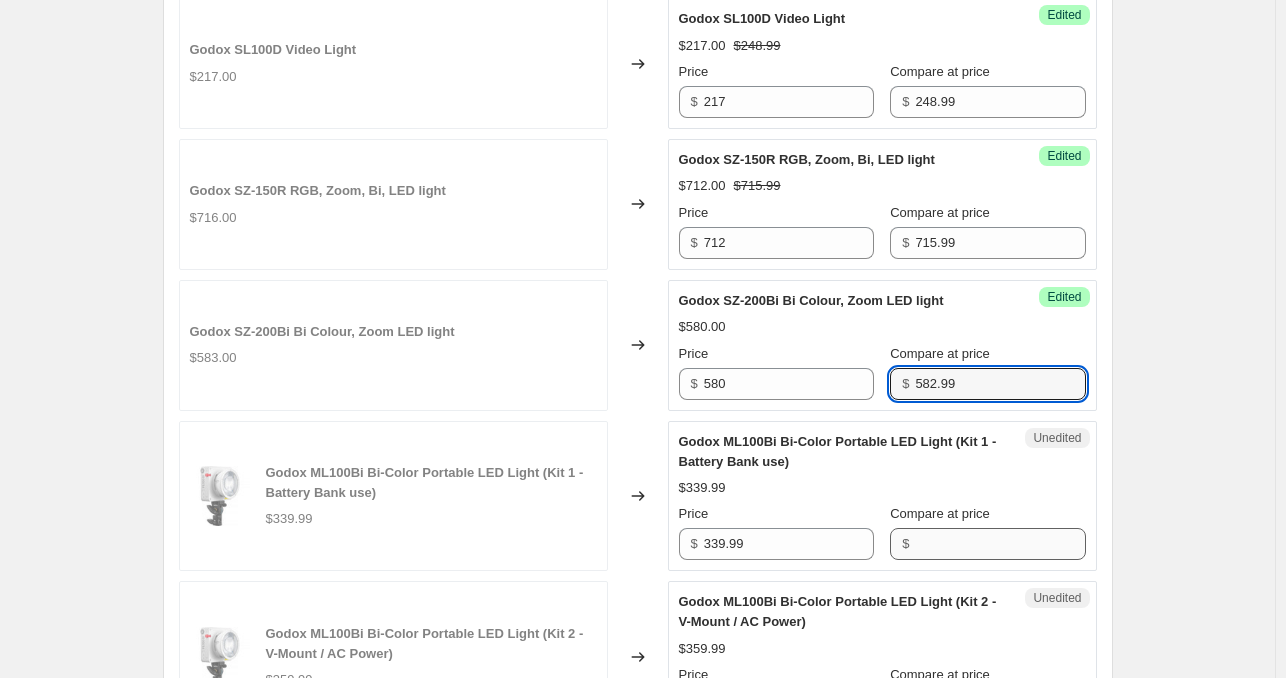 type on "582.99" 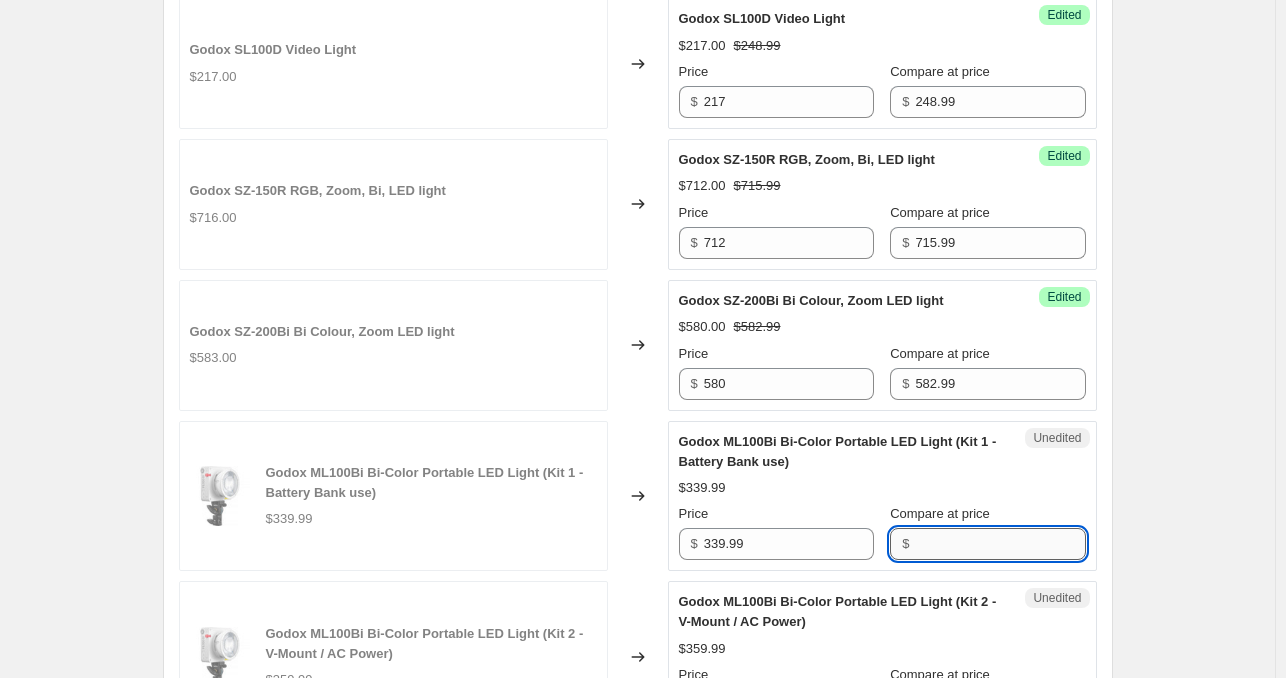click on "Compare at price" at bounding box center (1000, 544) 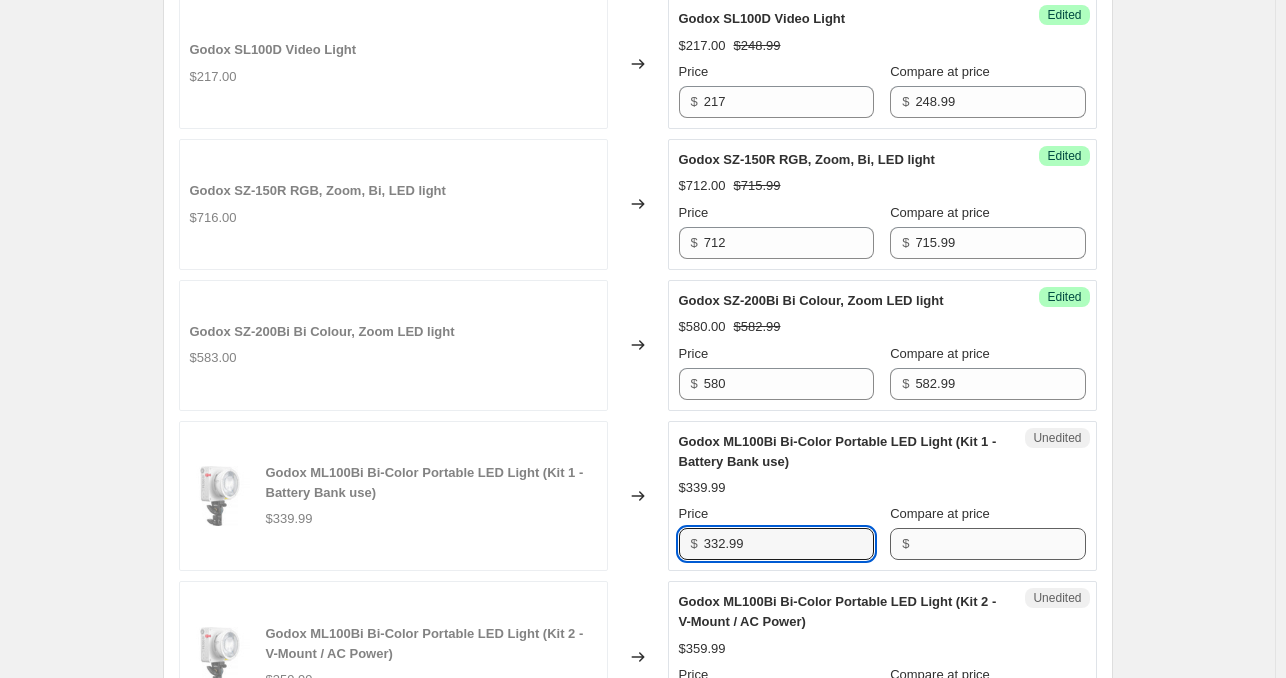type on "332.99" 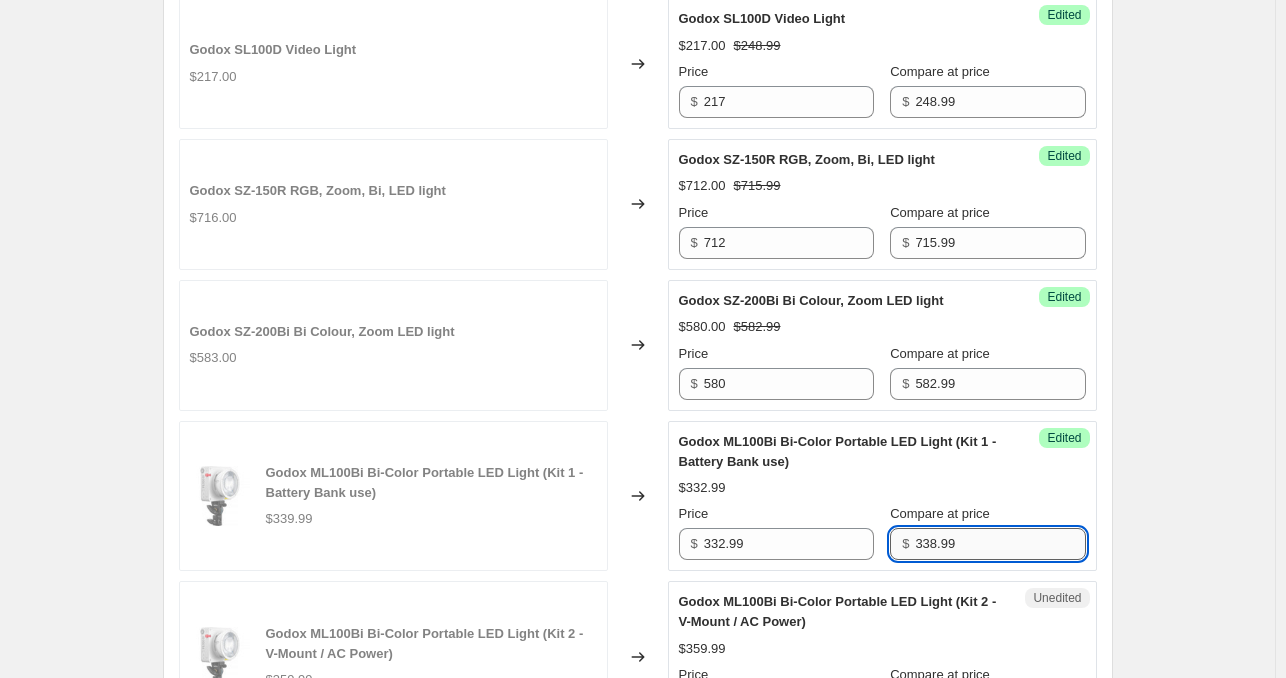type on "338.99" 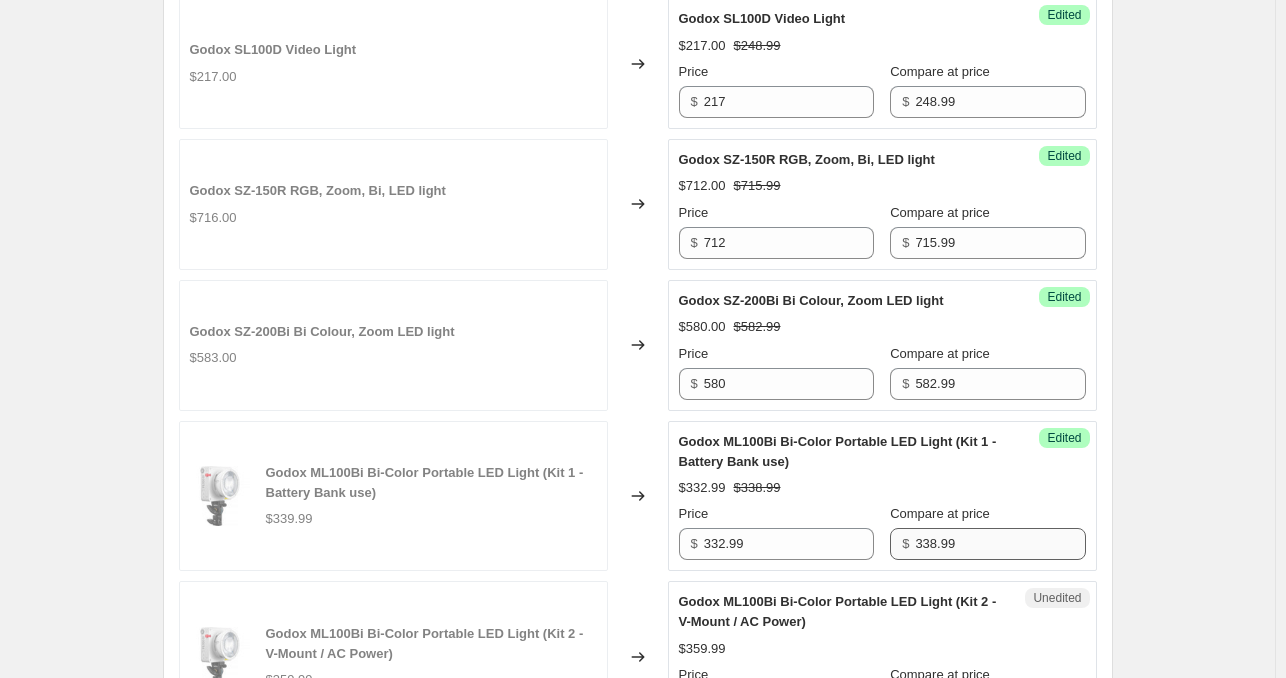 scroll, scrollTop: 1802, scrollLeft: 0, axis: vertical 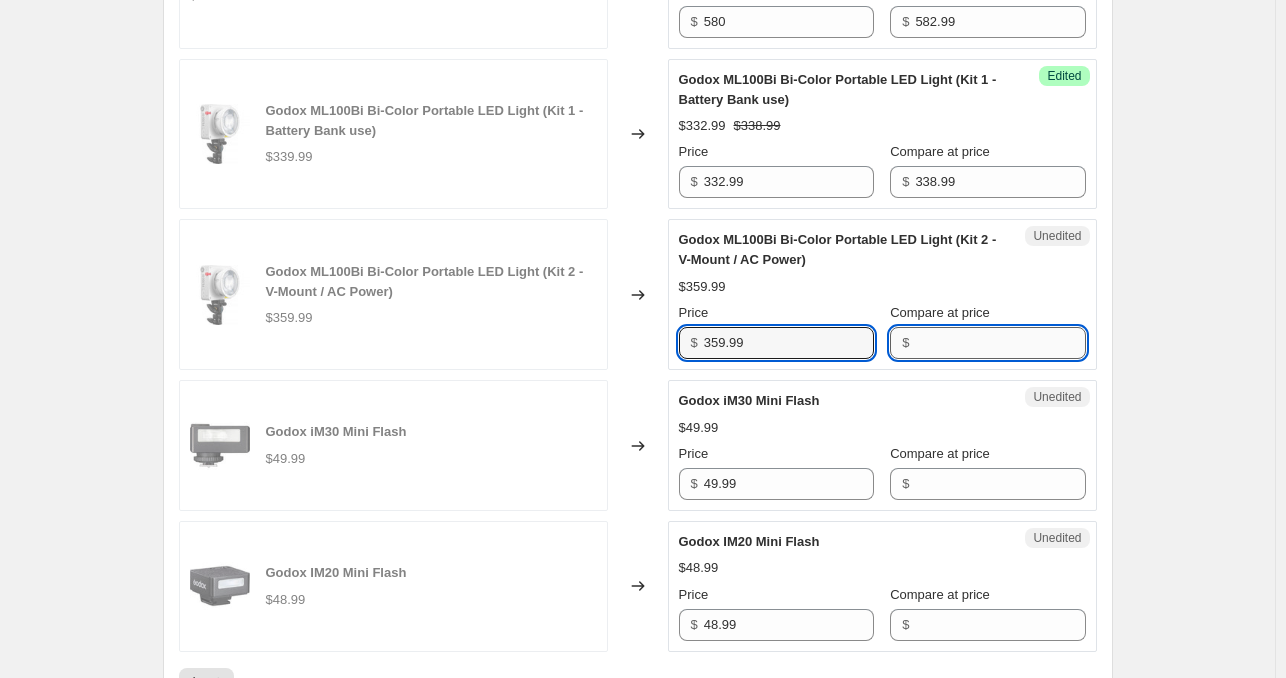 click on "Compare at price" at bounding box center [1000, 343] 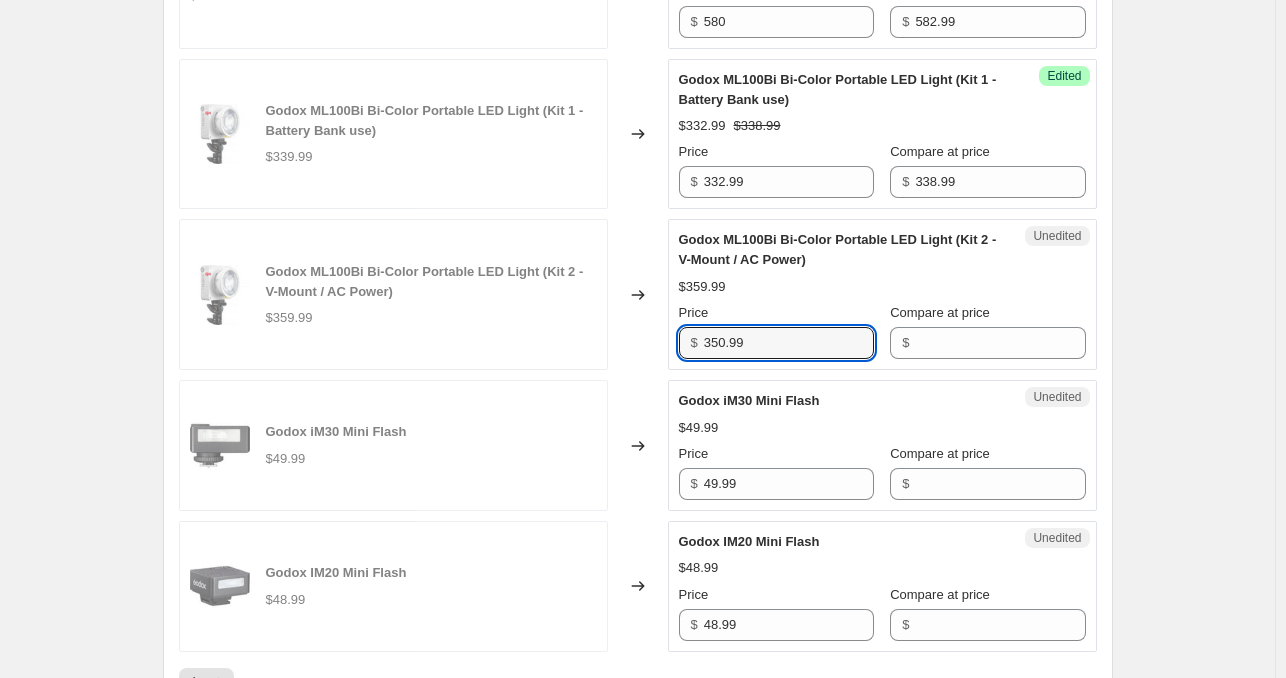 type on "350.99" 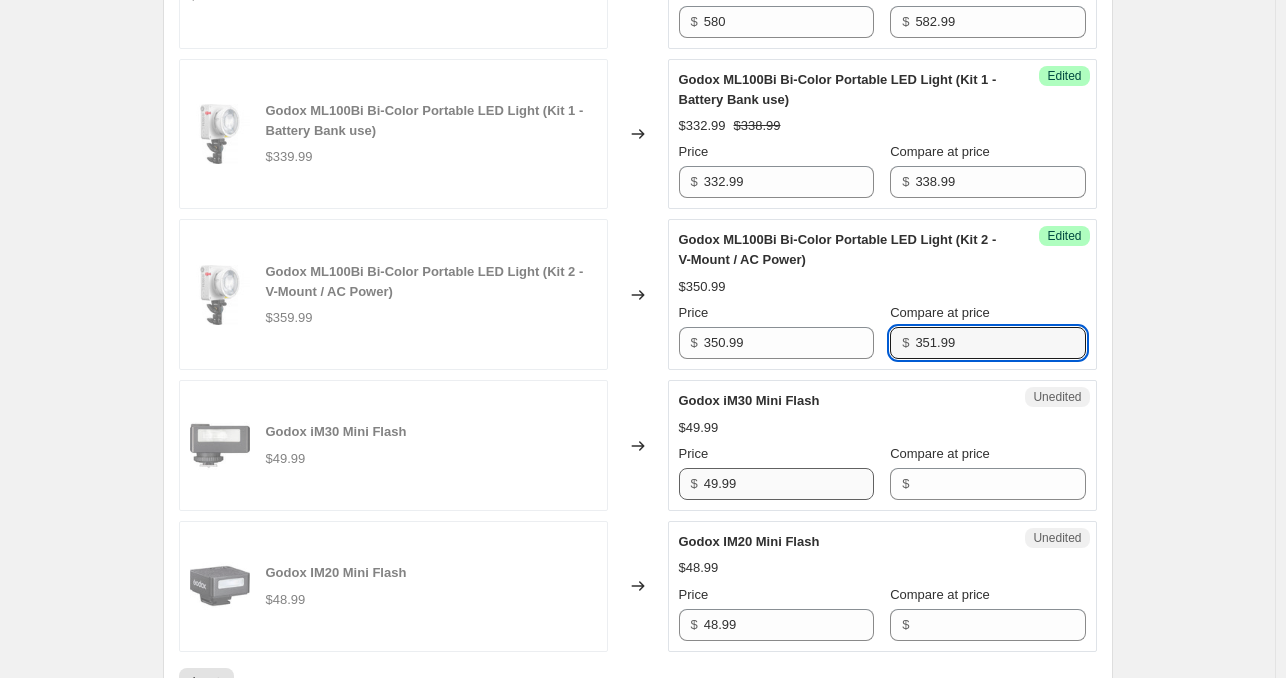 type on "351.99" 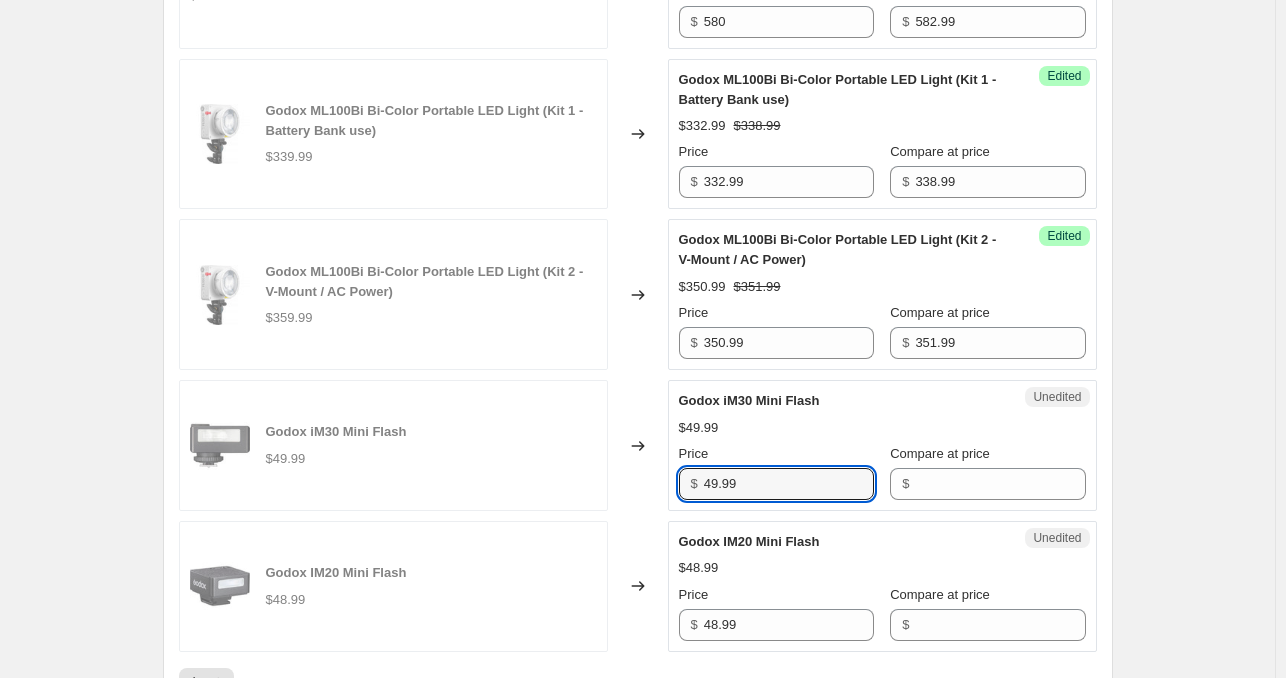 drag, startPoint x: 714, startPoint y: 473, endPoint x: 863, endPoint y: 486, distance: 149.56604 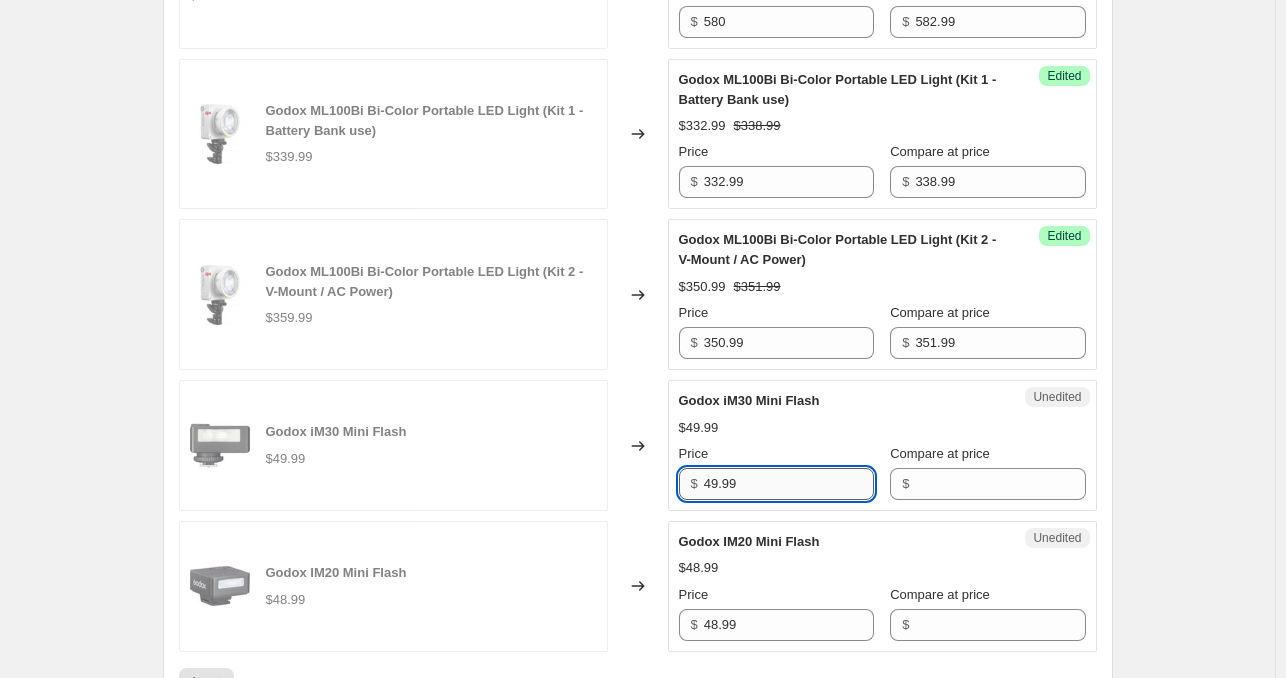 click on "49.99" at bounding box center [789, 484] 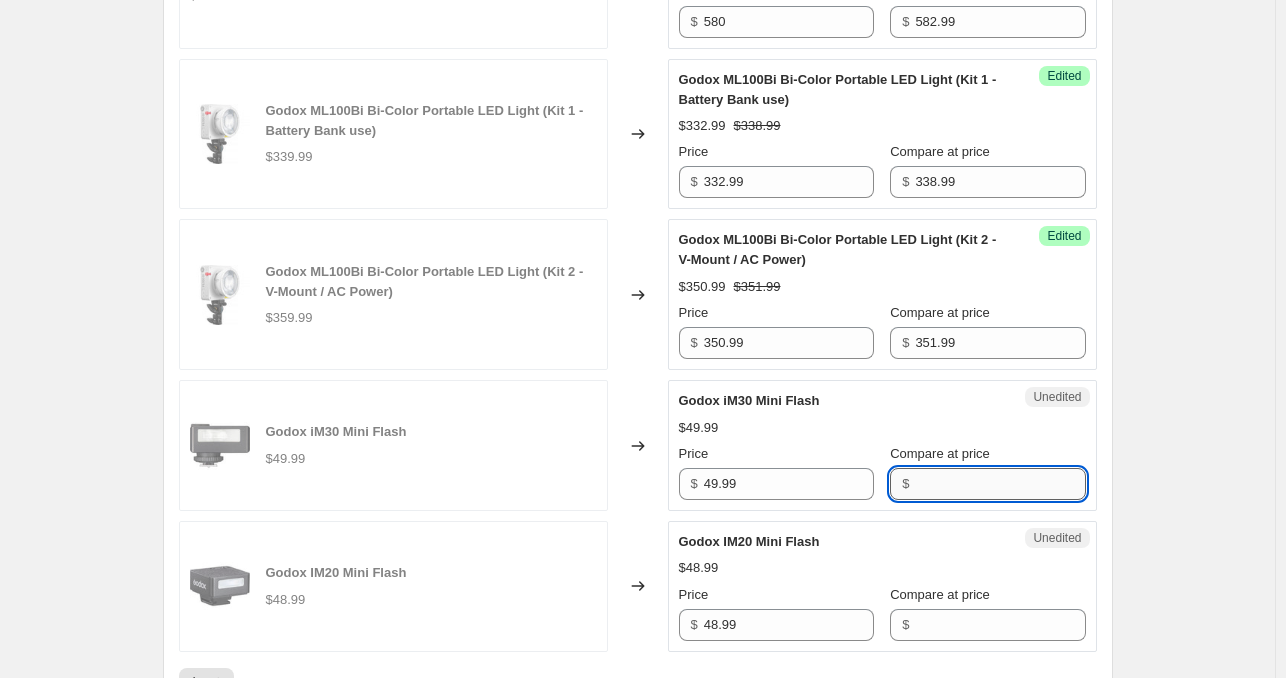 click on "Compare at price" at bounding box center [1000, 484] 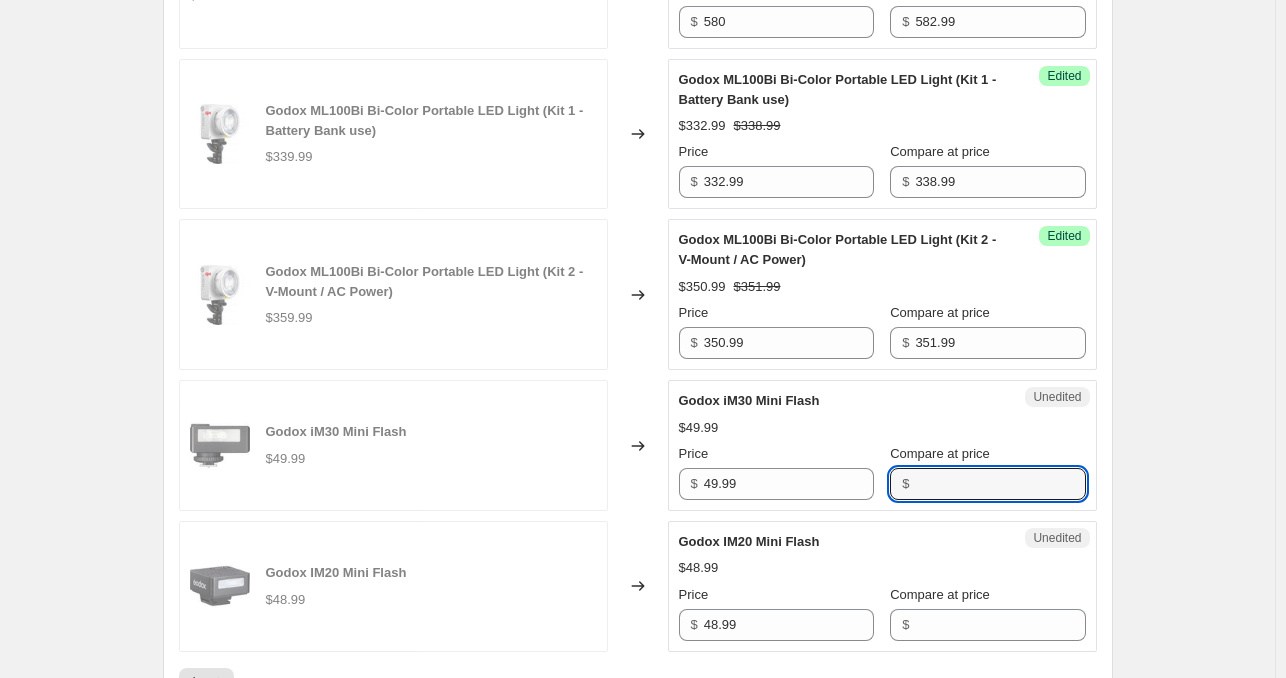 paste on "49.99" 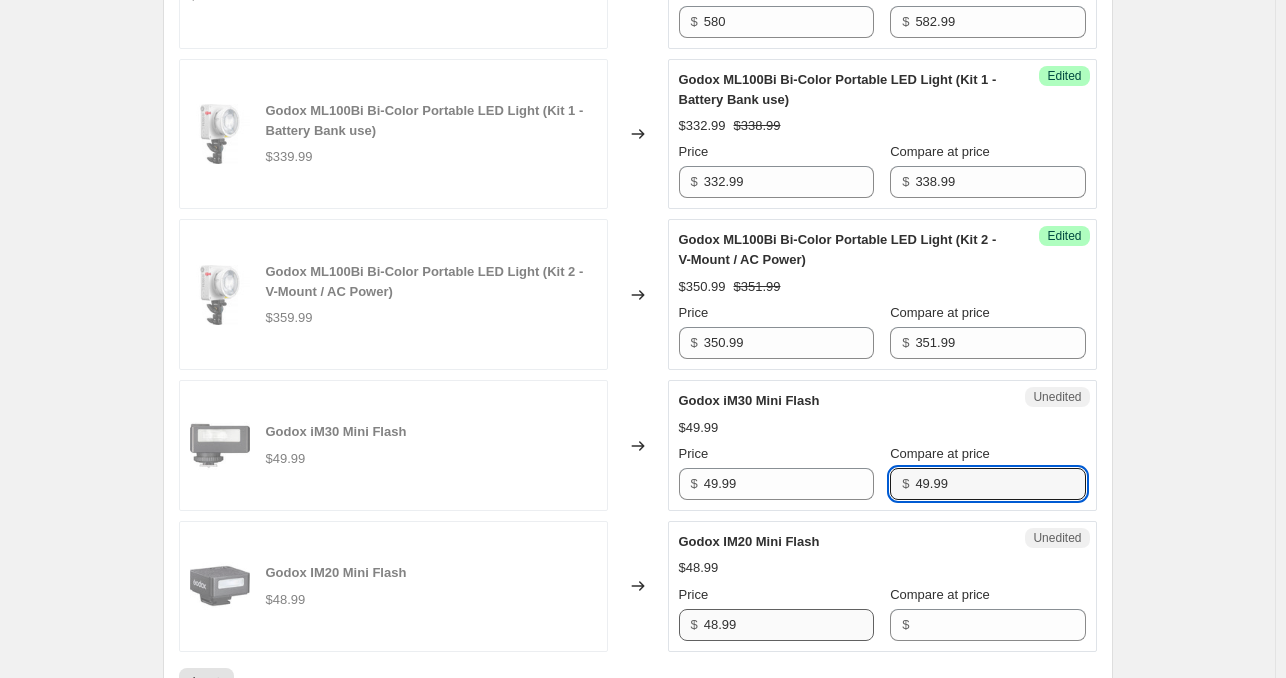 type on "49.99" 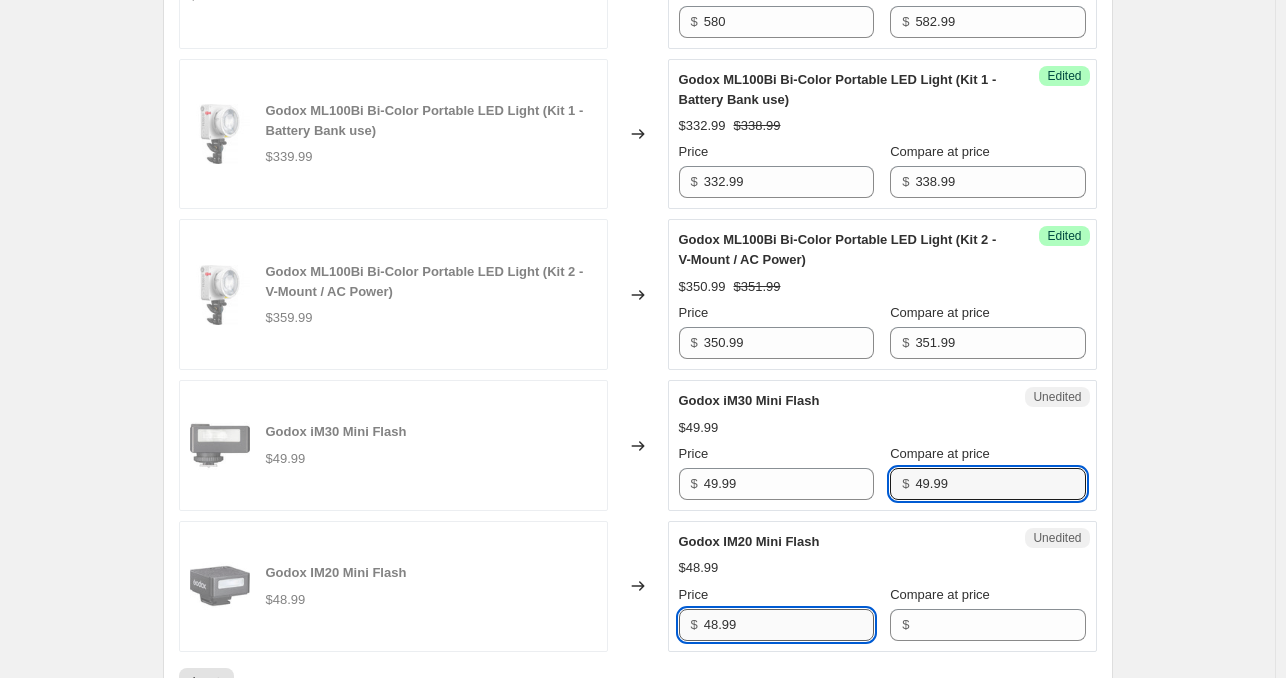 click on "48.99" at bounding box center (789, 625) 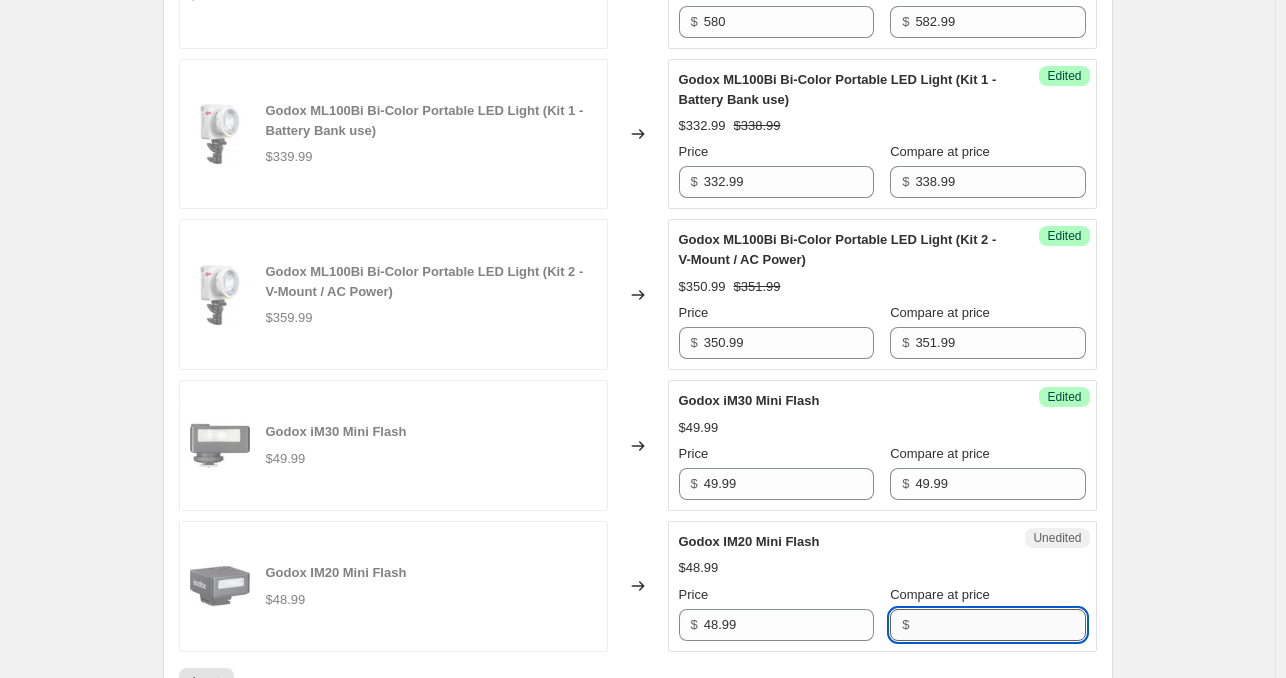 click on "Compare at price" at bounding box center (1000, 625) 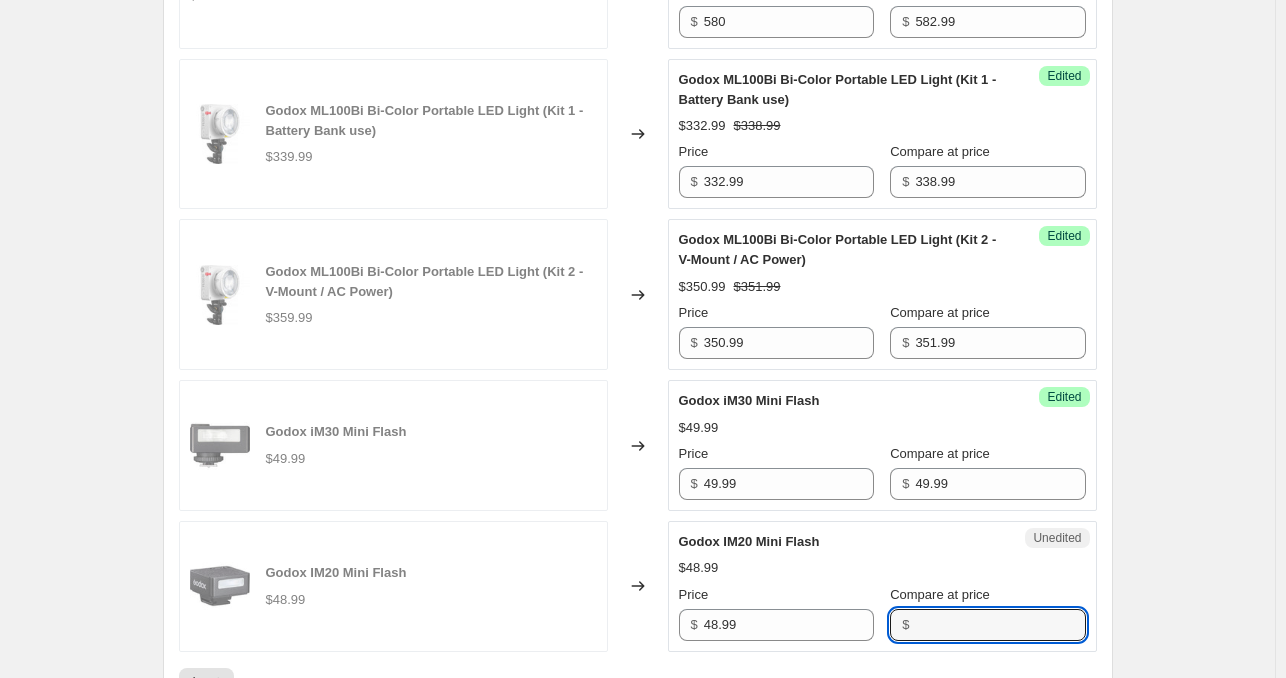 paste on "48.99" 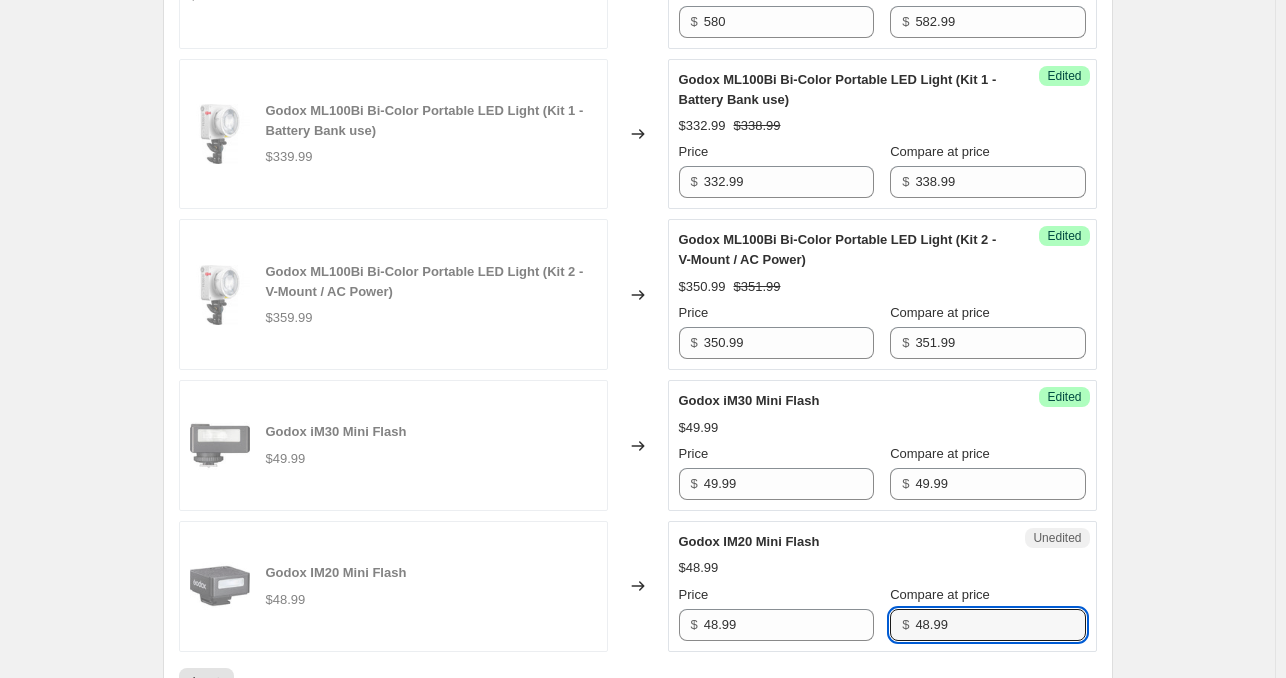 scroll, scrollTop: 1902, scrollLeft: 0, axis: vertical 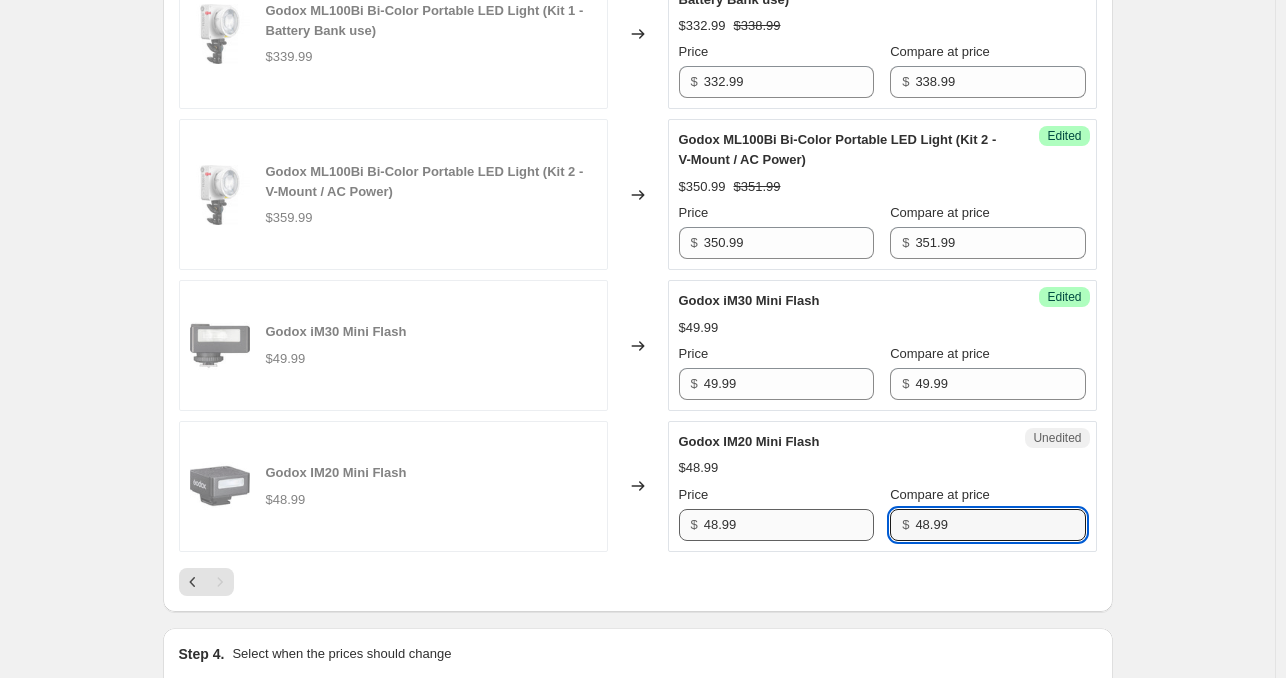 type on "48.99" 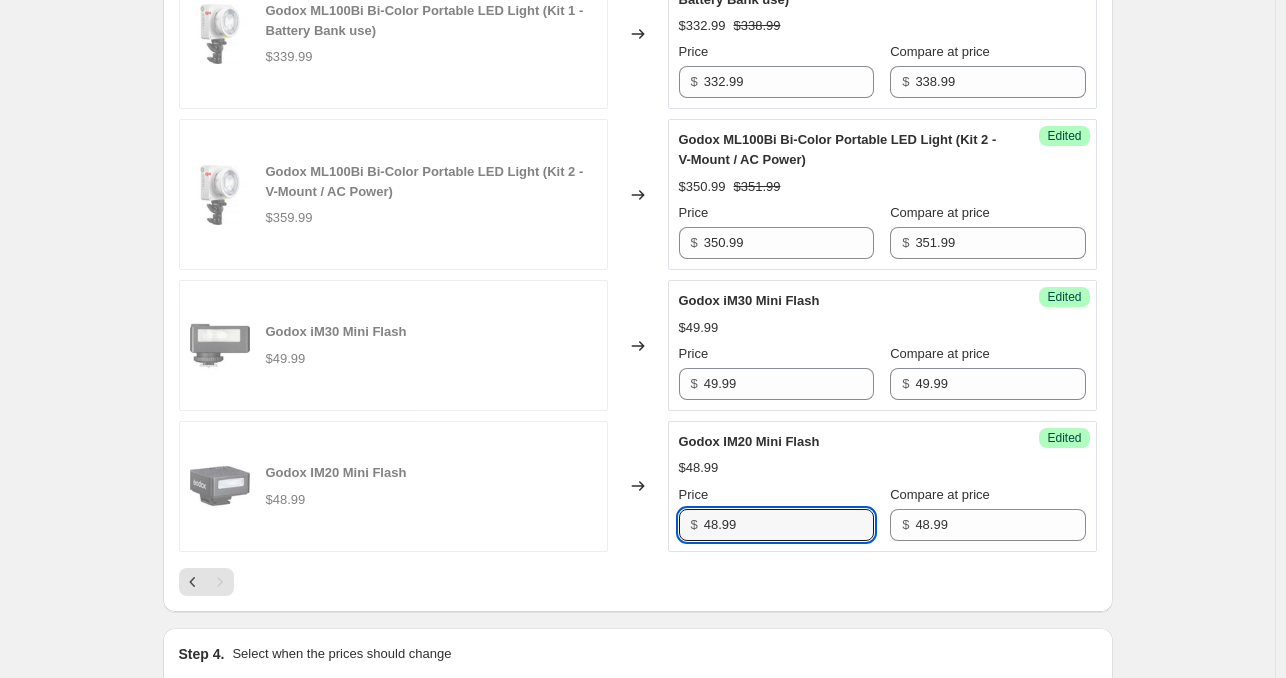 drag, startPoint x: 775, startPoint y: 520, endPoint x: 637, endPoint y: 531, distance: 138.43771 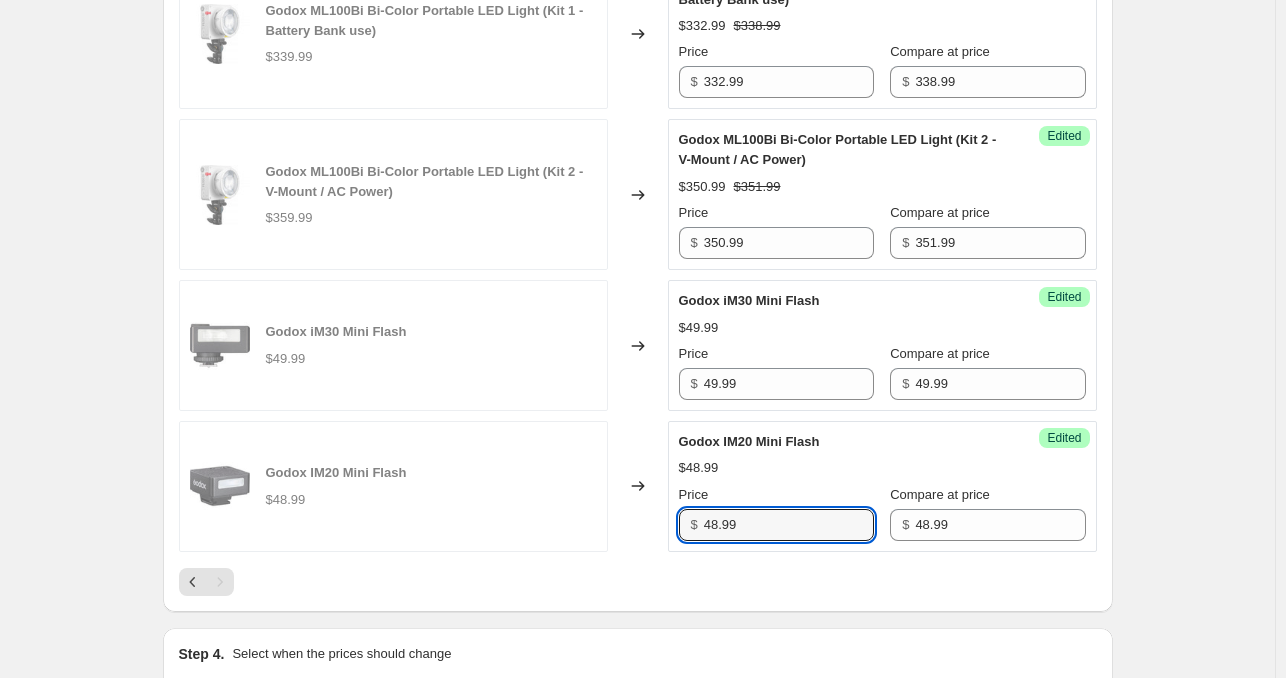 click on "Godox IM20 Mini Flash $48.99 Changed to Success Edited Godox IM20 Mini Flash $48.99 Price $ 48.99 Compare at price $ 48.99" at bounding box center (638, 486) 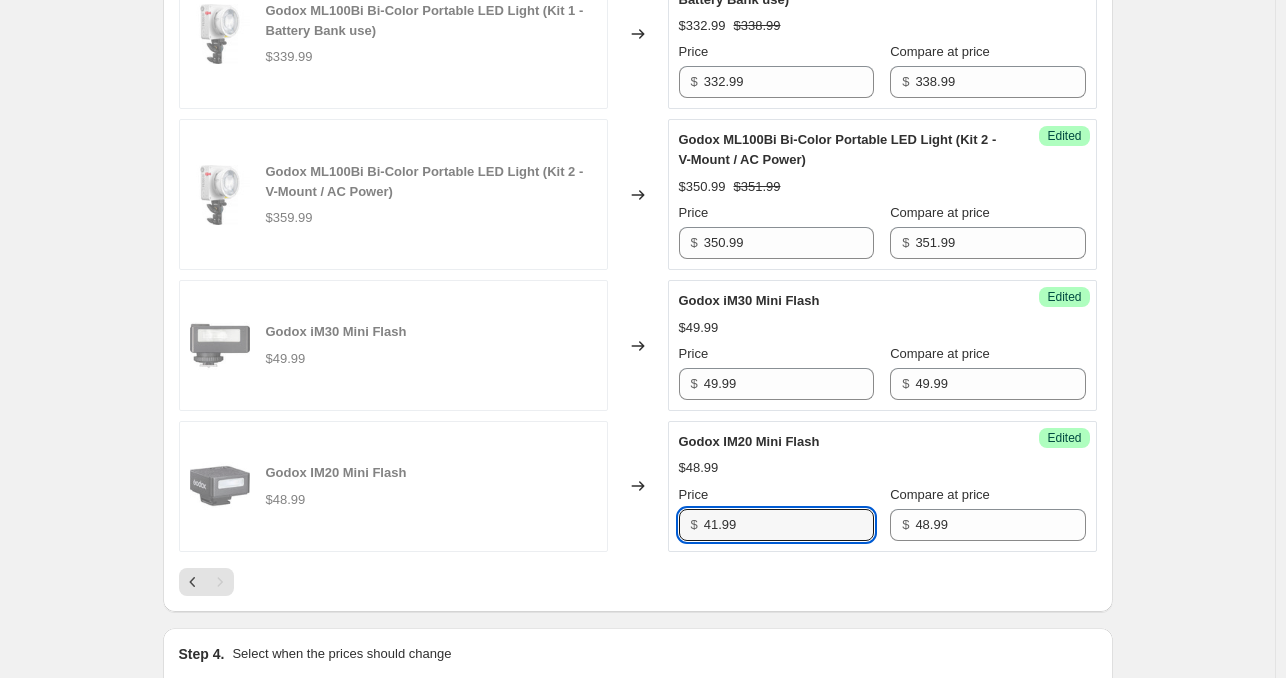 type on "41.99" 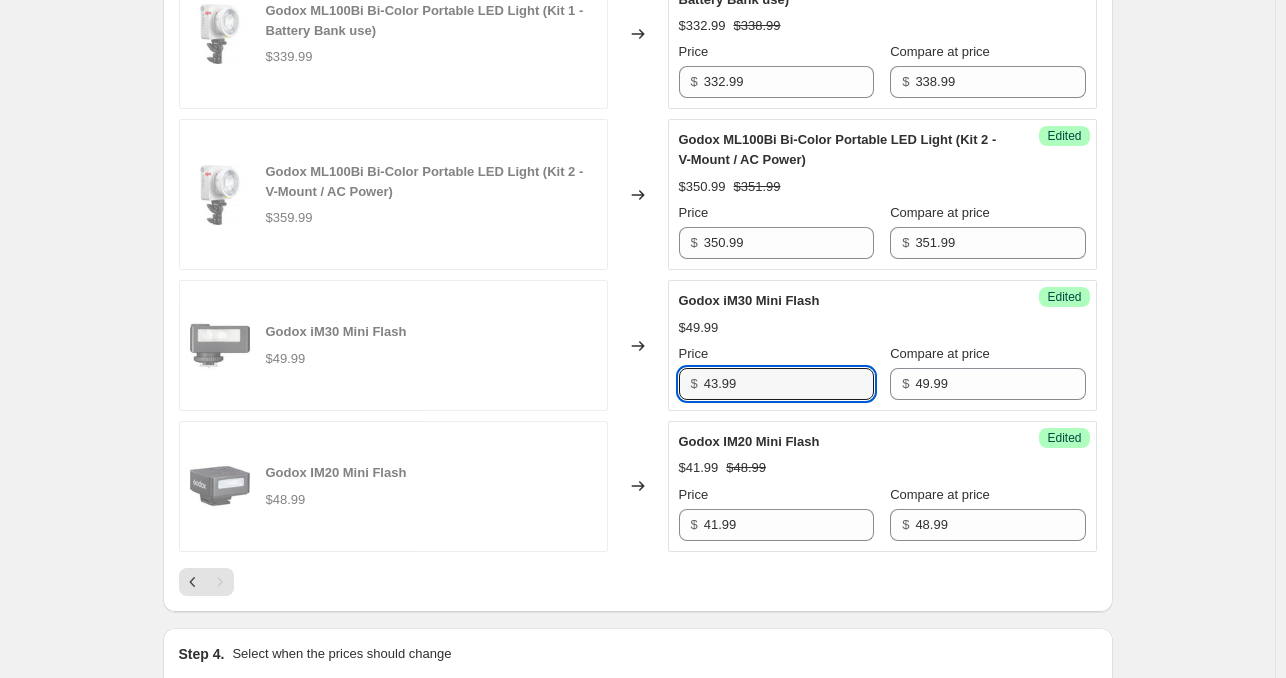 type on "43.99" 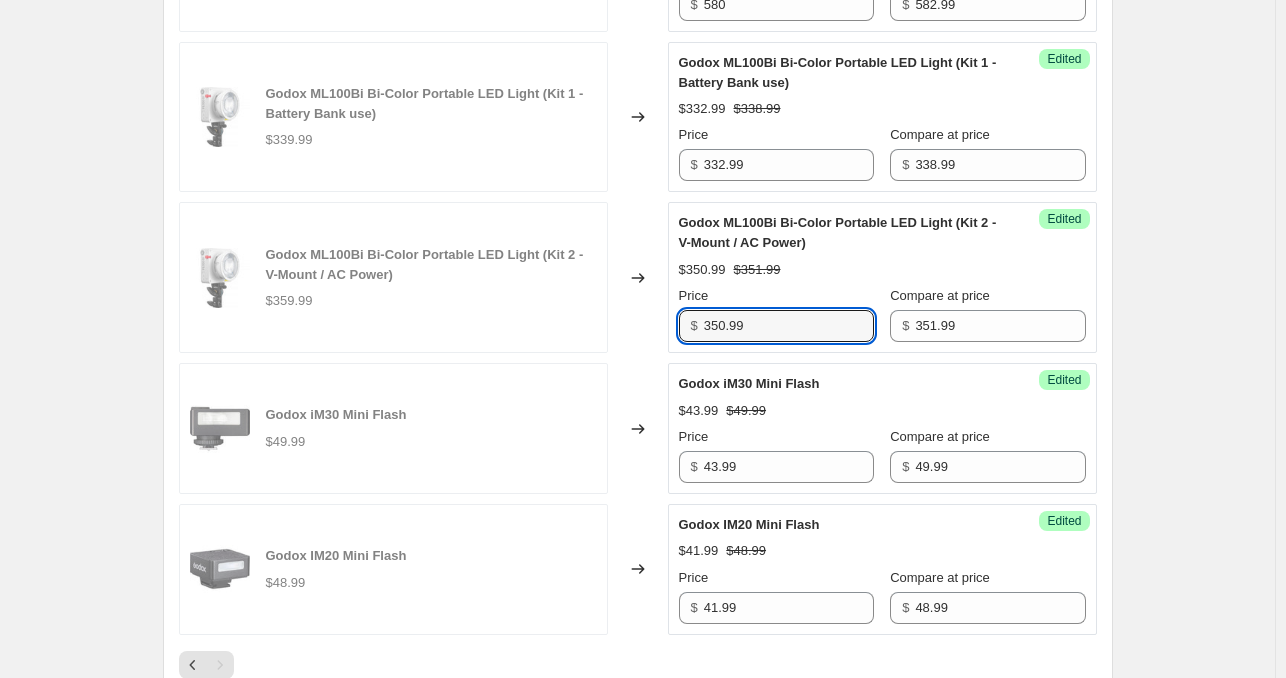 scroll, scrollTop: 1802, scrollLeft: 0, axis: vertical 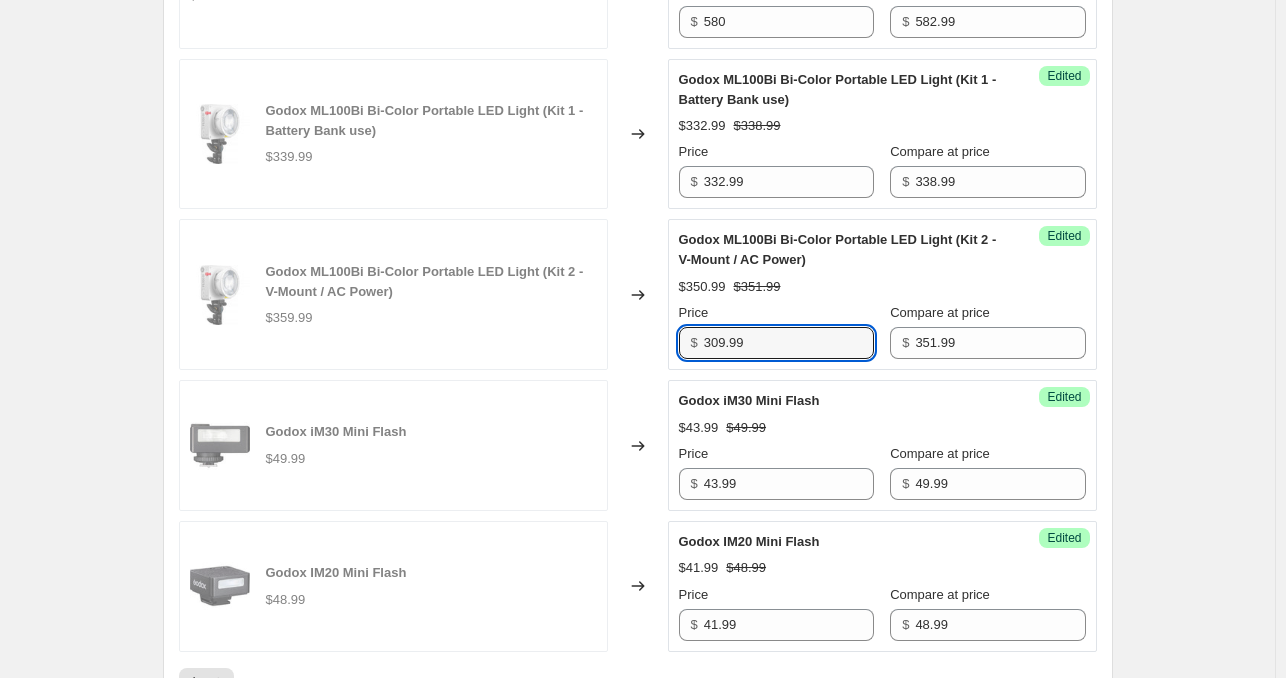 type on "309.99" 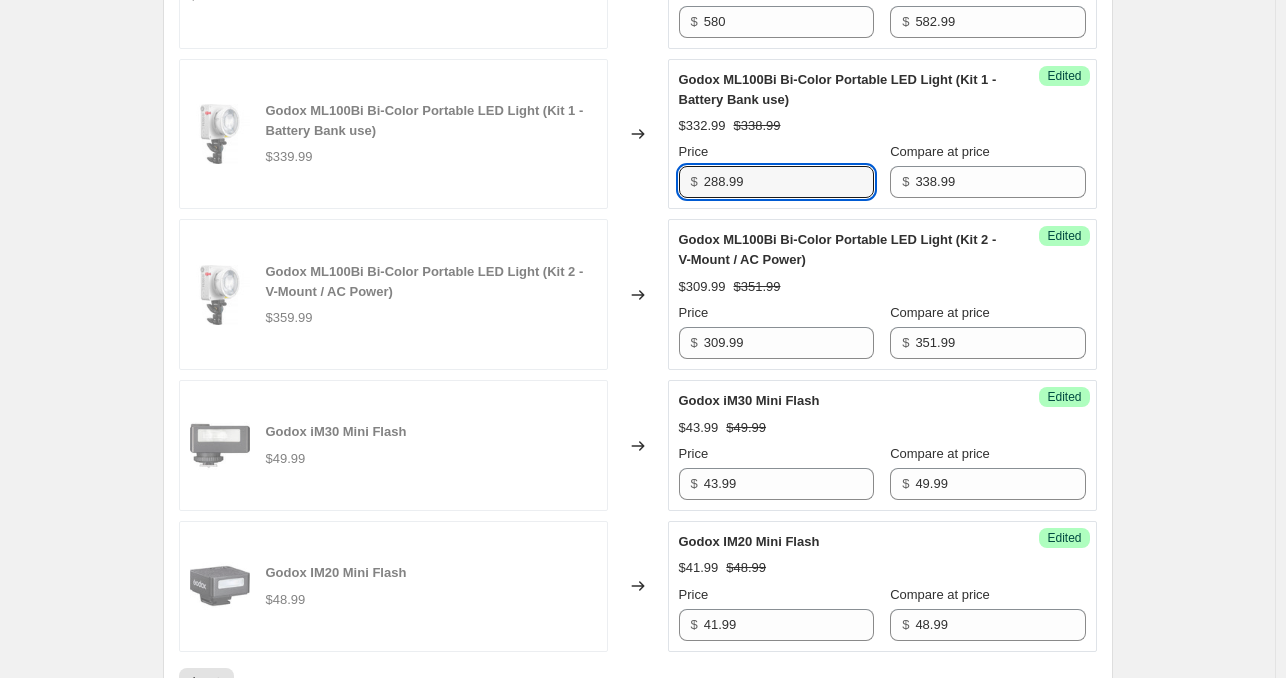 type on "288.99" 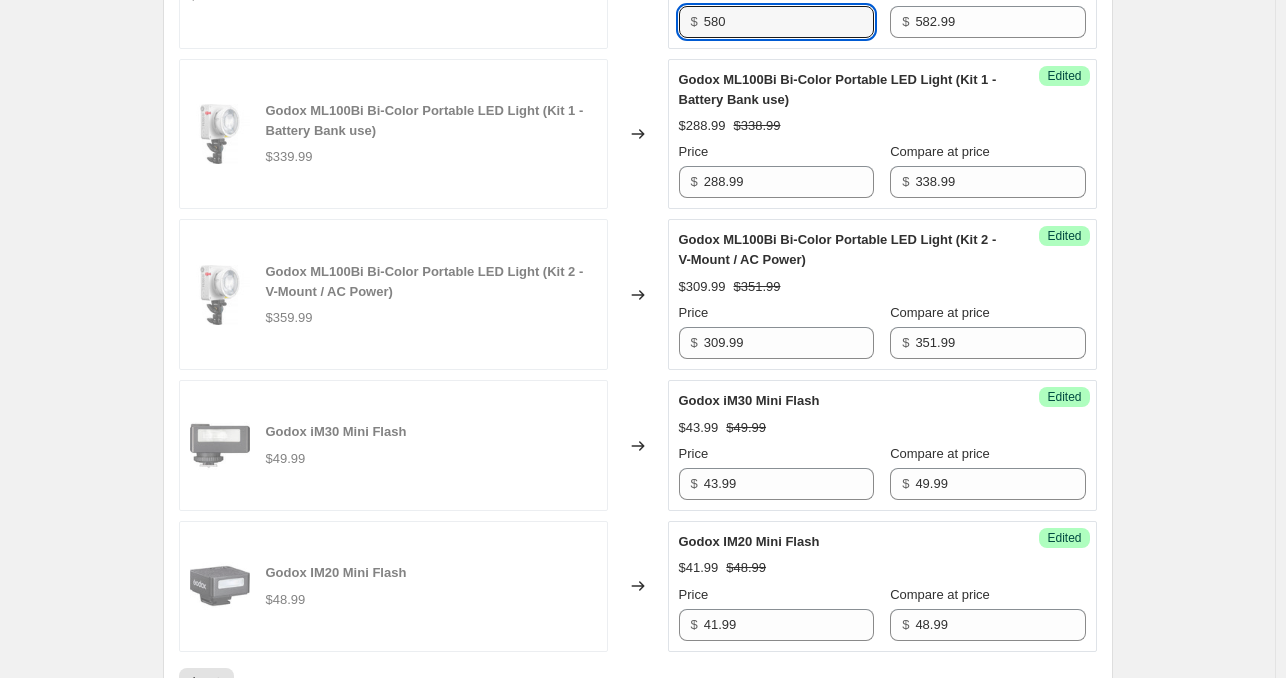 scroll, scrollTop: 1602, scrollLeft: 0, axis: vertical 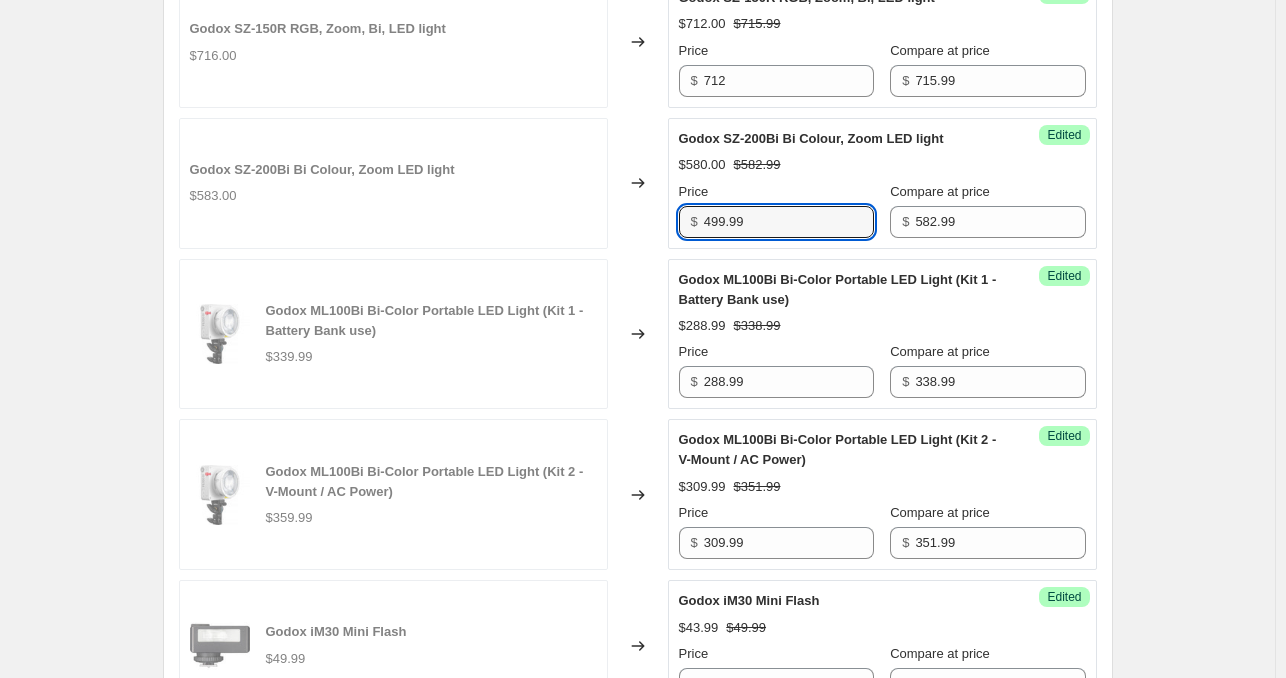 type on "499.99" 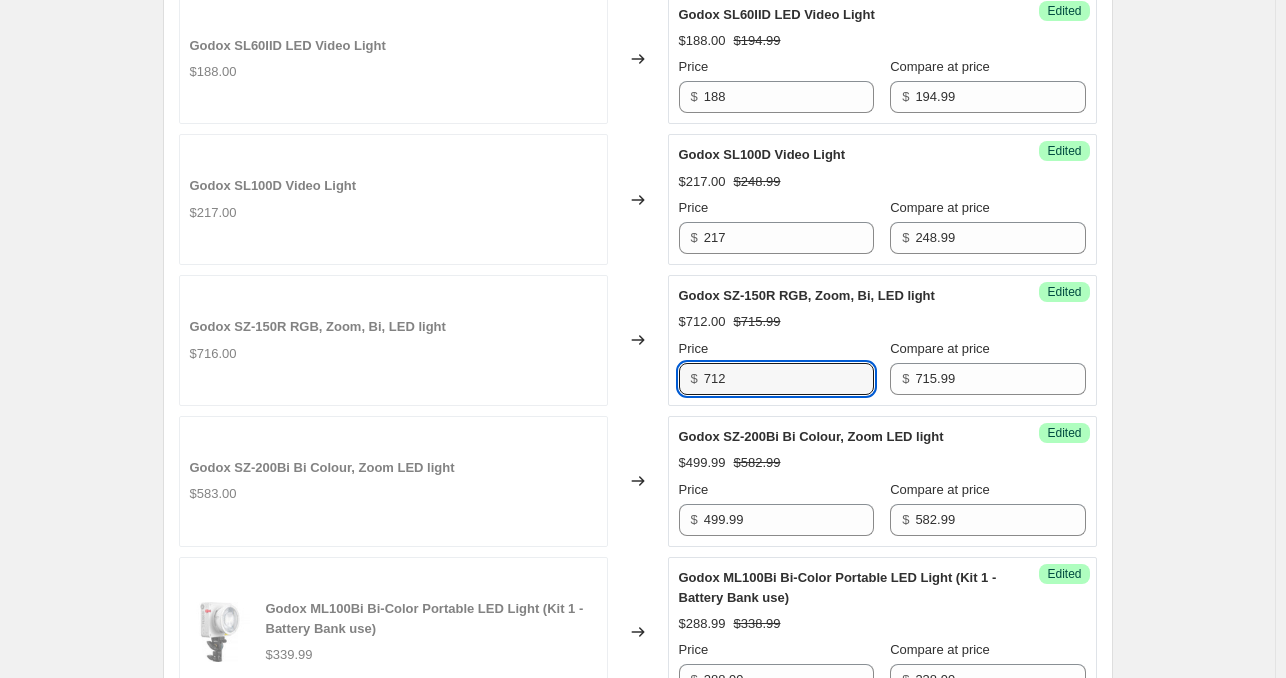 scroll, scrollTop: 1302, scrollLeft: 0, axis: vertical 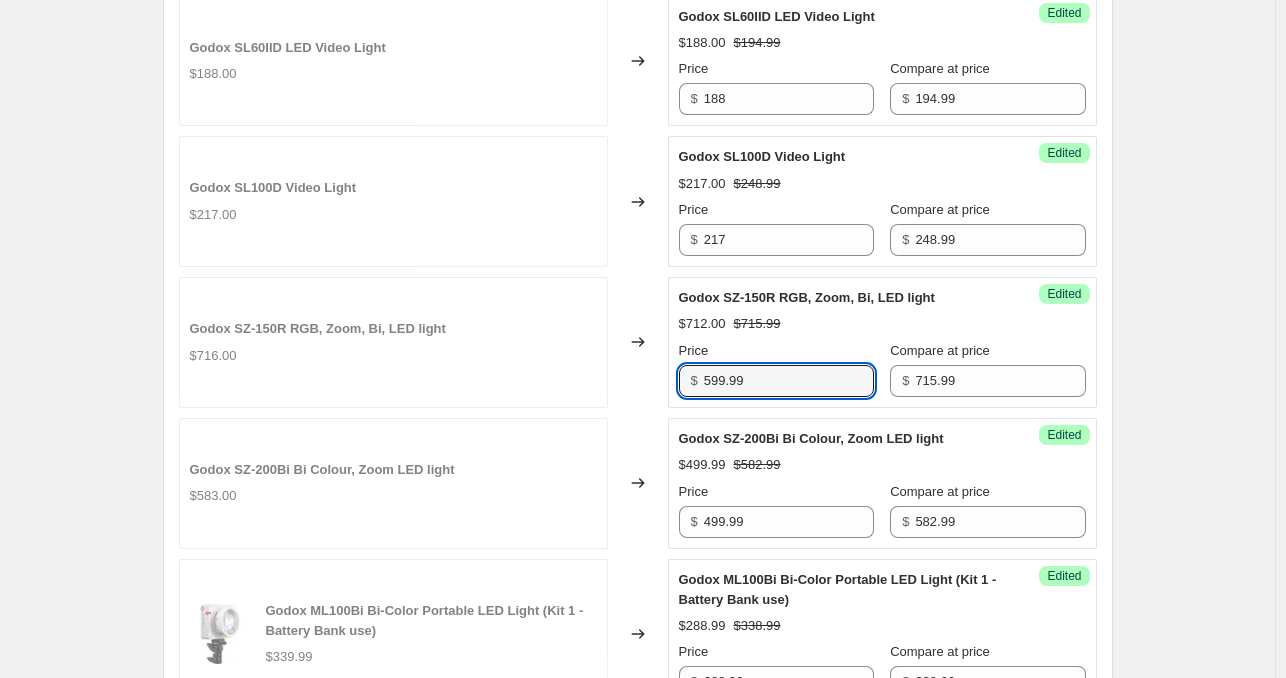 type on "599.99" 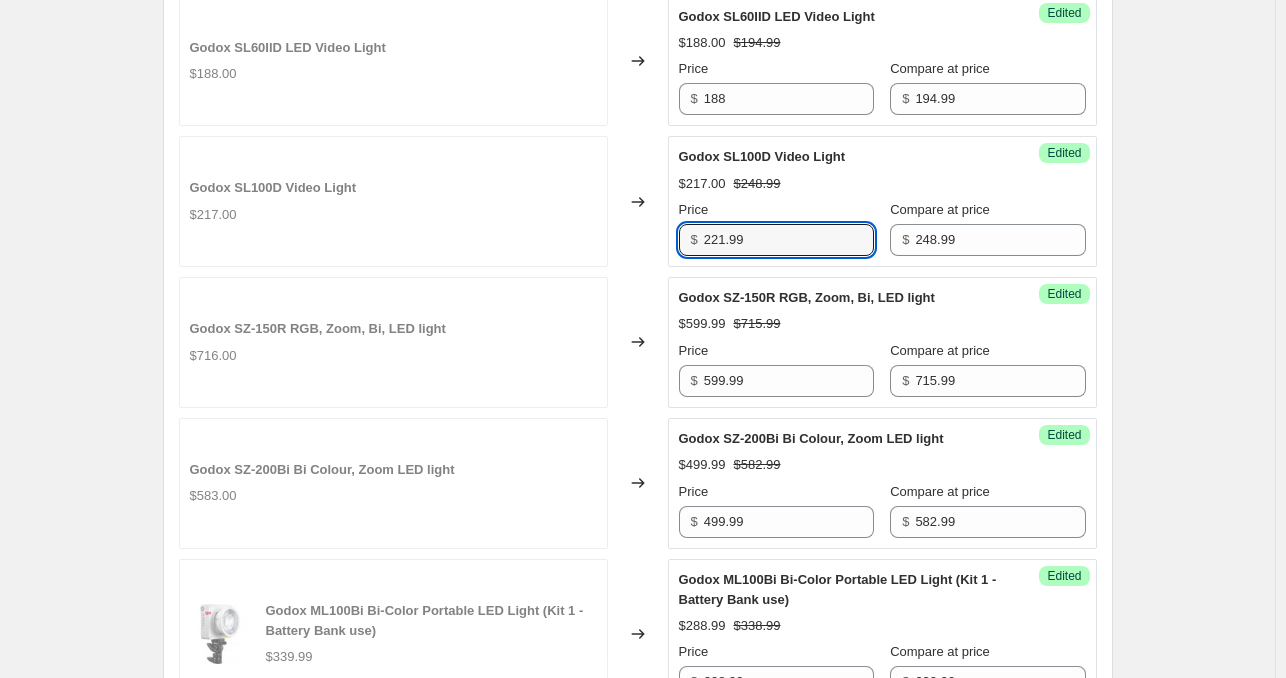 type on "221.99" 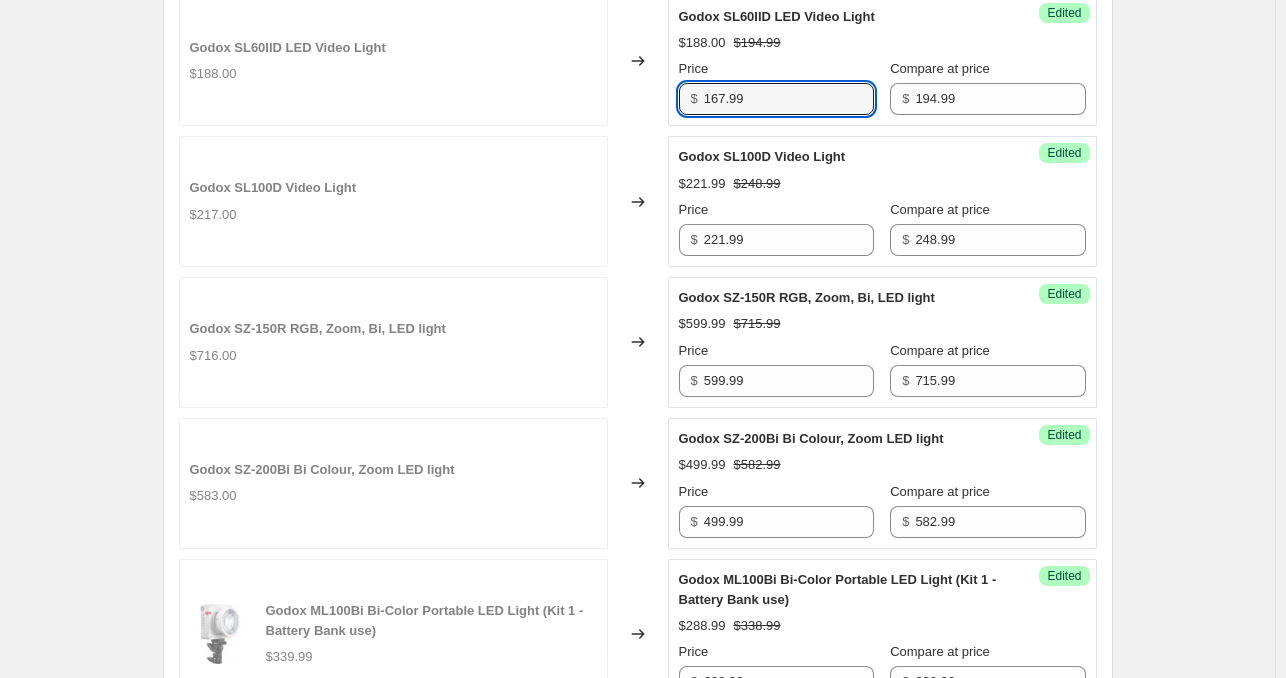 type on "167.99" 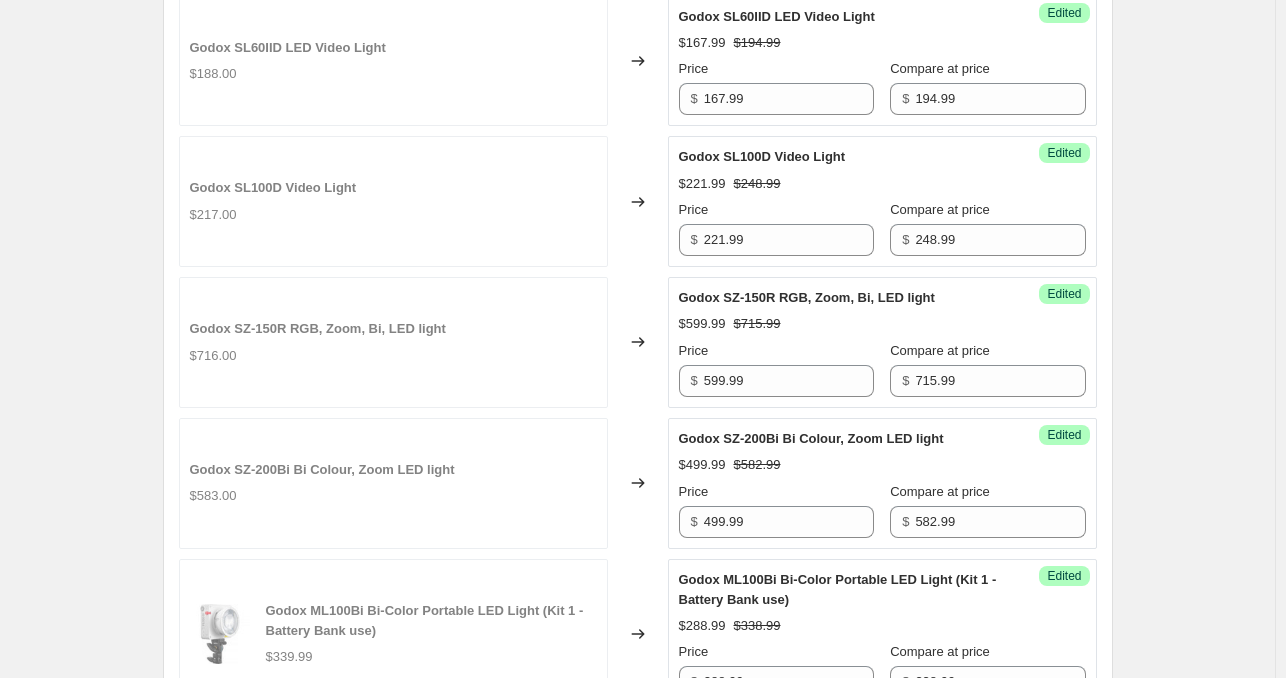 scroll, scrollTop: 920, scrollLeft: 0, axis: vertical 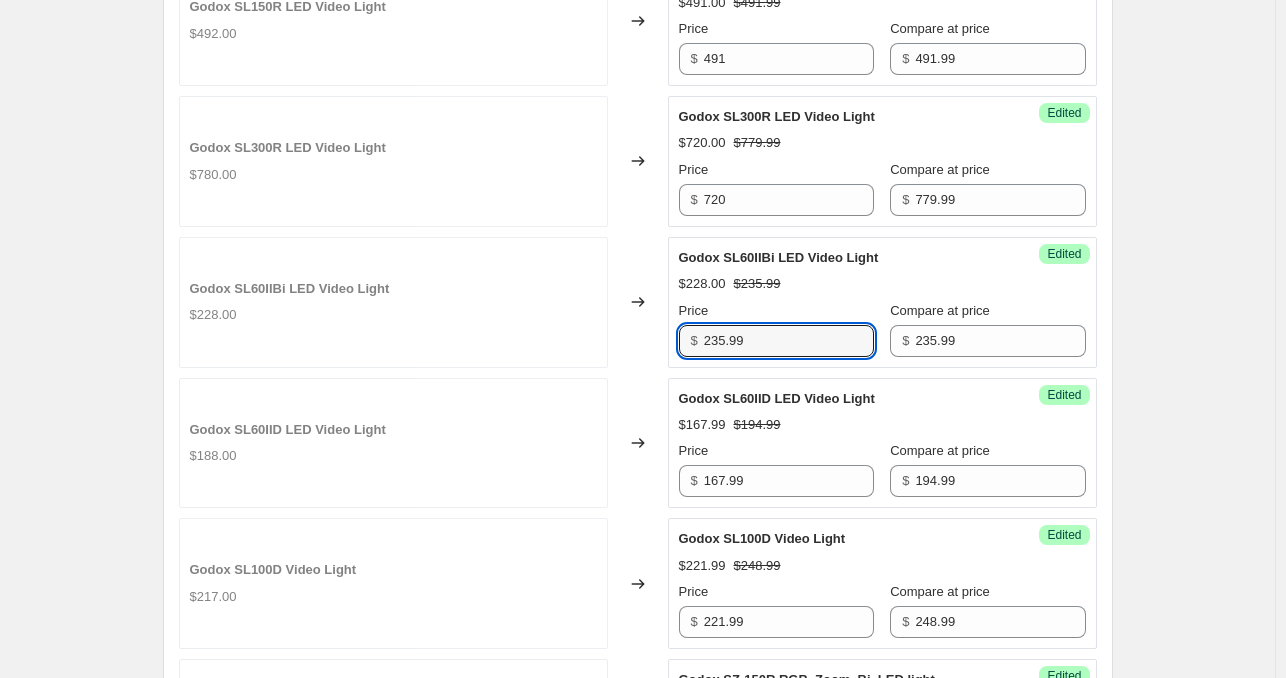 type on "235.99" 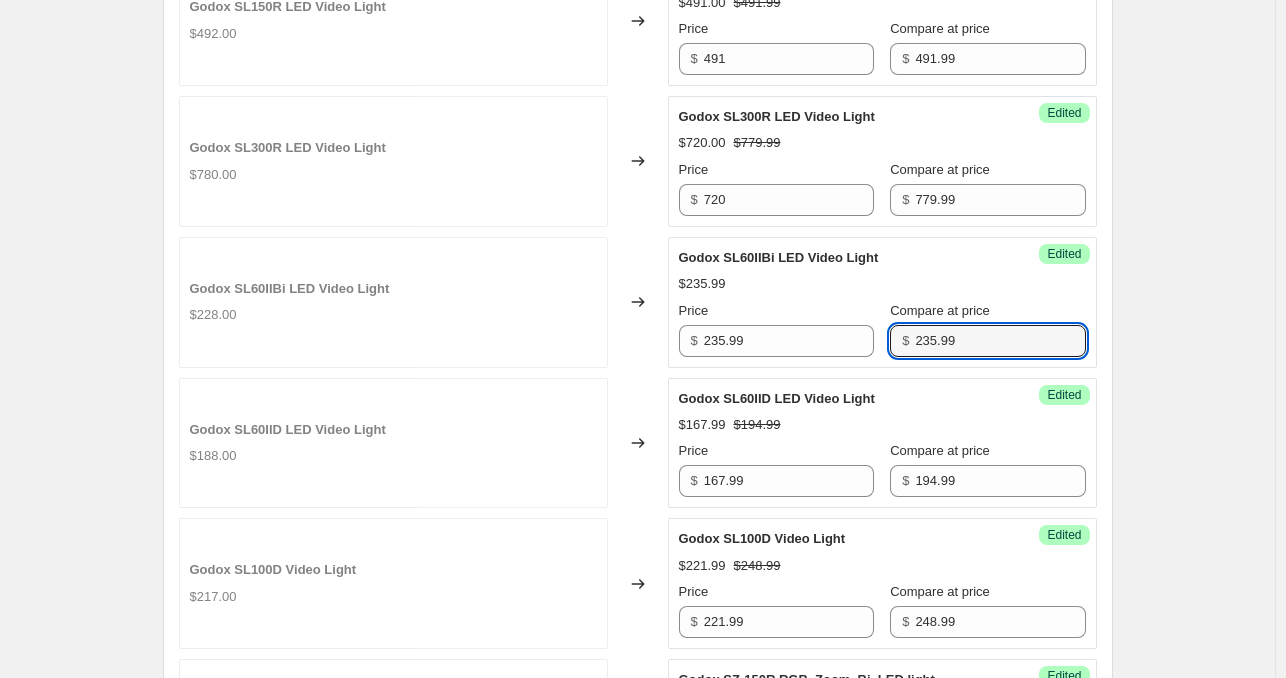 click on "Create new price [MEDICAL_DATA]. This page is ready Create new price [MEDICAL_DATA] Draft Step 1. Optionally give your price [MEDICAL_DATA] a title (eg "March 30% off sale on boots") [DATE] 12:31:18 PM Price [MEDICAL_DATA] This title is just for internal use, customers won't see it Step 2. Select how the prices should change Use bulk price change rules Set product prices individually Use CSV upload Select tags to add while price change is active Select tags to remove while price change is active Step 3. Select which products should change in price Select all products, use filters, or select products variants individually All products Filter by product, collection, tag, vendor, product type, variant title, or inventory Select product variants individually Select product variants 32   product variants selected PRICE CHANGE PREVIEW 32 product variants selected. 32 product prices edited: ML30Bi-K2 2 light Kit $786.00 Changed to Success Edited ML30Bi-K2 2 light Kit $786.00 $868.99 Price $ 786 Compare at price $ 868.99 $ $" at bounding box center (637, 492) 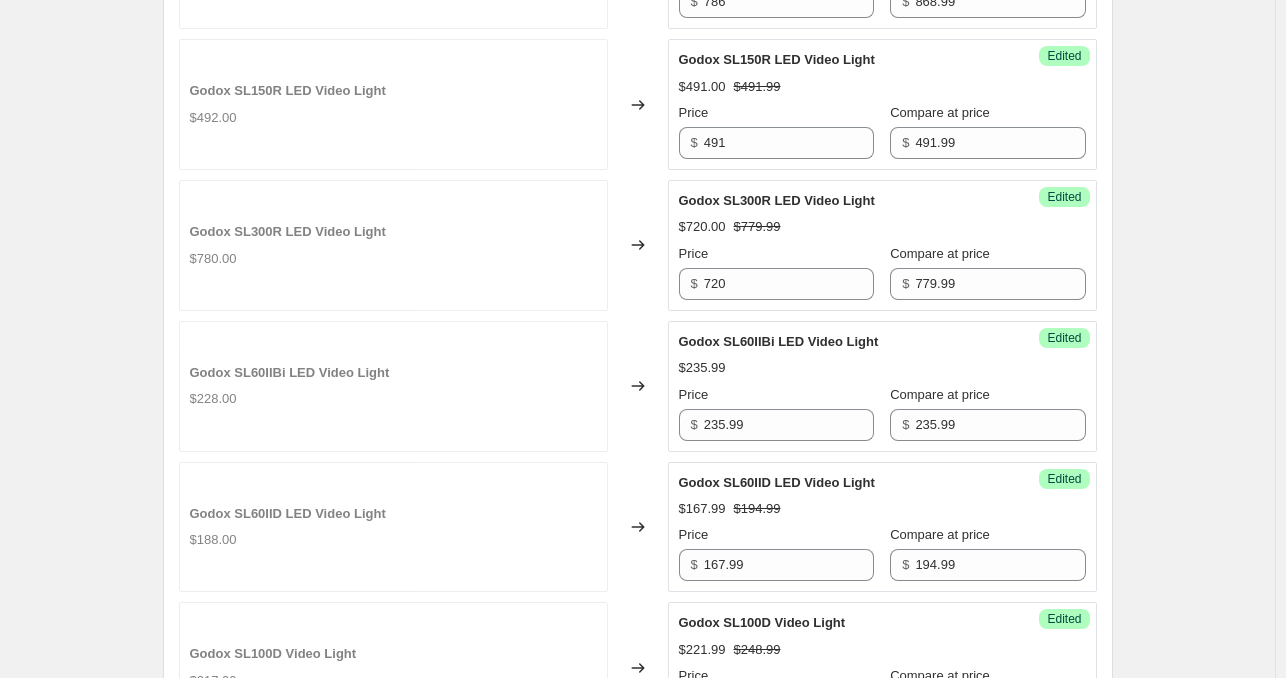 scroll, scrollTop: 820, scrollLeft: 0, axis: vertical 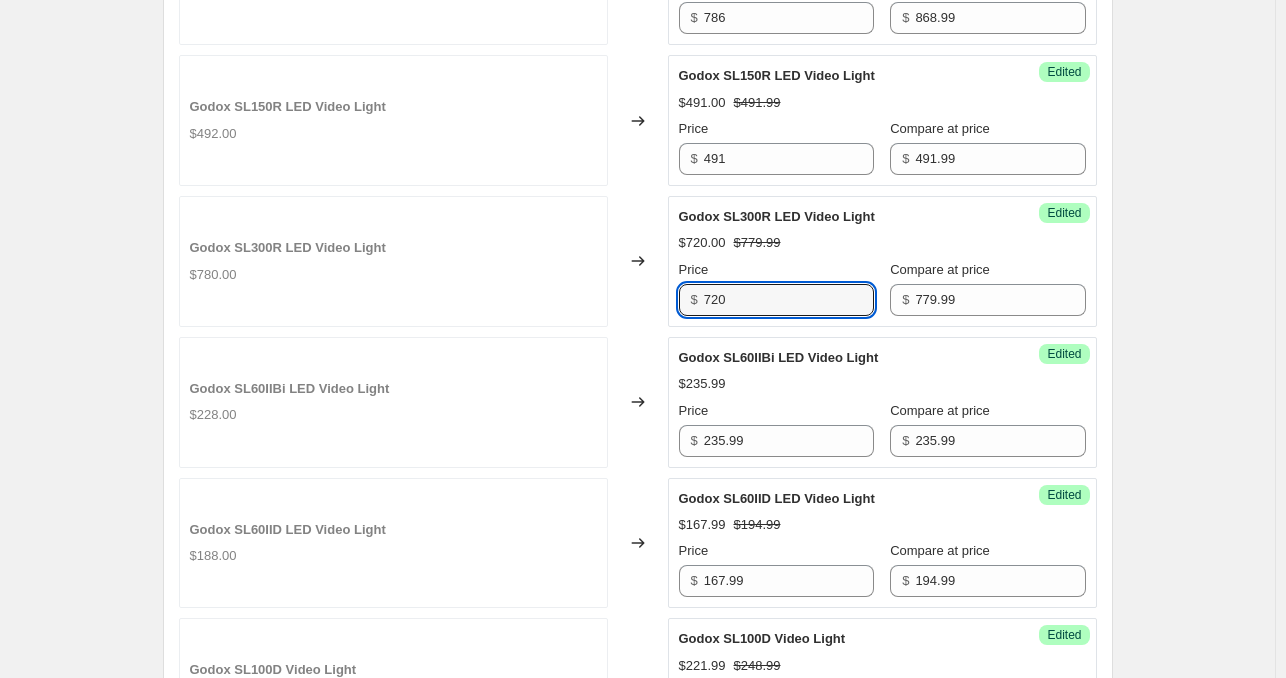 drag, startPoint x: 772, startPoint y: 298, endPoint x: 638, endPoint y: 312, distance: 134.72935 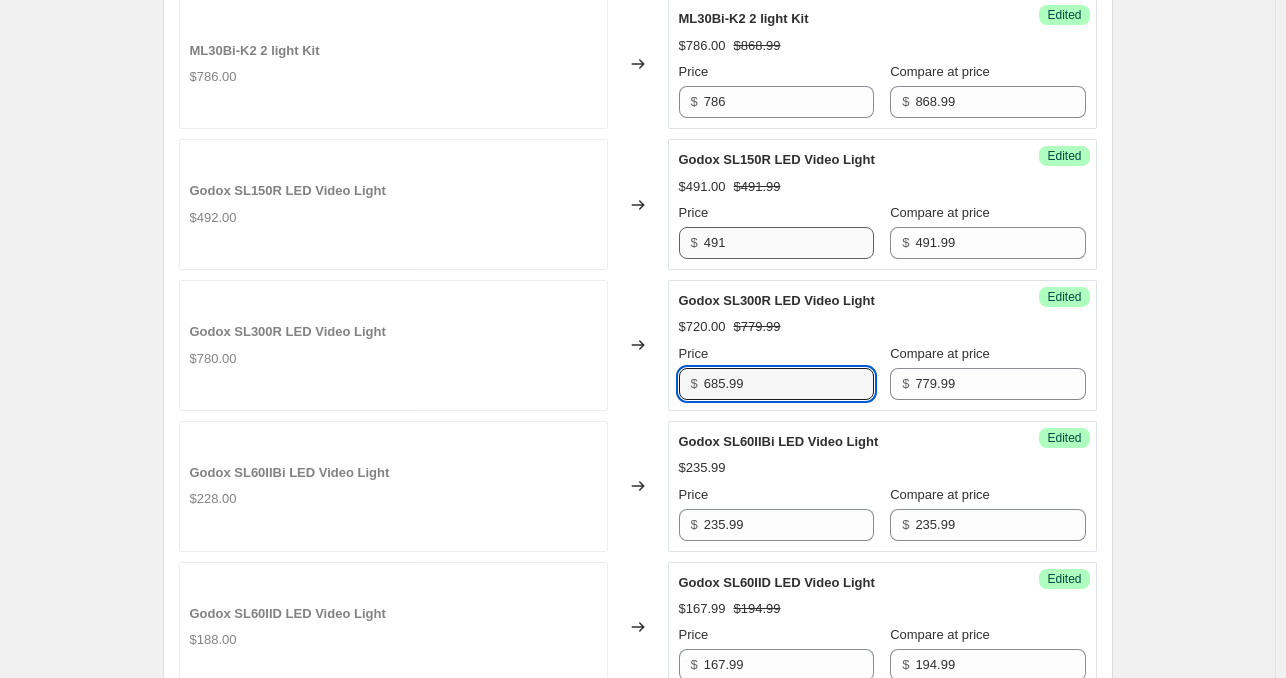 scroll, scrollTop: 720, scrollLeft: 0, axis: vertical 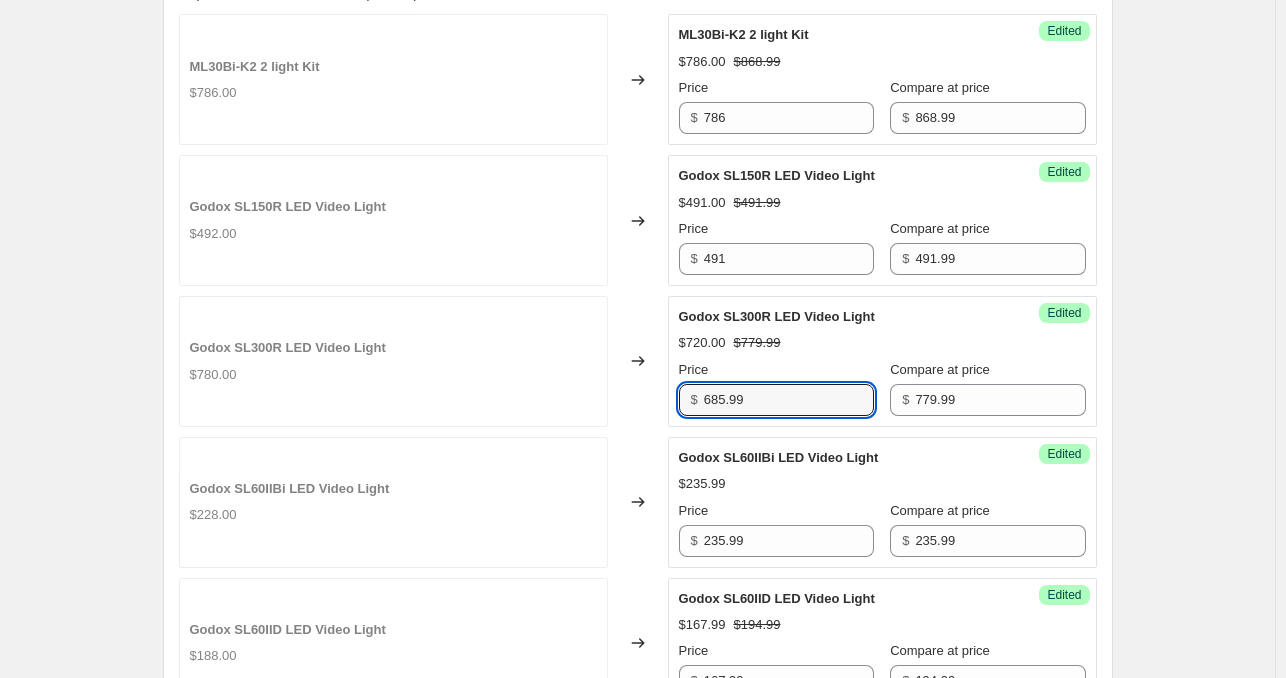 type on "685.99" 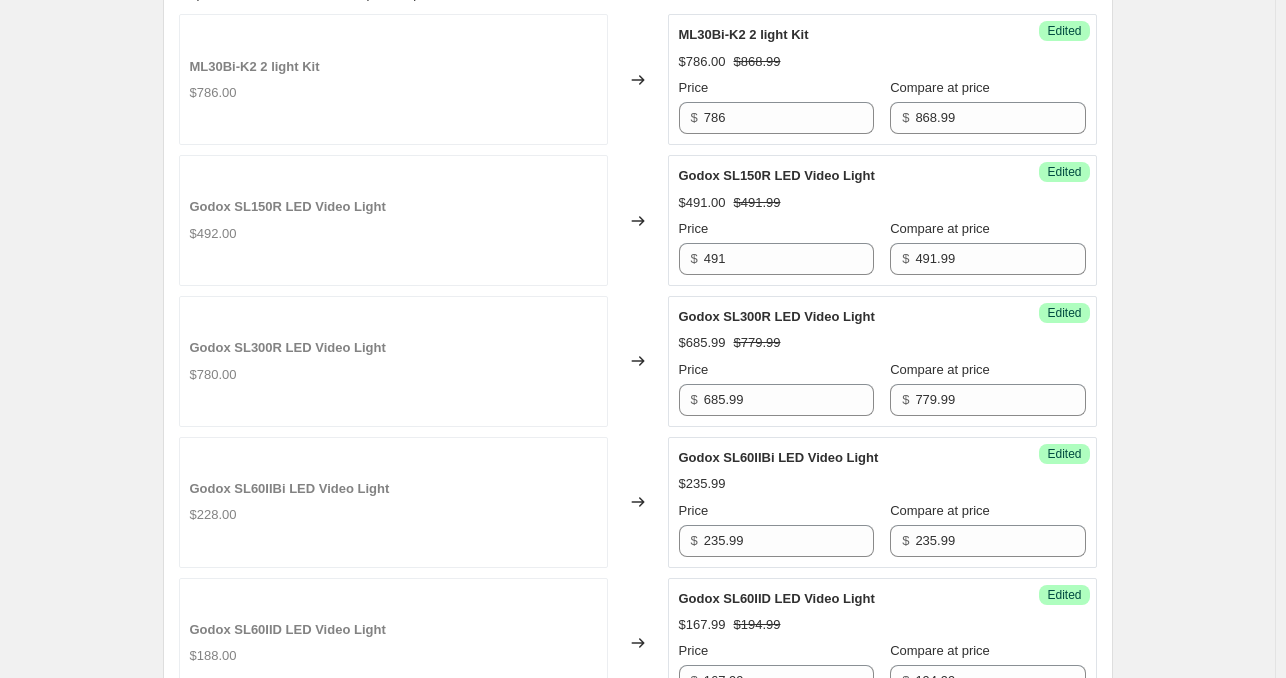 click on "Price" at bounding box center [776, 229] 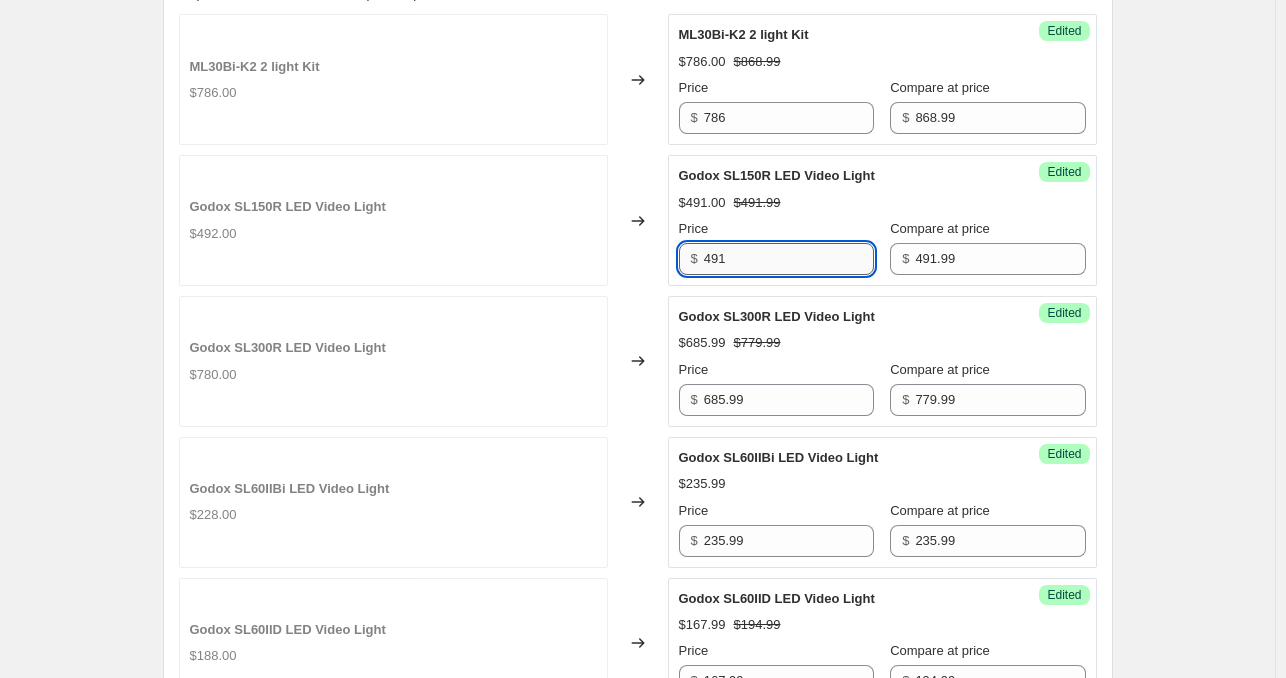 click on "491" at bounding box center [789, 259] 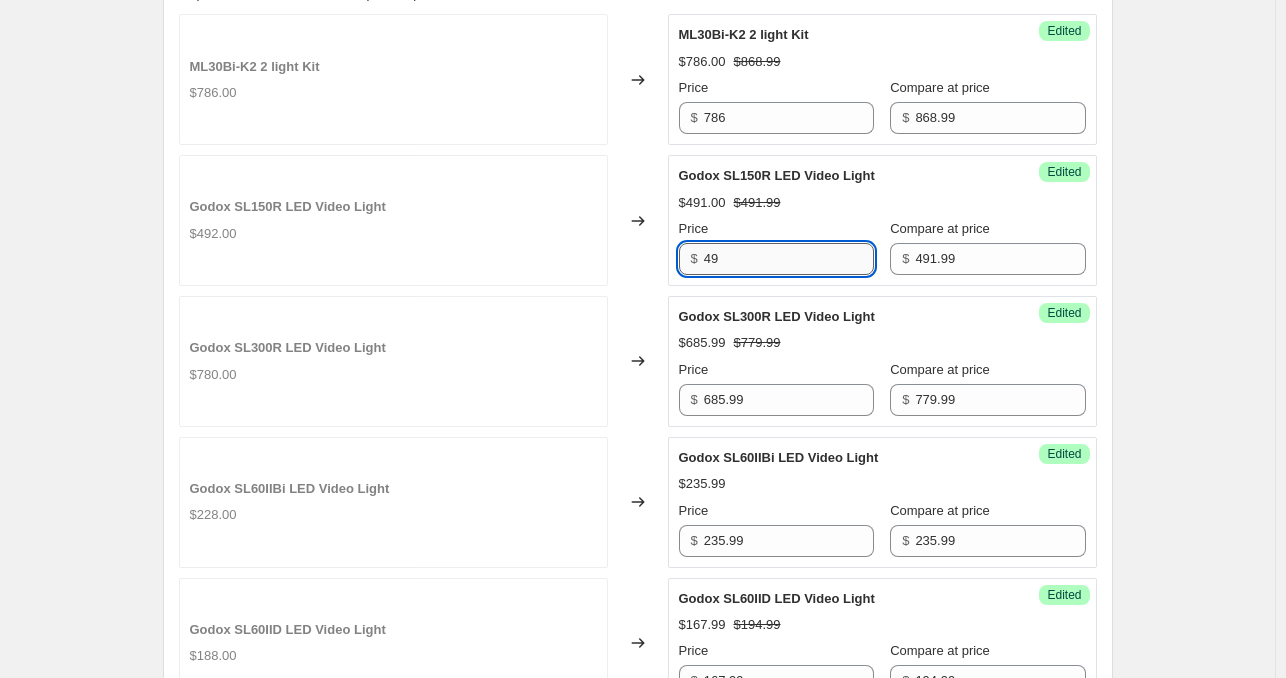 type on "4" 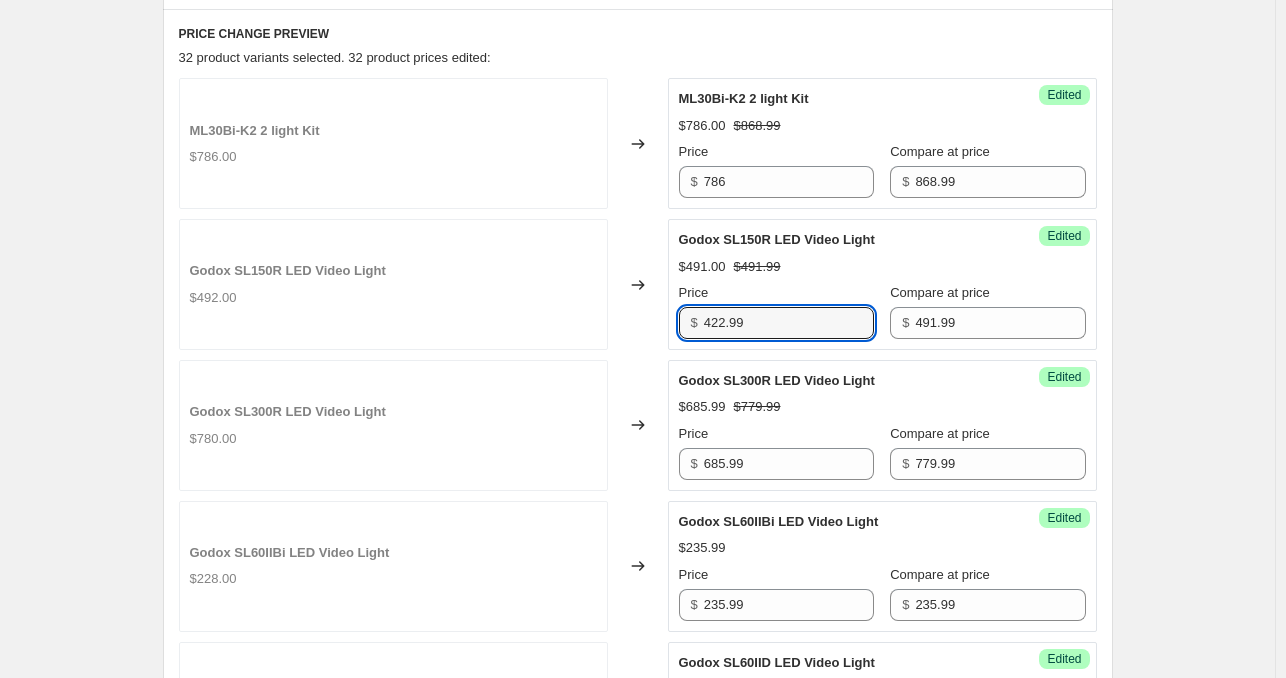 scroll, scrollTop: 520, scrollLeft: 0, axis: vertical 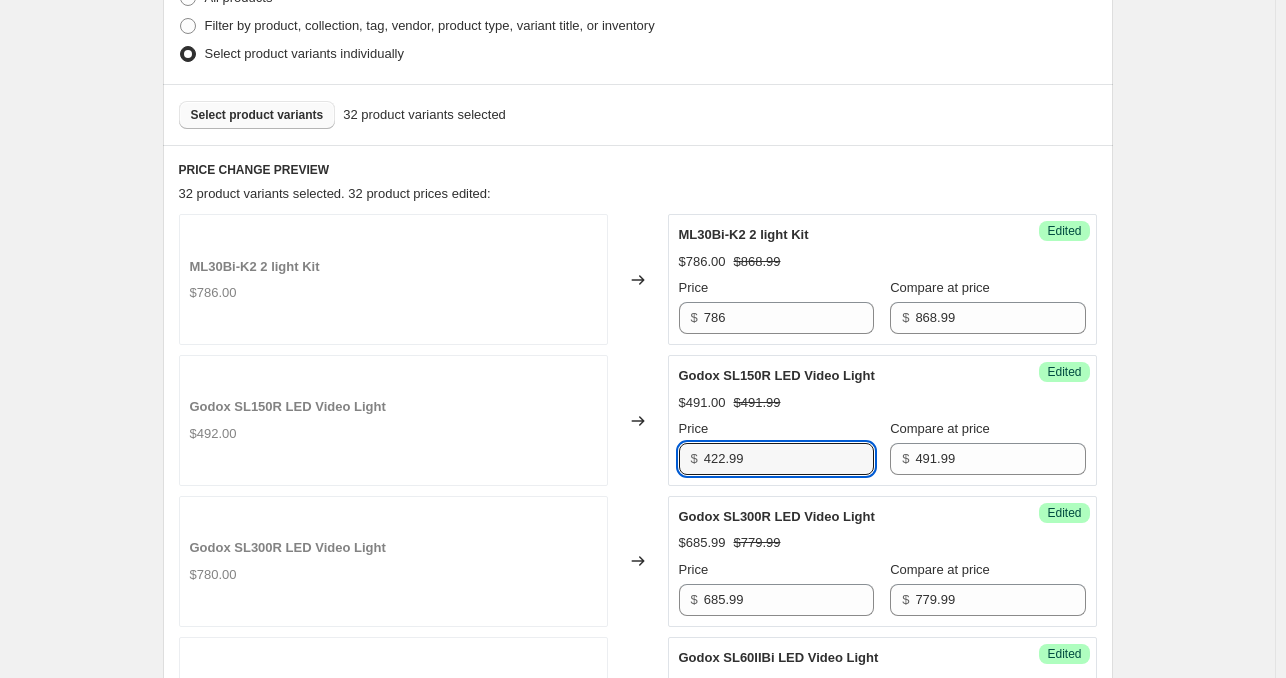 type on "422.99" 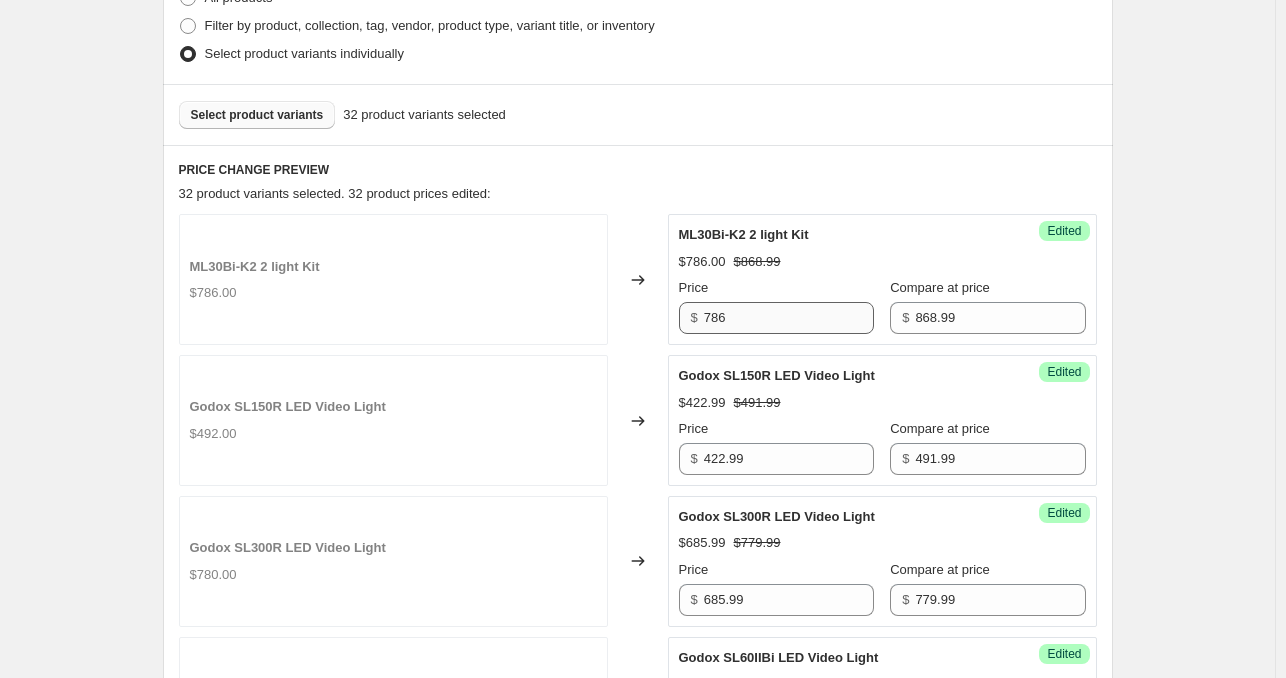 drag, startPoint x: 774, startPoint y: 291, endPoint x: 755, endPoint y: 315, distance: 30.610456 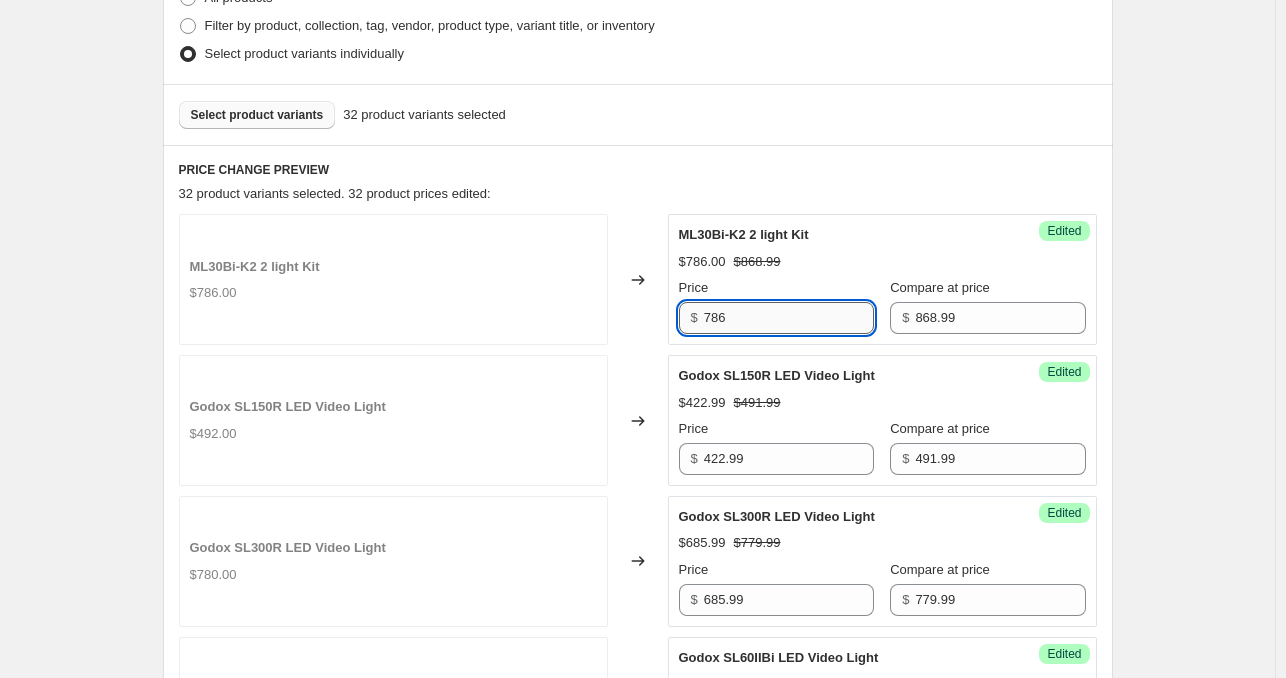 drag, startPoint x: 755, startPoint y: 315, endPoint x: 742, endPoint y: 327, distance: 17.691807 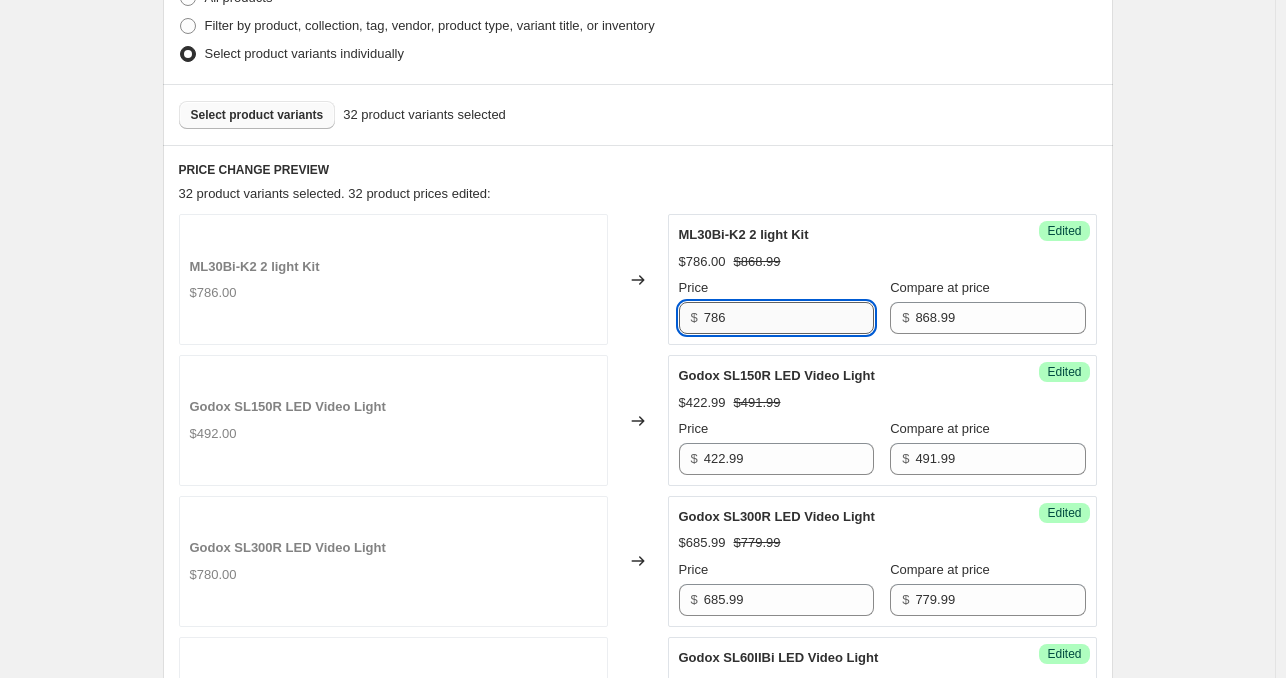 click on "786" at bounding box center (789, 318) 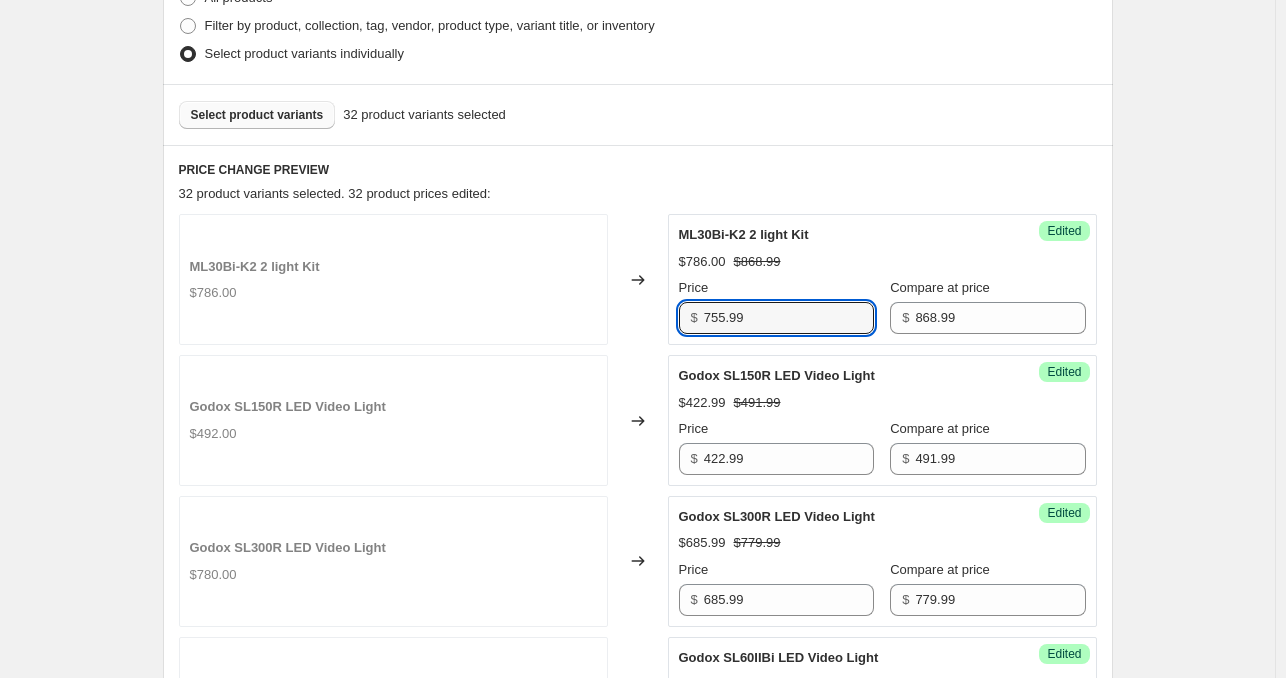 type on "755.99" 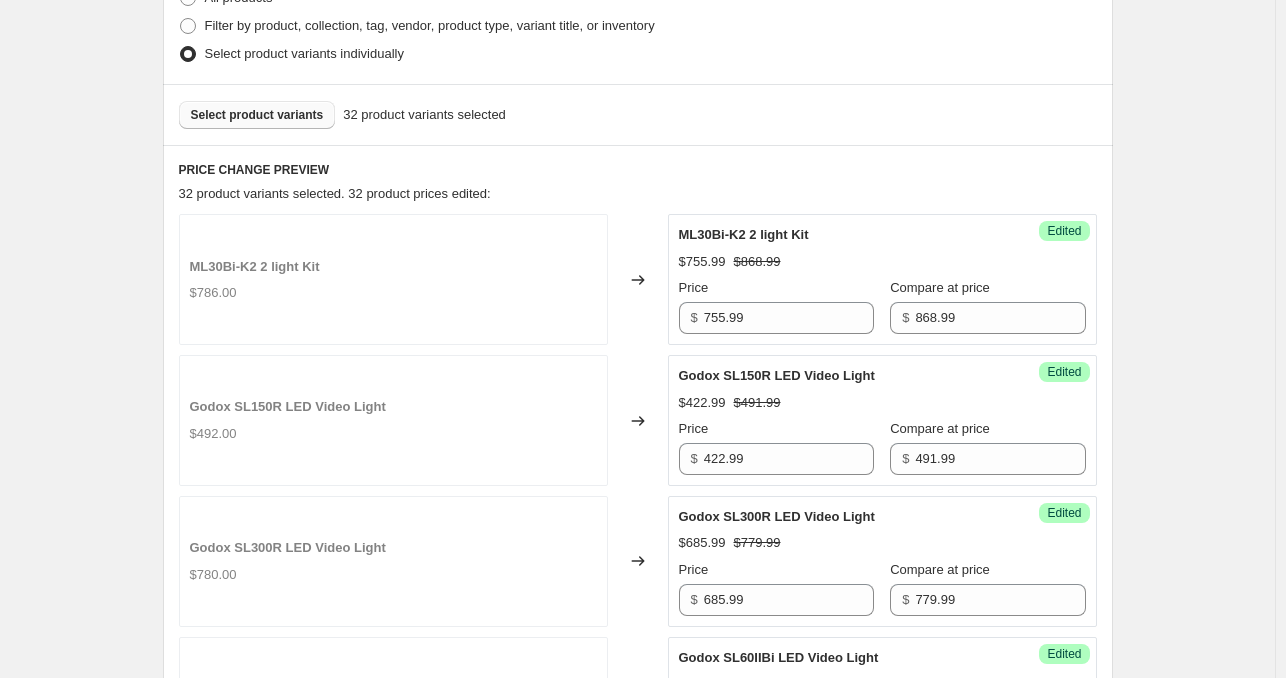 click on "Create new price [MEDICAL_DATA]. This page is ready Create new price [MEDICAL_DATA] Draft Step 1. Optionally give your price [MEDICAL_DATA] a title (eg "March 30% off sale on boots") [DATE] 12:31:18 PM Price [MEDICAL_DATA] This title is just for internal use, customers won't see it Step 2. Select how the prices should change Use bulk price change rules Set product prices individually Use CSV upload Select tags to add while price change is active Select tags to remove while price change is active Step 3. Select which products should change in price Select all products, use filters, or select products variants individually All products Filter by product, collection, tag, vendor, product type, variant title, or inventory Select product variants individually Select product variants 32   product variants selected PRICE CHANGE PREVIEW 32 product variants selected. 32 product prices edited: ML30Bi-K2 2 light Kit $786.00 Changed to Success Edited ML30Bi-K2 2 light Kit $755.99 $868.99 Price $ 755.99 Compare at price $ 868.99 $" at bounding box center [637, 892] 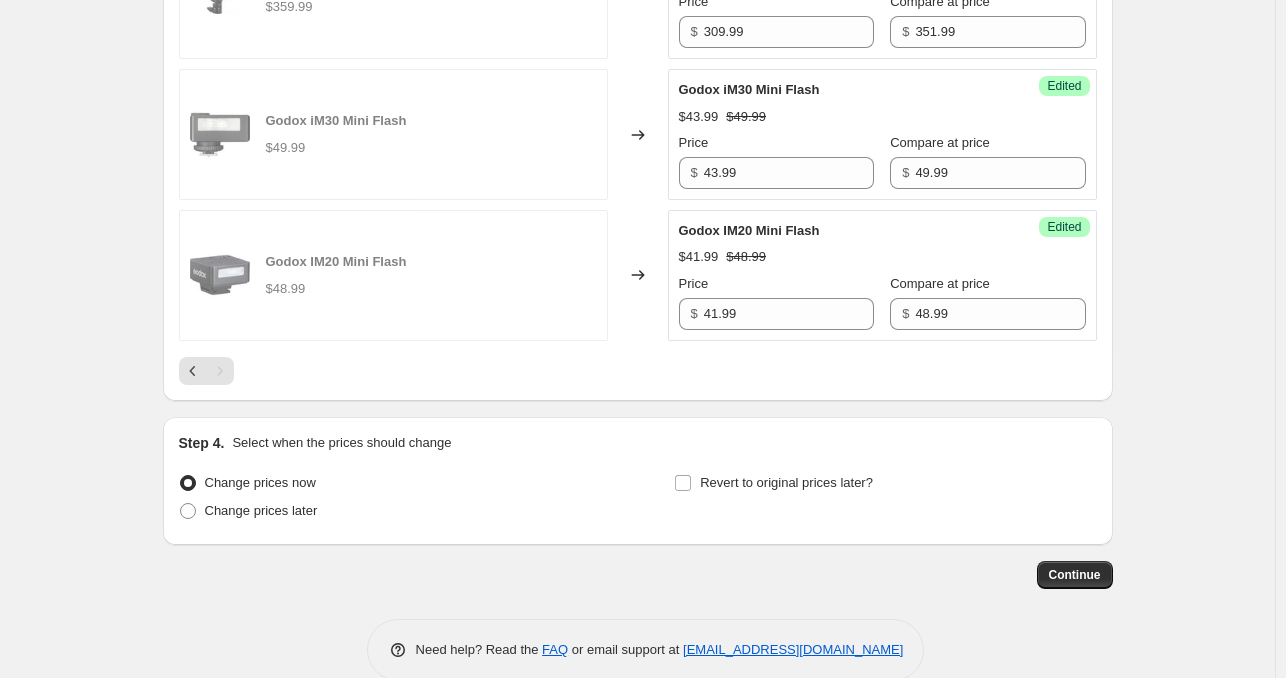 scroll, scrollTop: 2140, scrollLeft: 0, axis: vertical 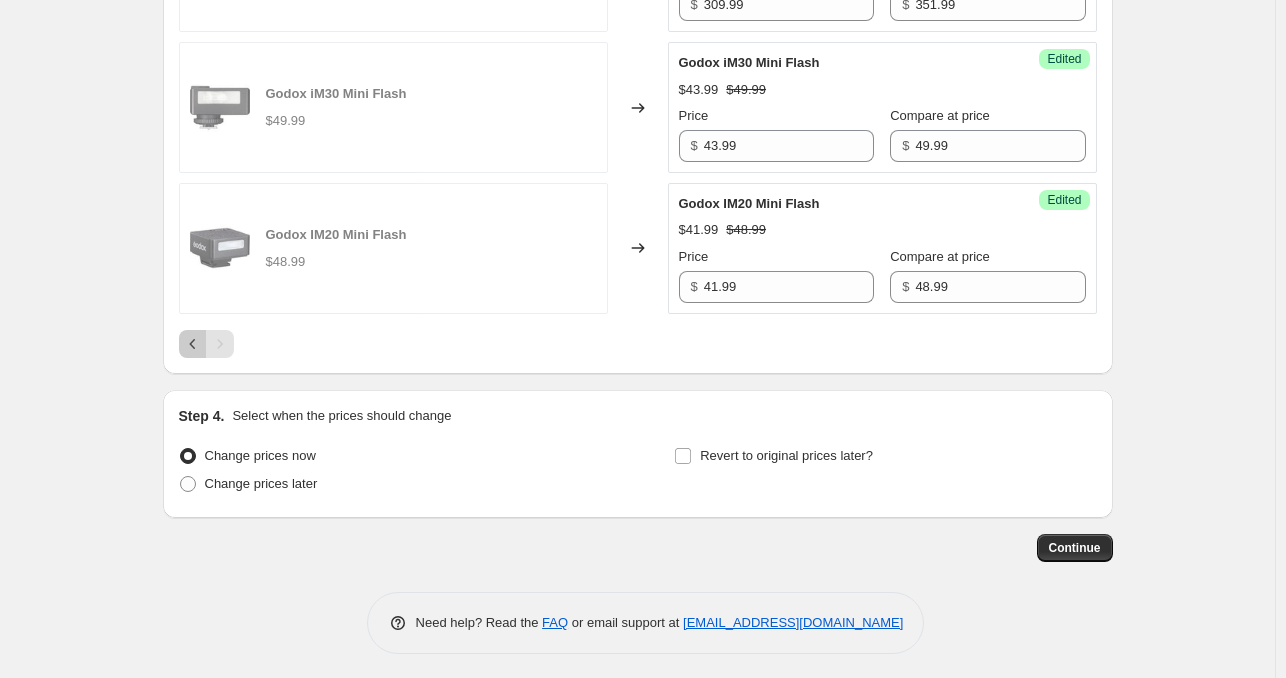 click 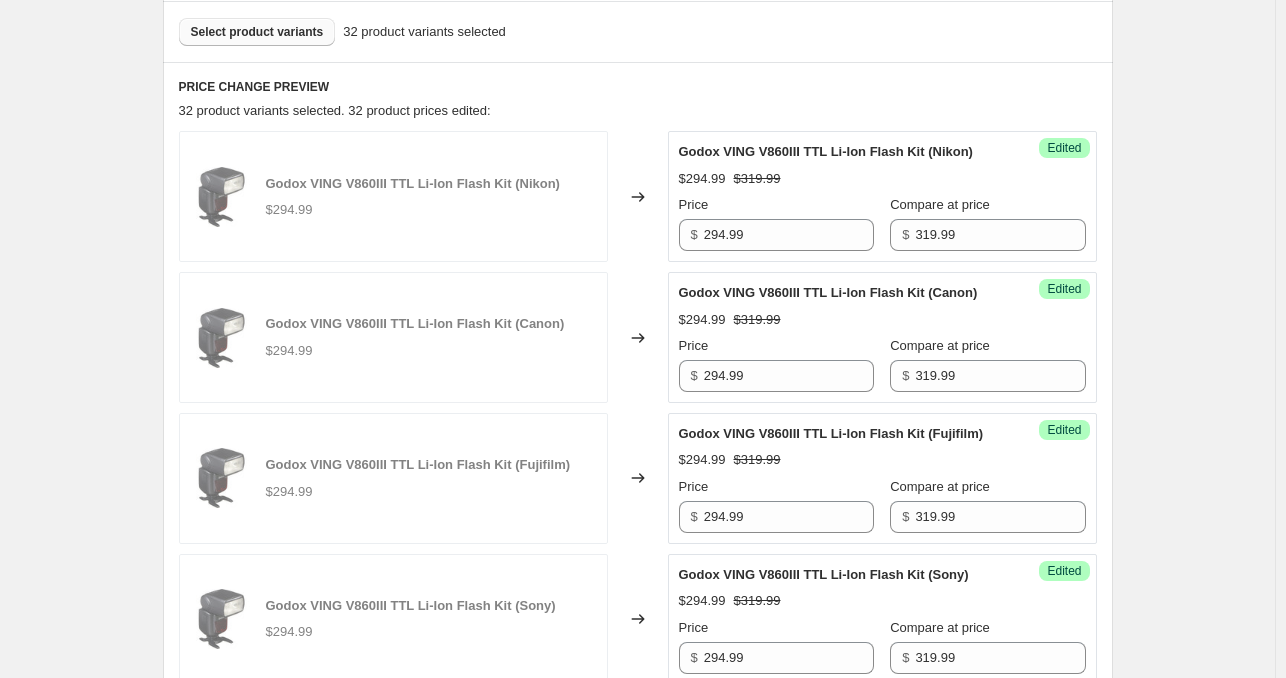 scroll, scrollTop: 440, scrollLeft: 0, axis: vertical 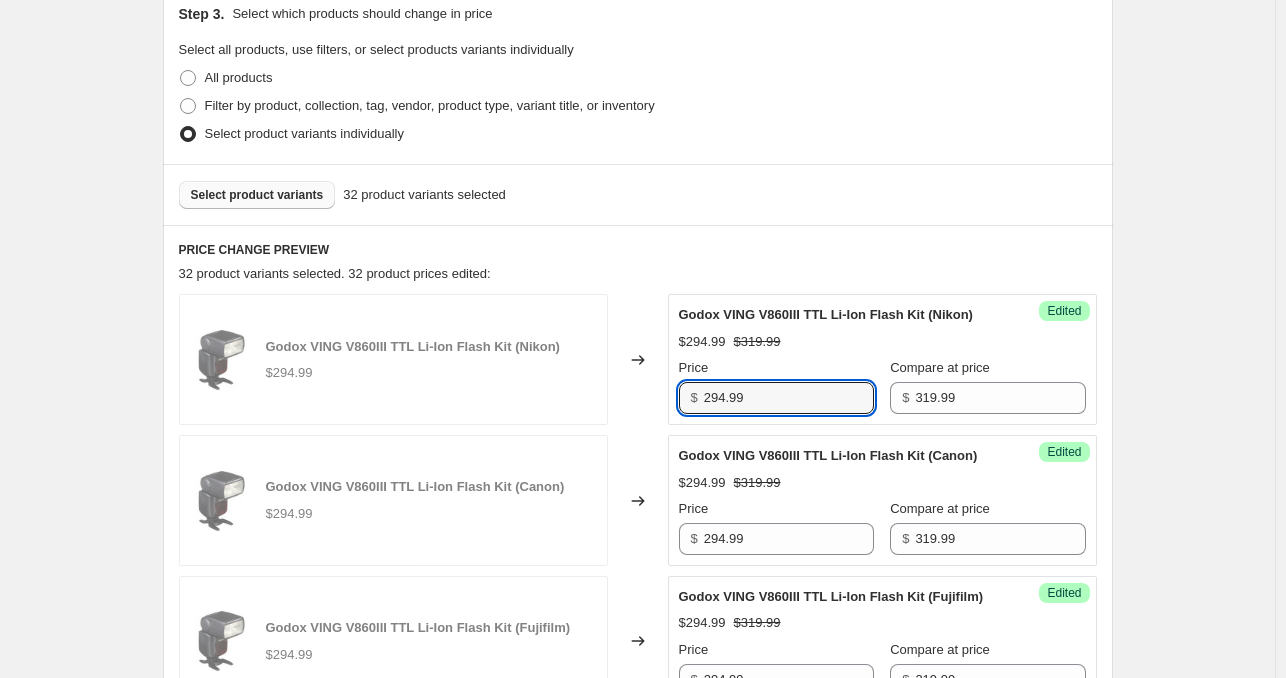 drag, startPoint x: 792, startPoint y: 420, endPoint x: 695, endPoint y: 424, distance: 97.082436 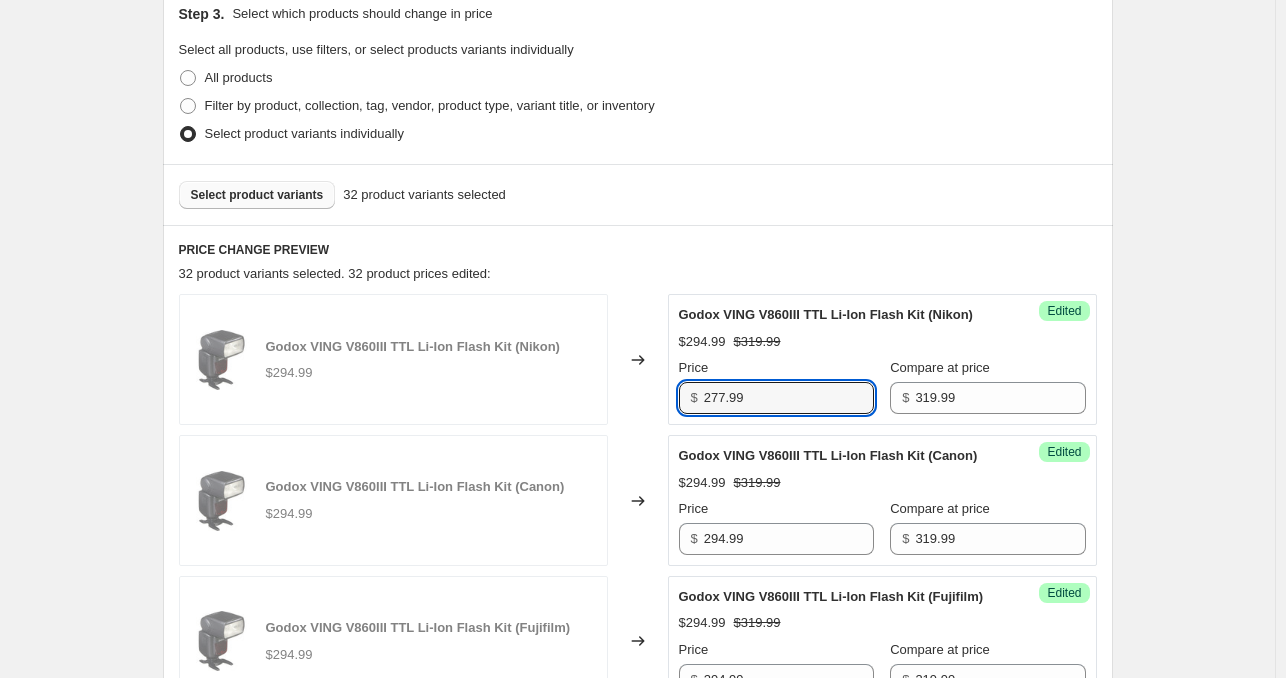 type on "277.99" 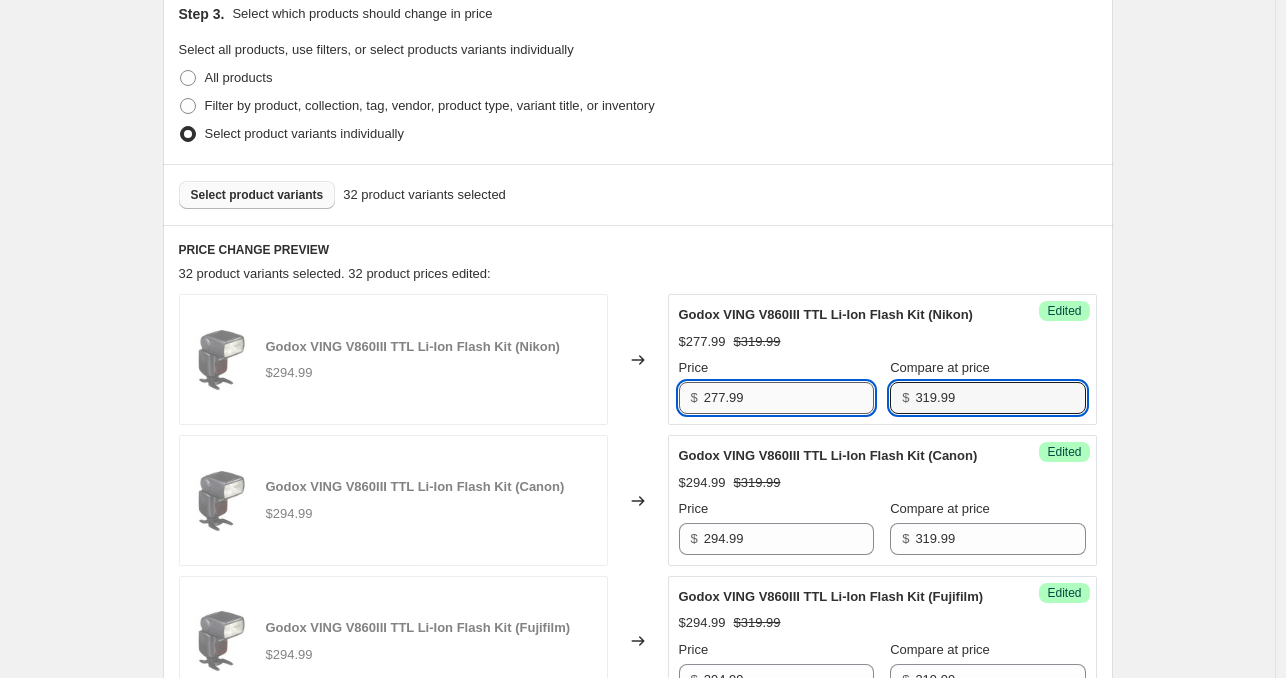 click on "277.99" at bounding box center [789, 398] 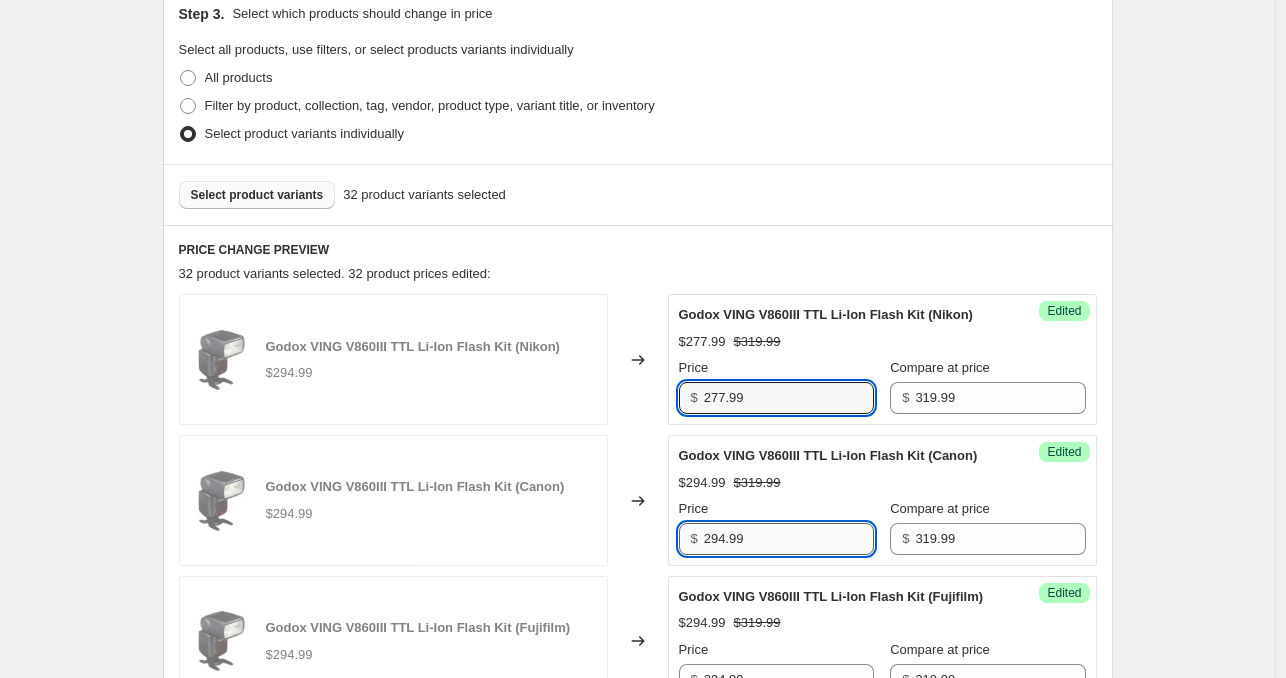 click on "294.99" at bounding box center (789, 539) 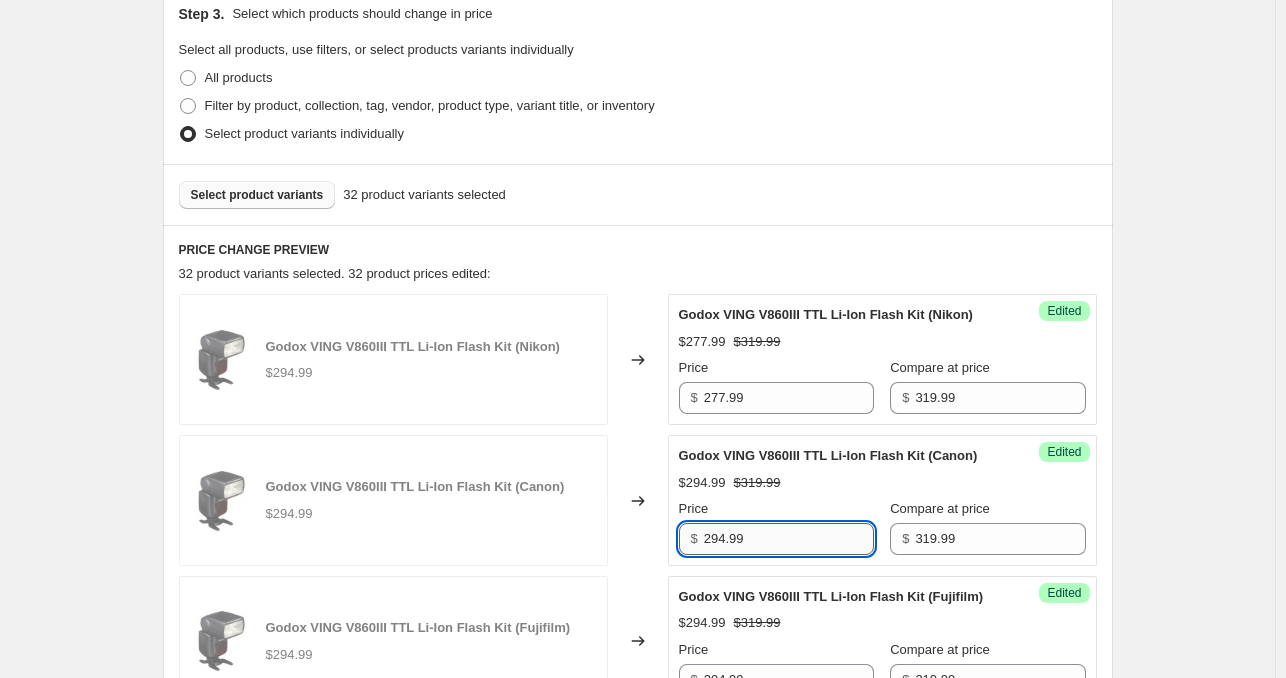 click on "294.99" at bounding box center [789, 539] 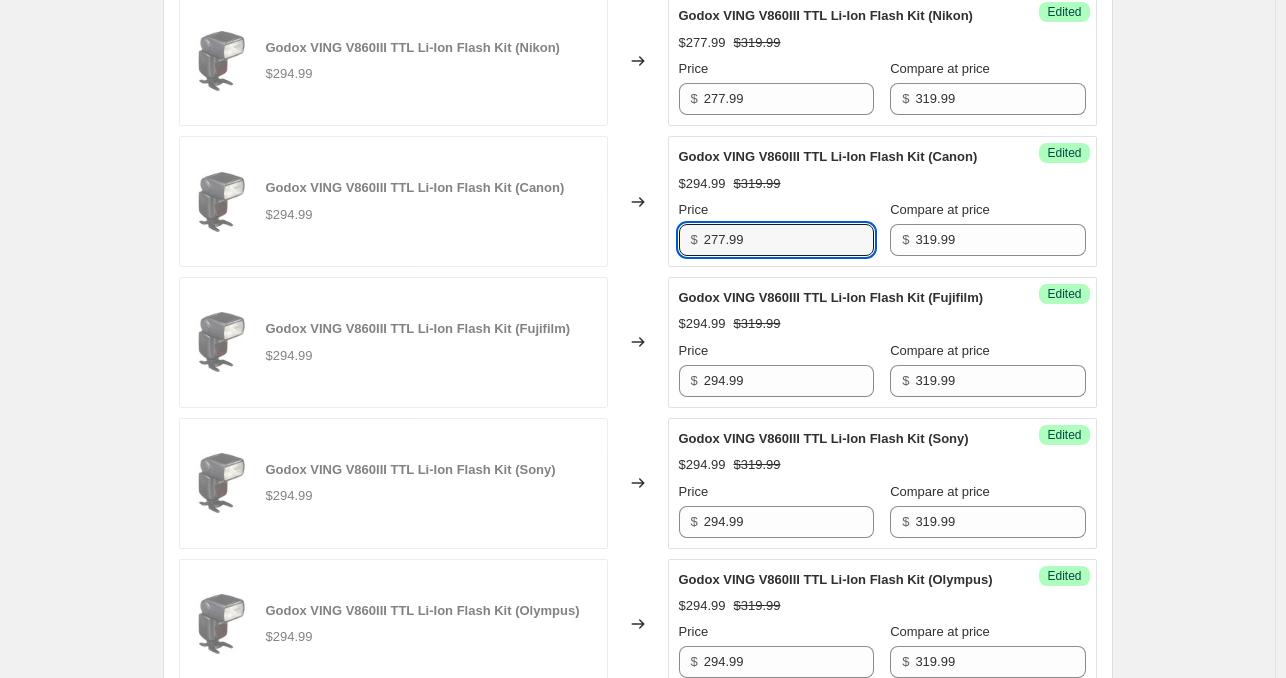 scroll, scrollTop: 740, scrollLeft: 0, axis: vertical 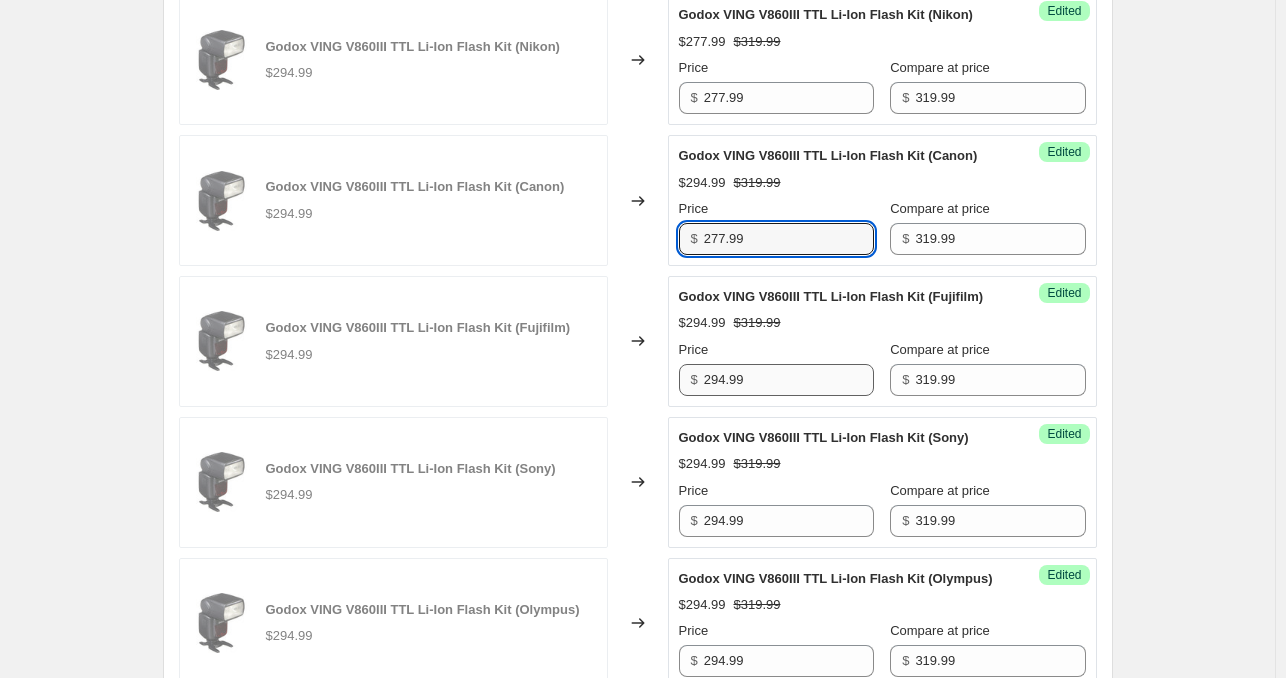 type on "277.99" 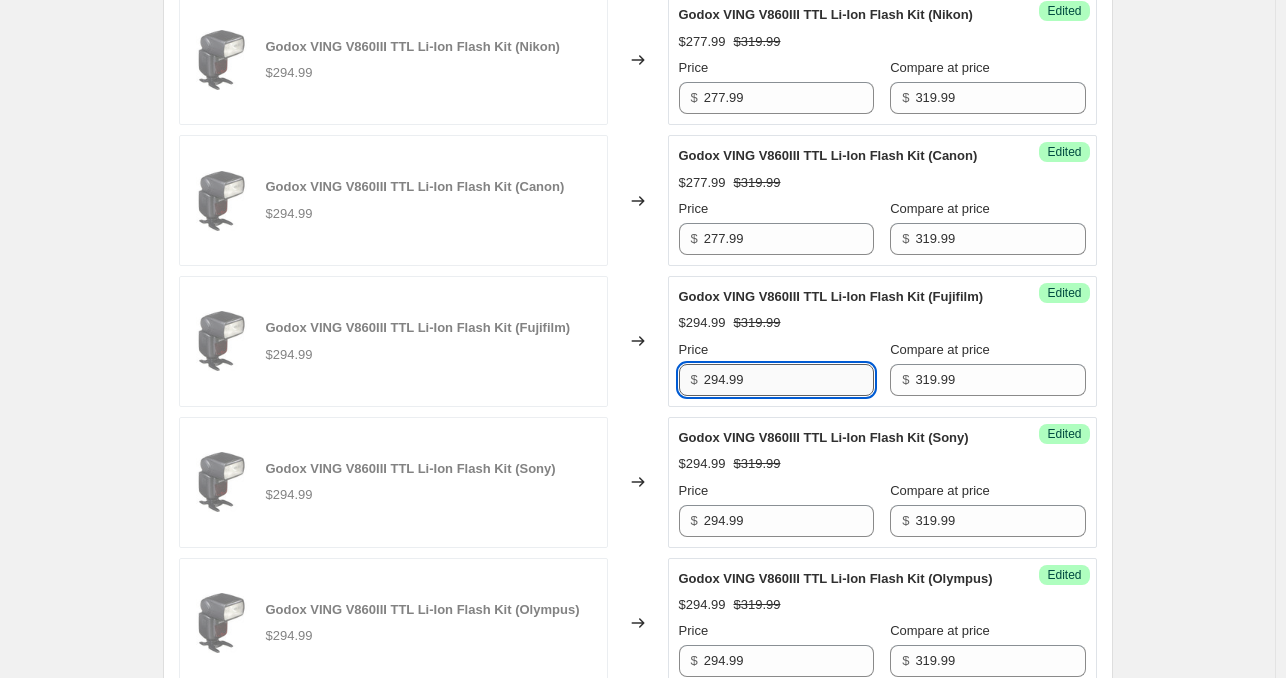 click on "294.99" at bounding box center (789, 380) 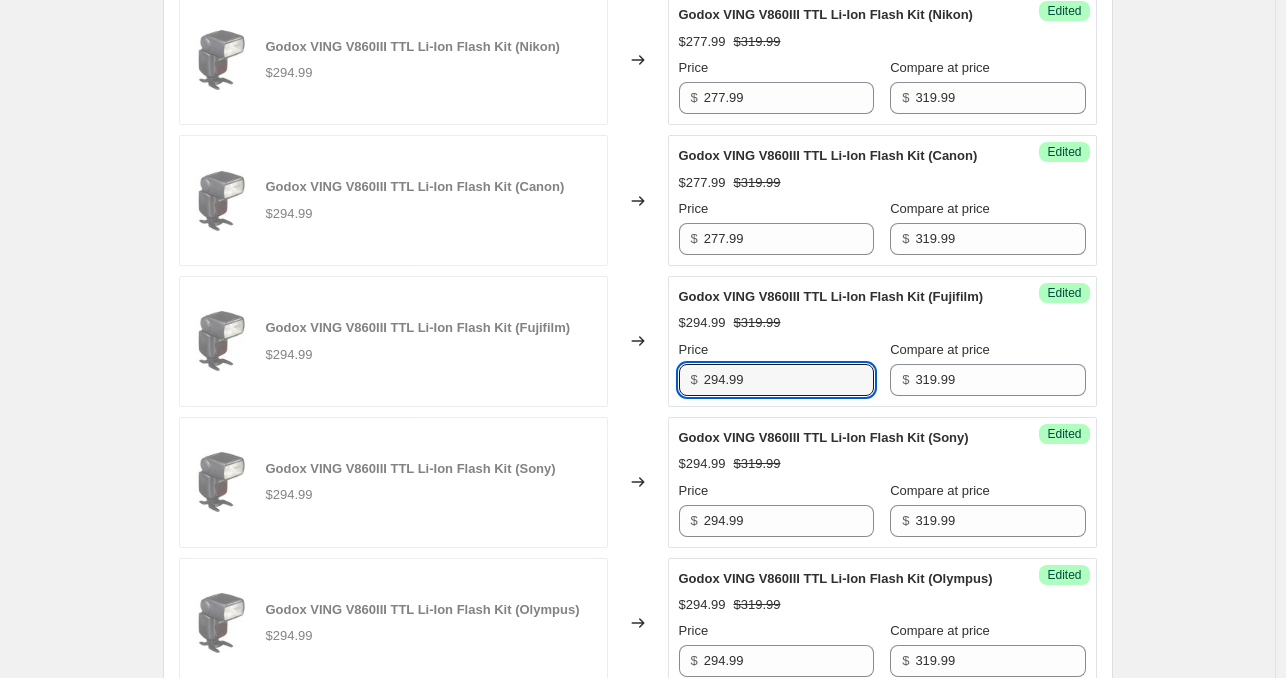 paste on "77" 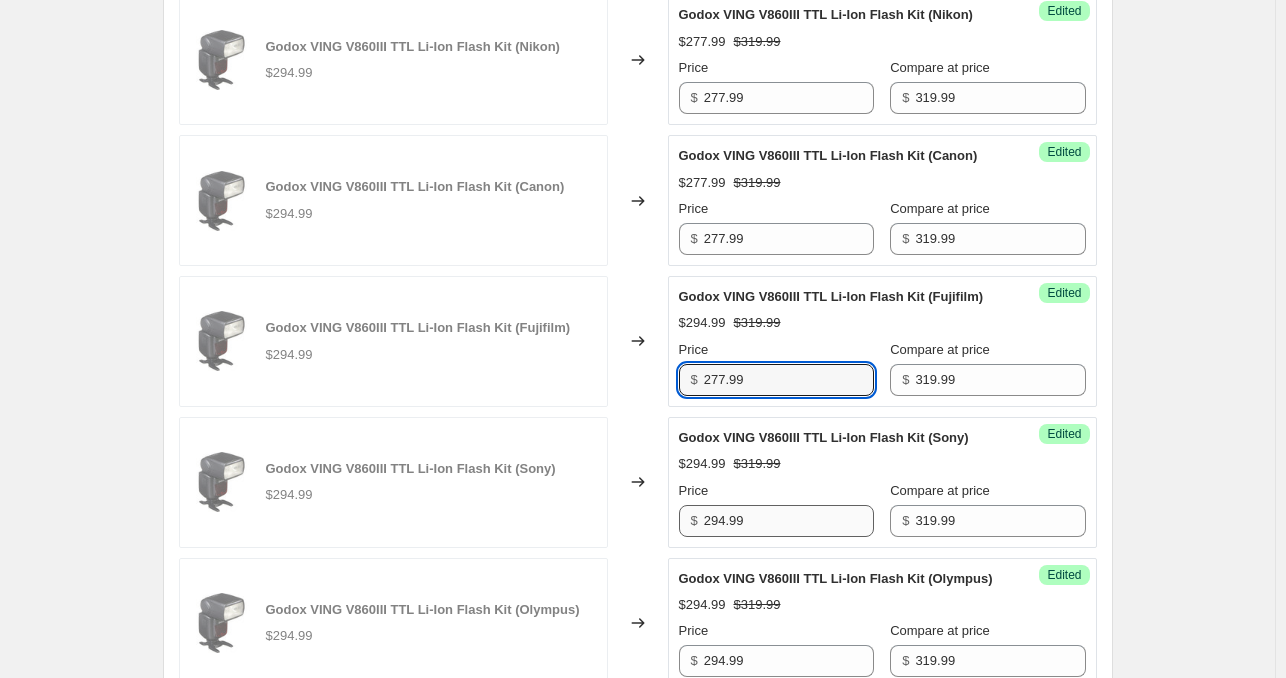 type on "277.99" 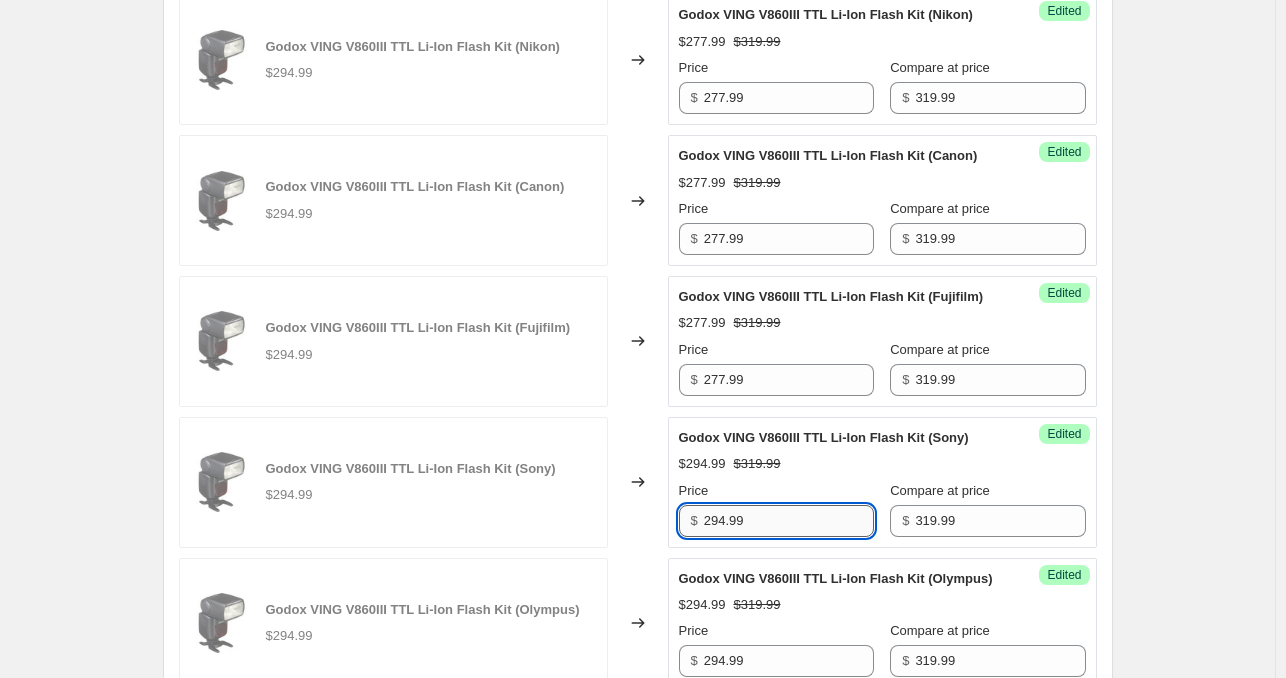 click on "294.99" at bounding box center (789, 521) 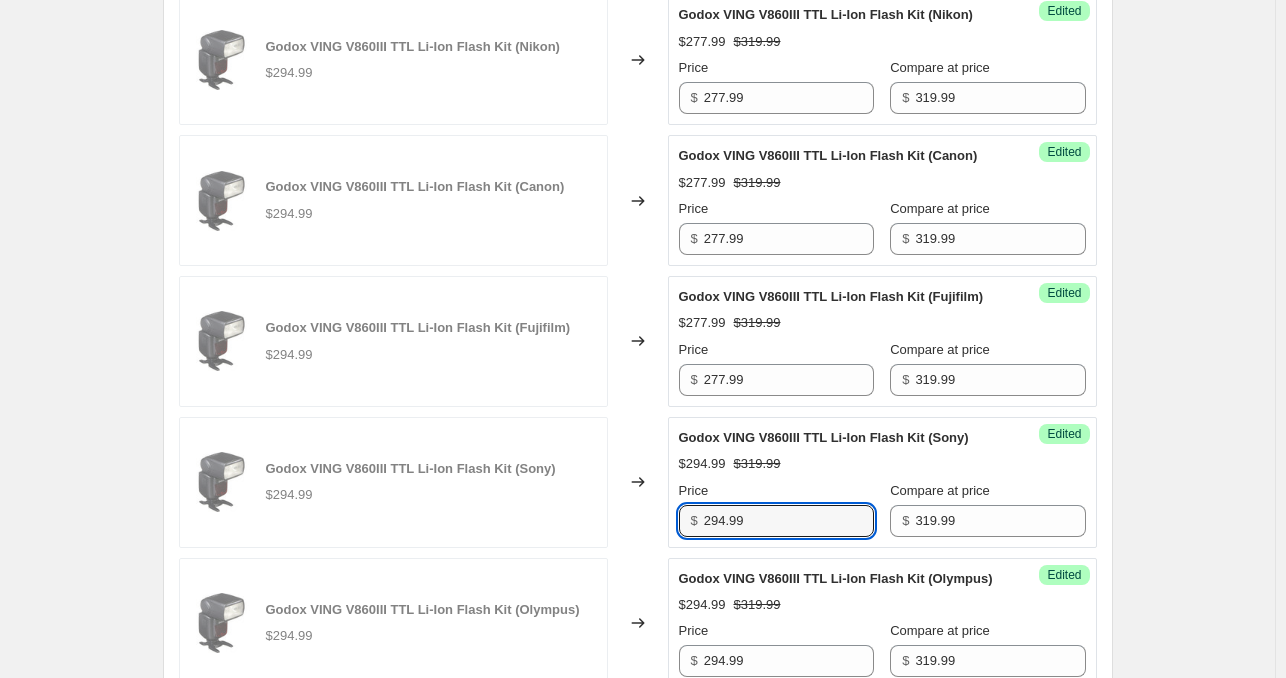 paste on "77" 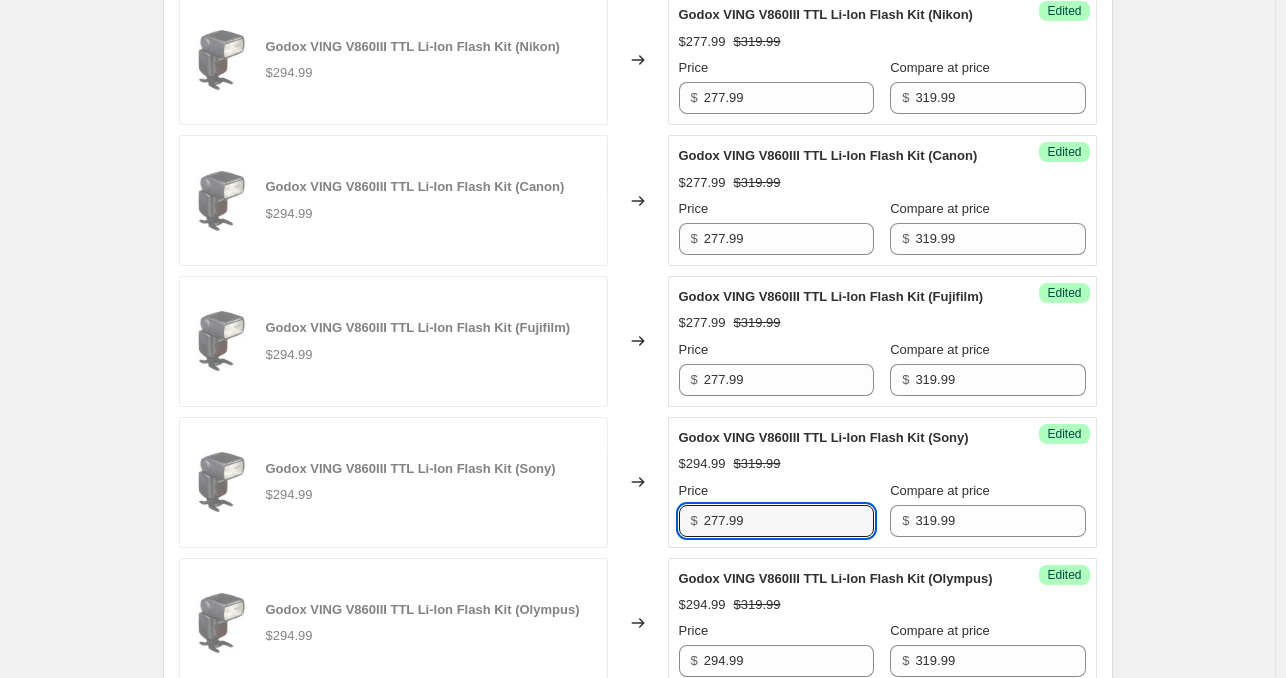 scroll, scrollTop: 1040, scrollLeft: 0, axis: vertical 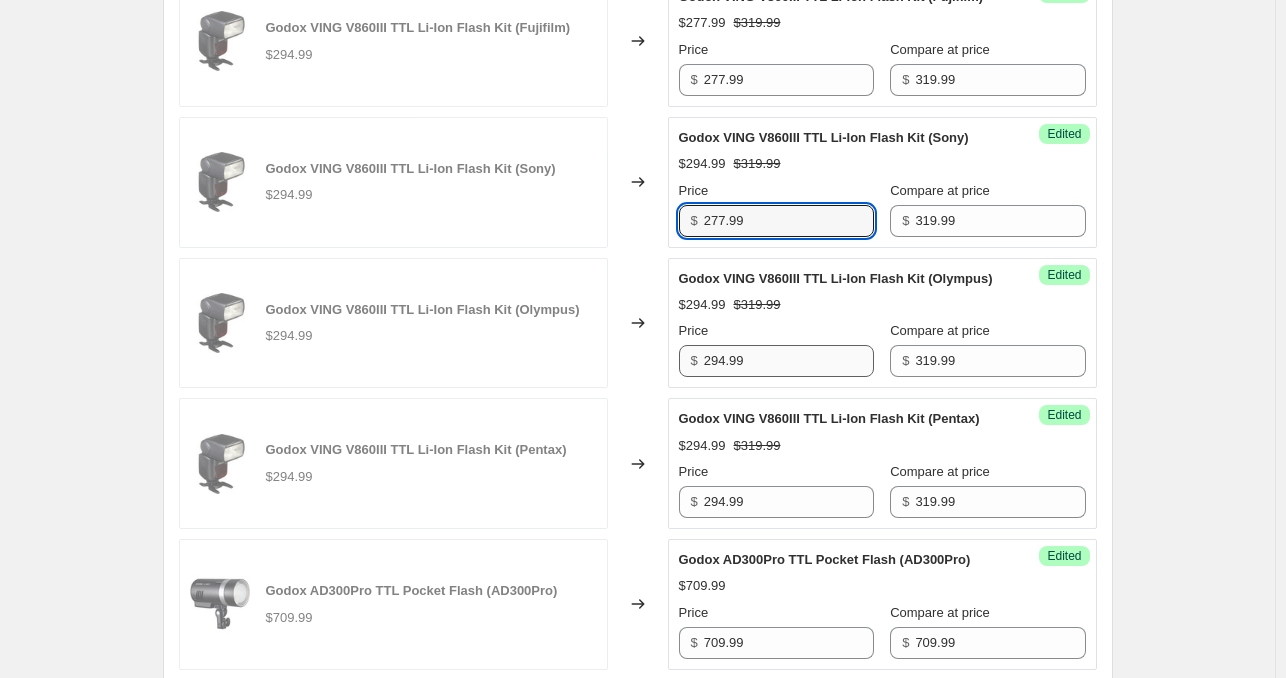 type on "277.99" 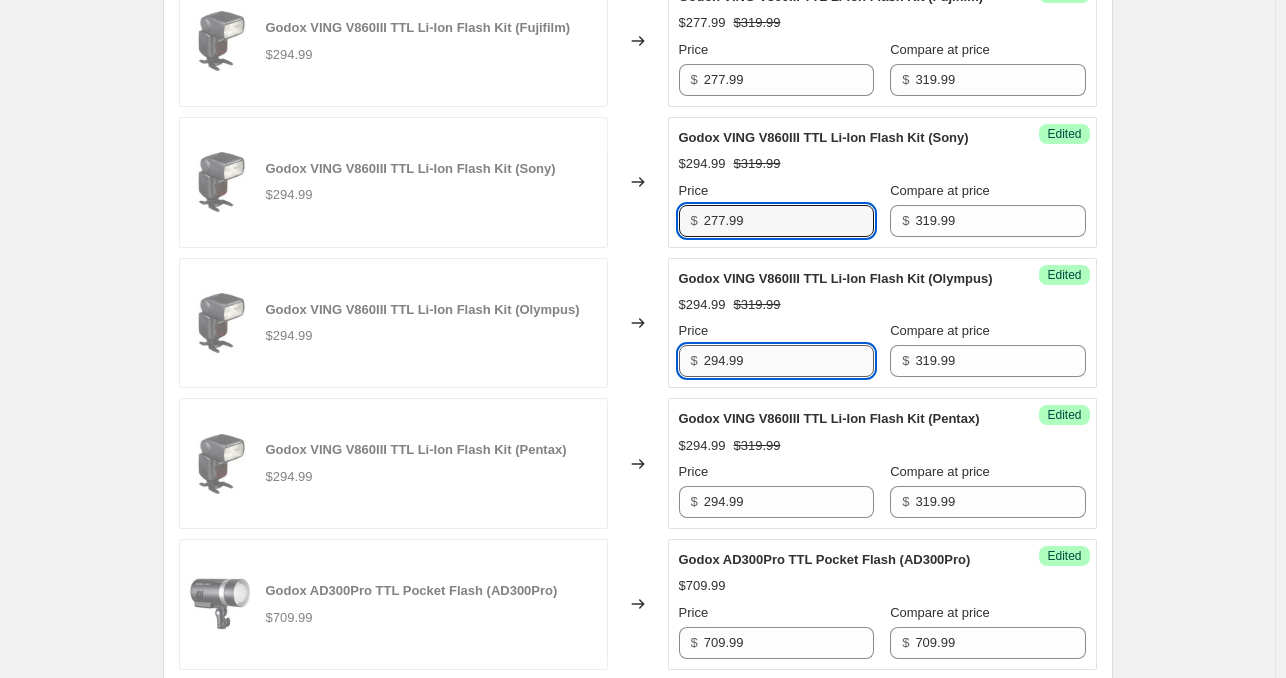 click on "294.99" at bounding box center [789, 361] 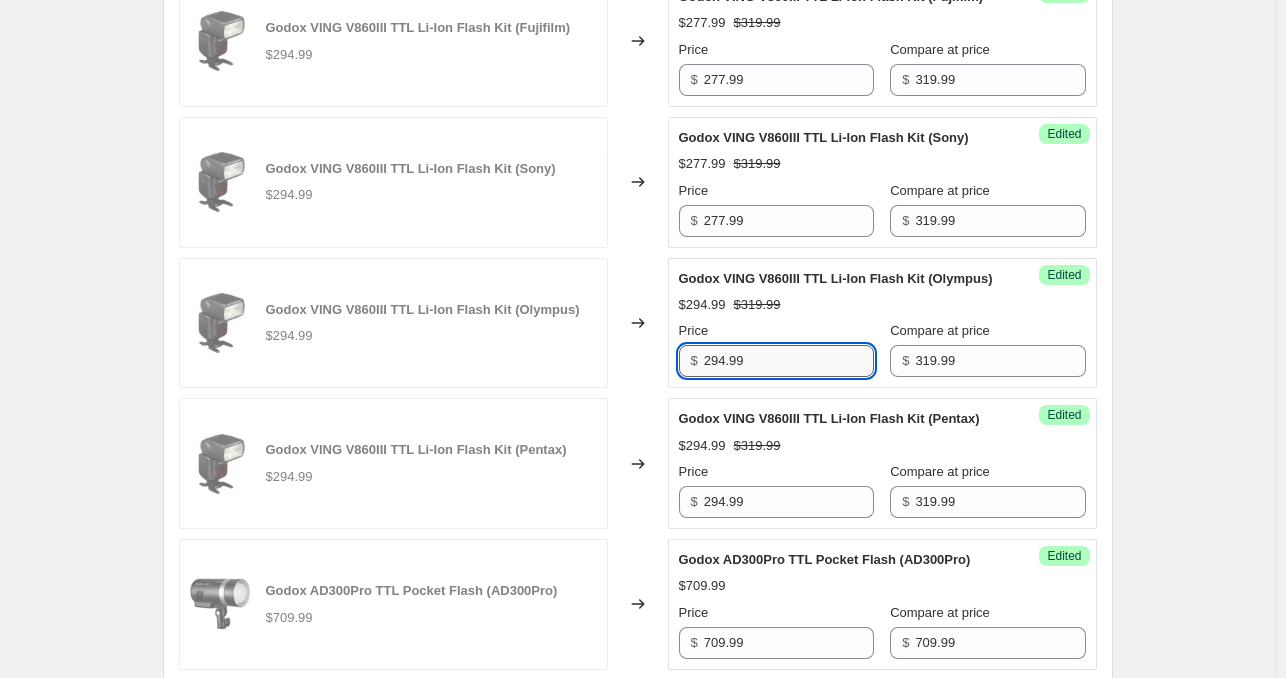 click on "294.99" at bounding box center (789, 361) 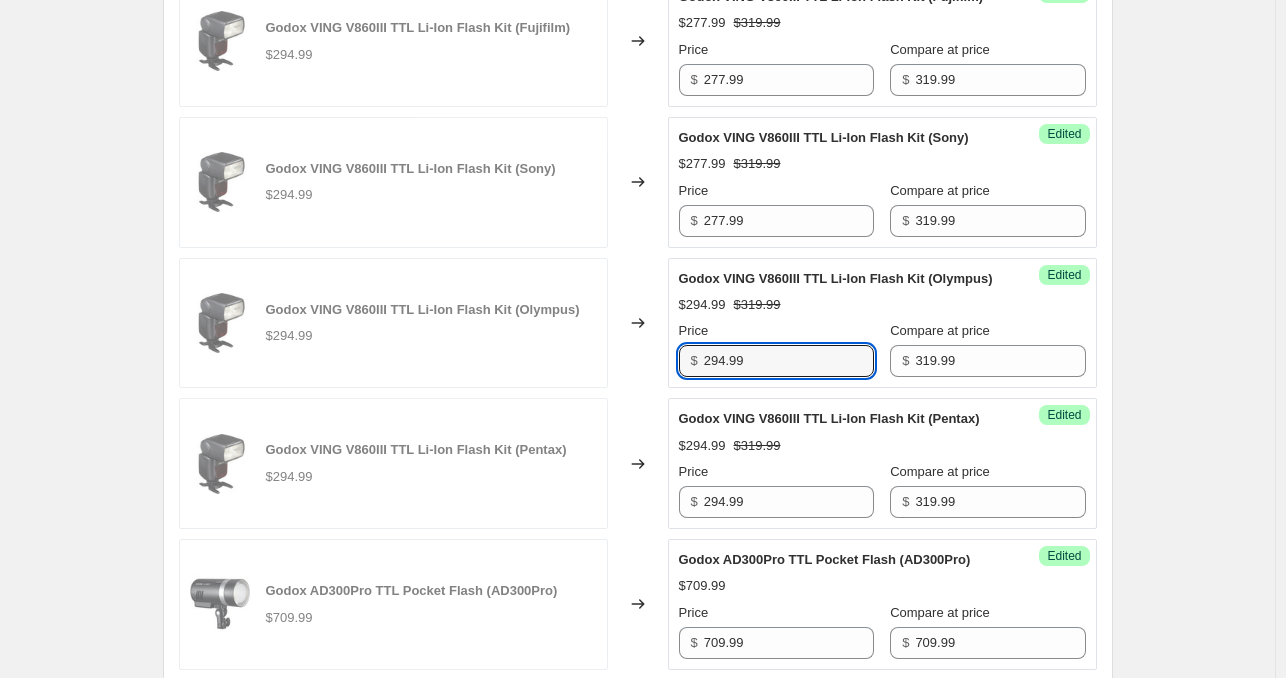 paste on "77" 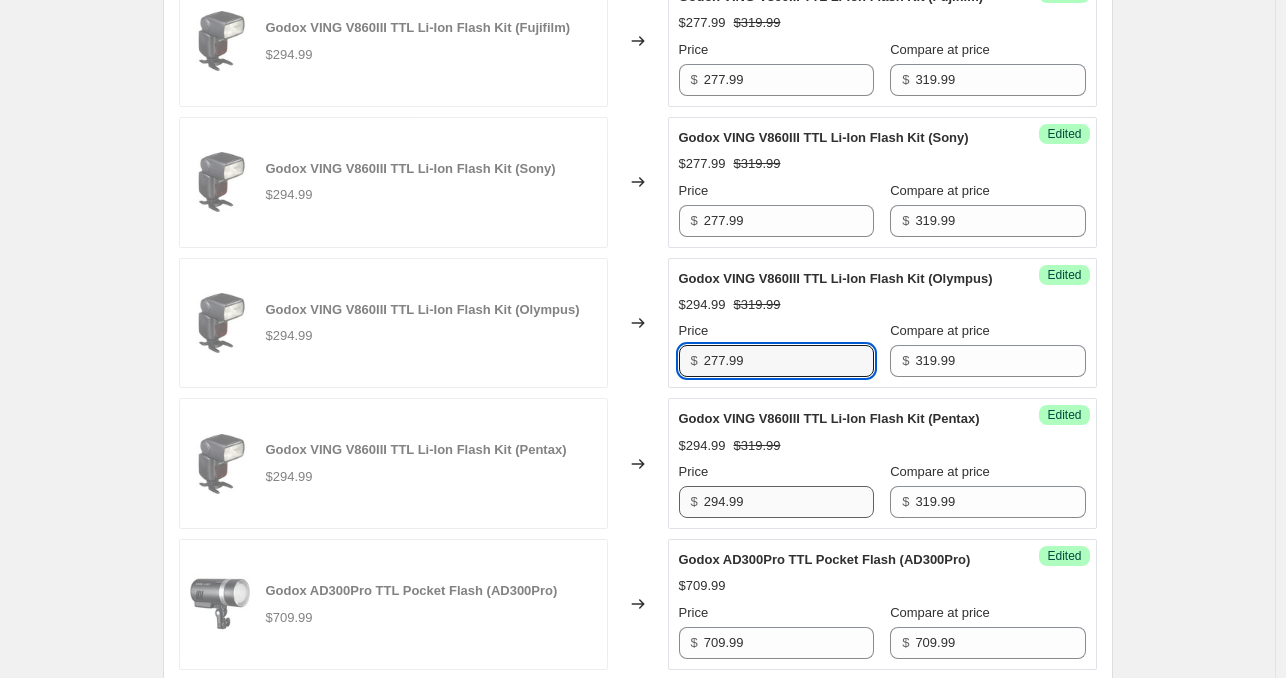 type on "277.99" 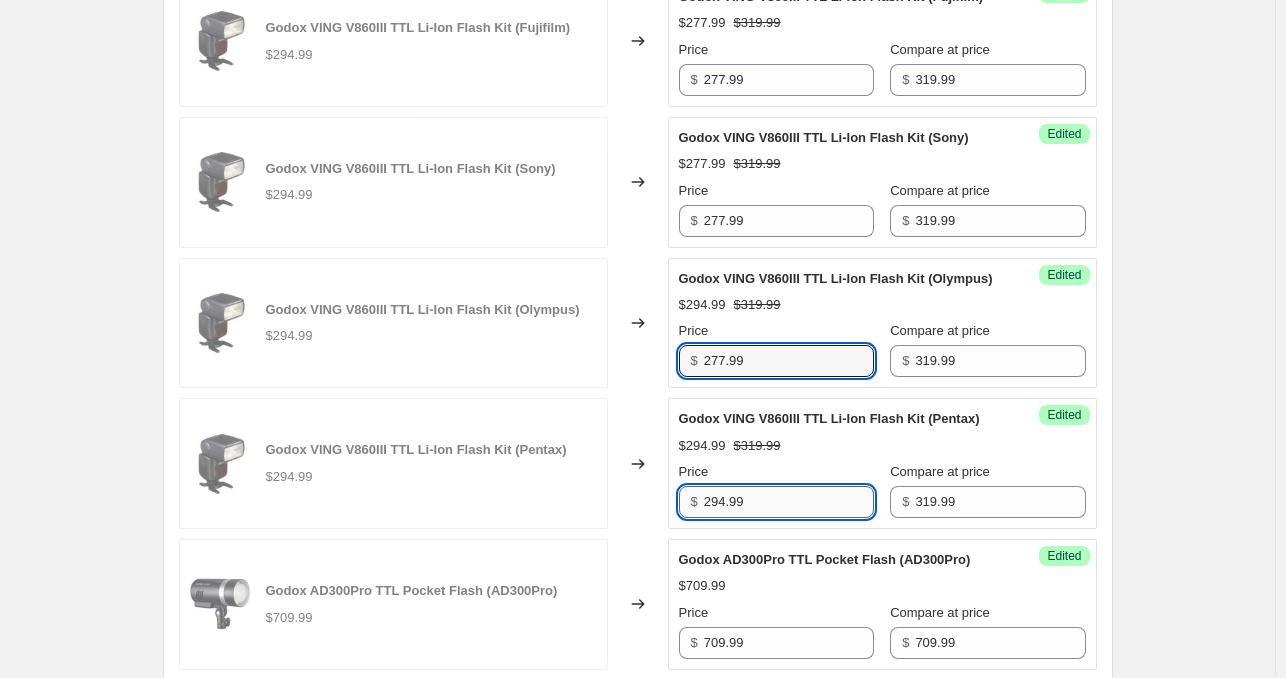 click on "294.99" at bounding box center [789, 502] 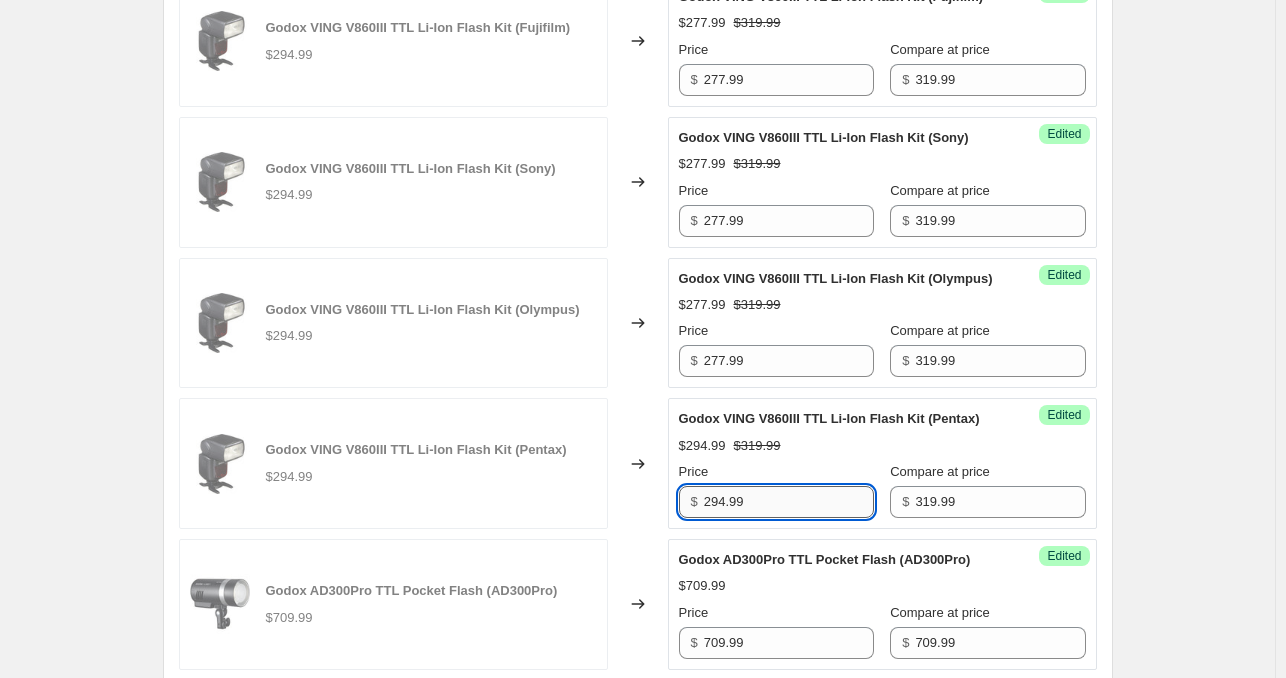 click on "294.99" at bounding box center [789, 502] 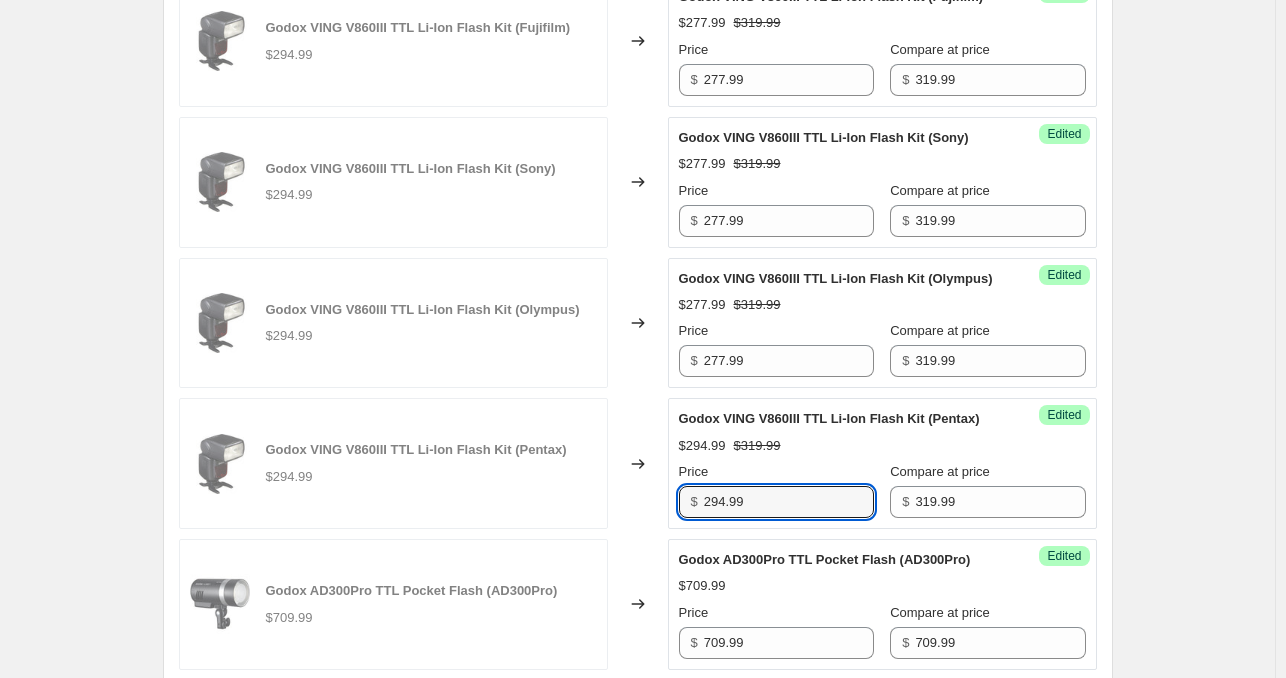 paste on "77" 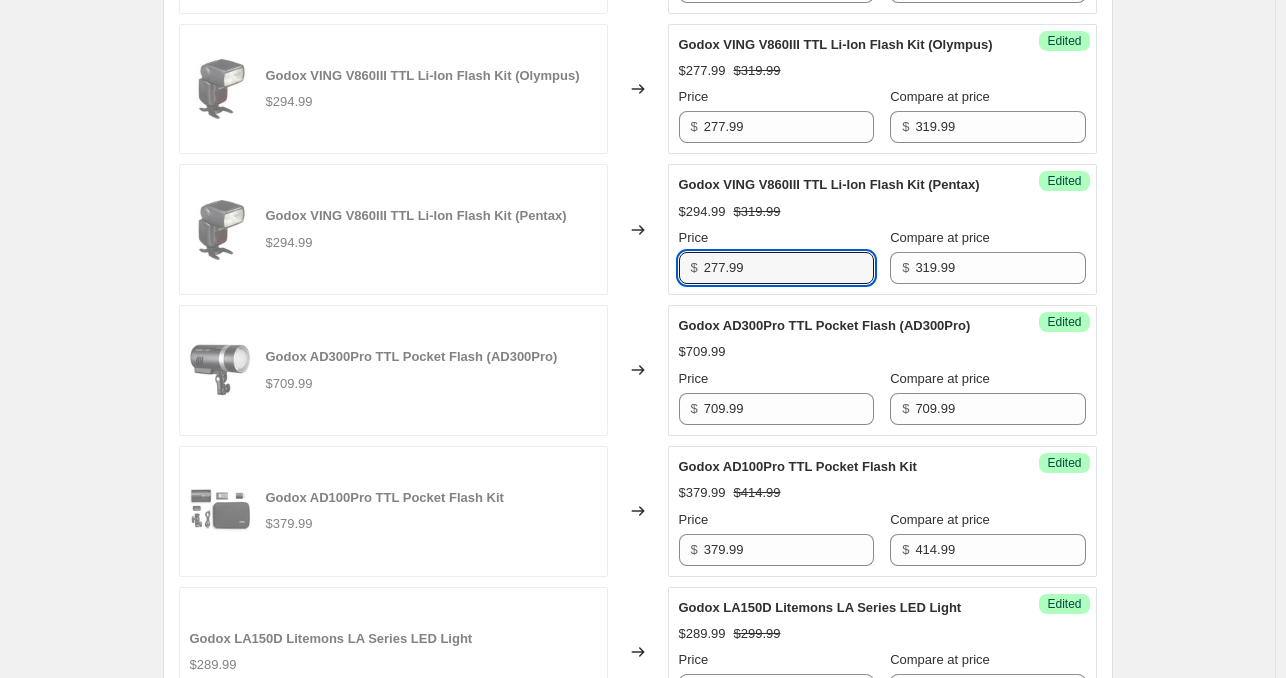 scroll, scrollTop: 1340, scrollLeft: 0, axis: vertical 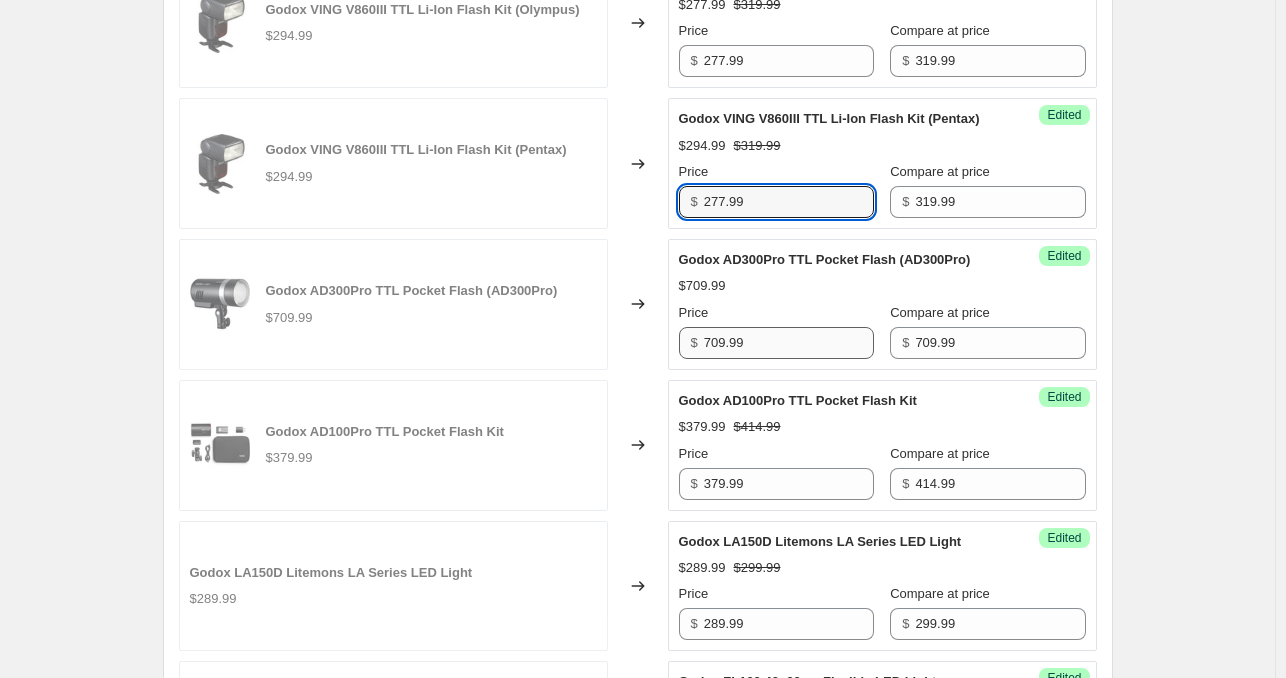type on "277.99" 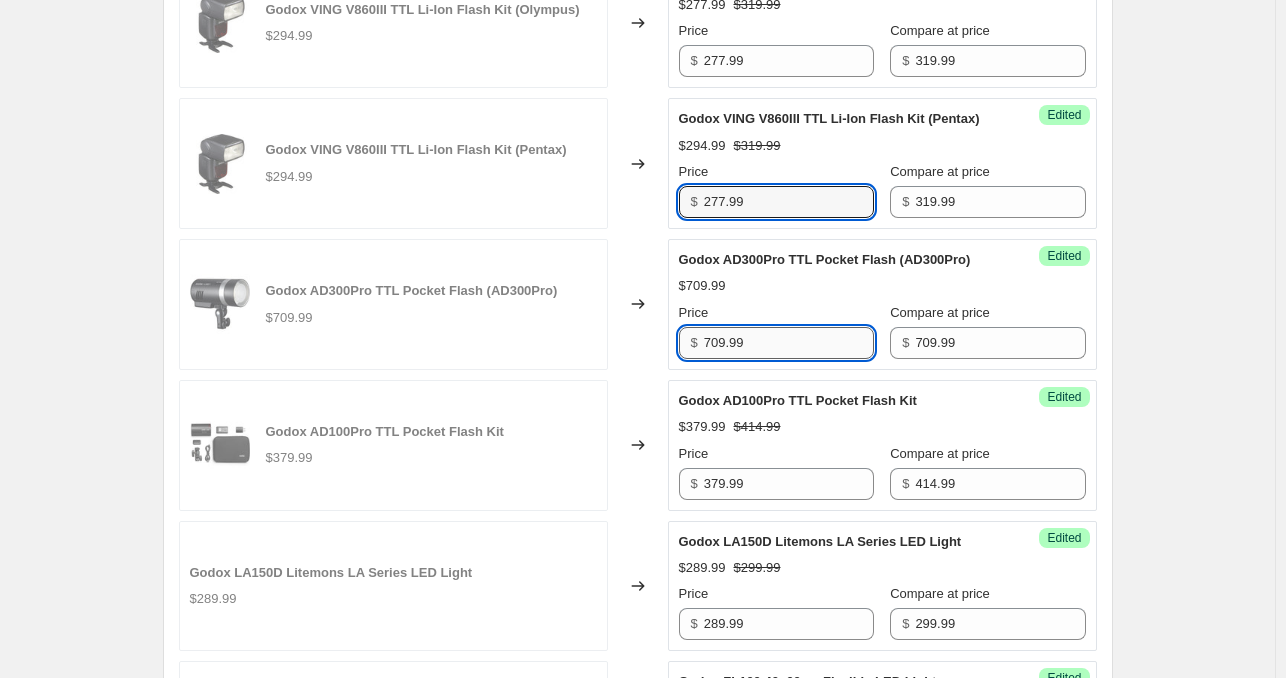 click on "709.99" at bounding box center (789, 343) 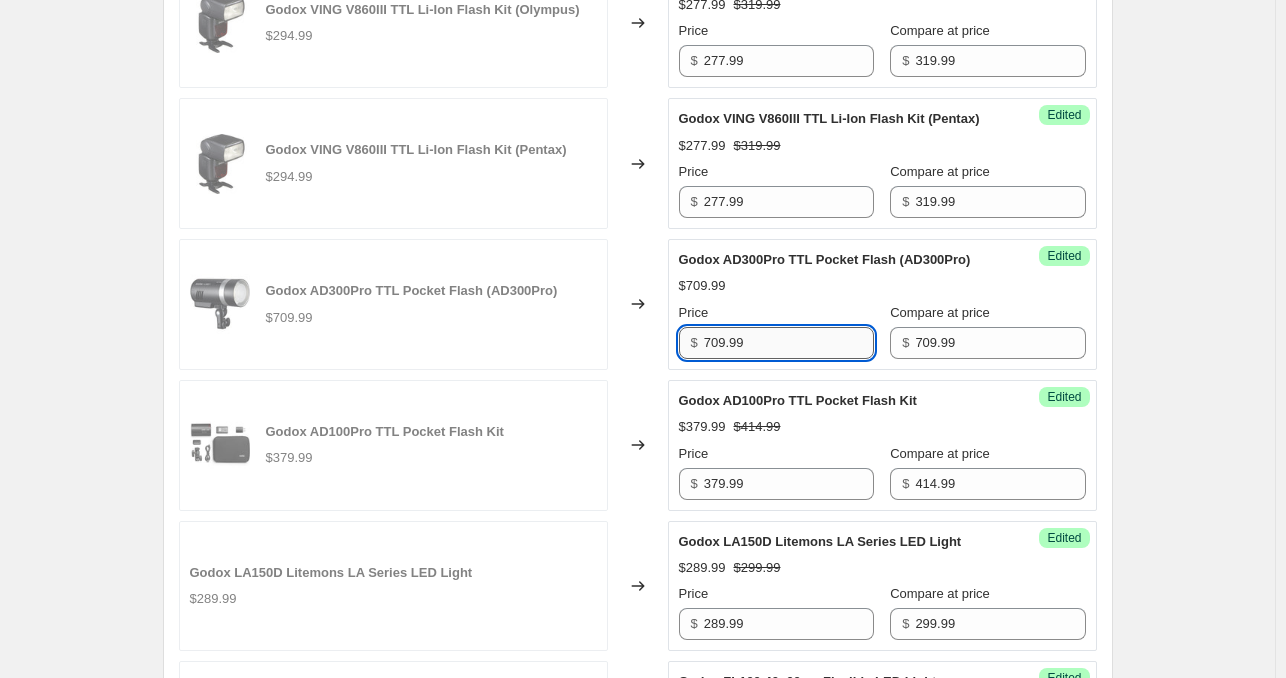 click on "709.99" at bounding box center (789, 343) 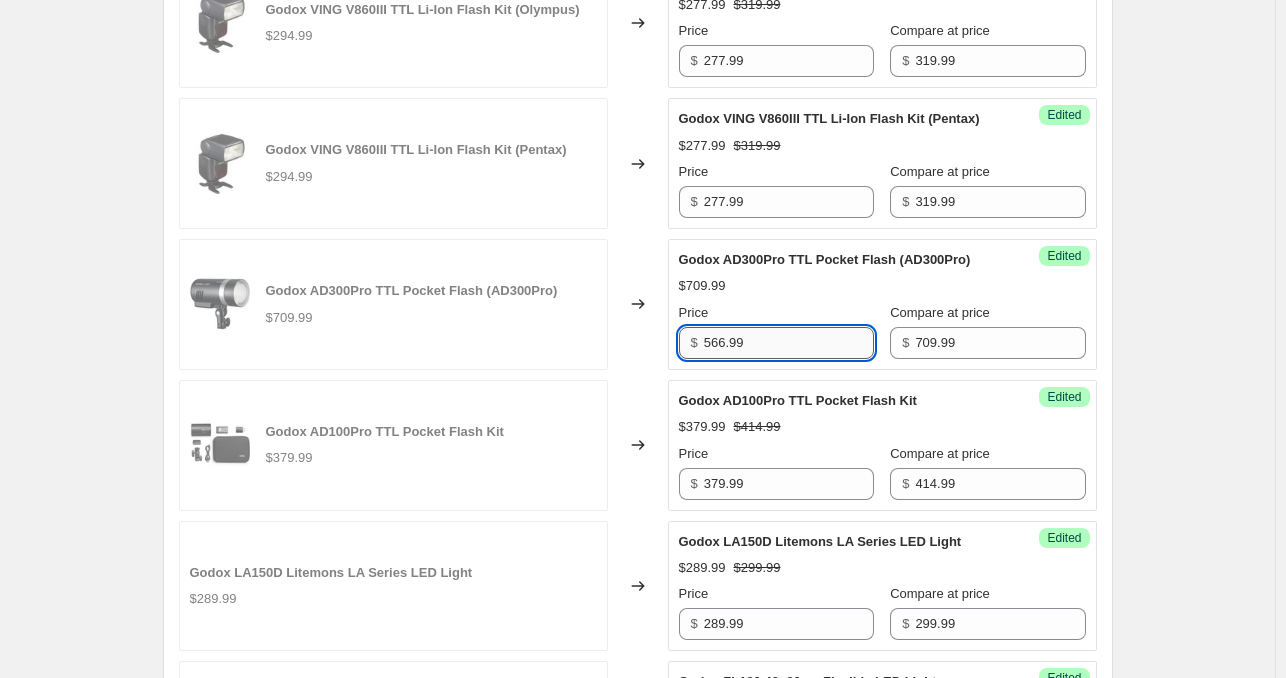 type on "566.99" 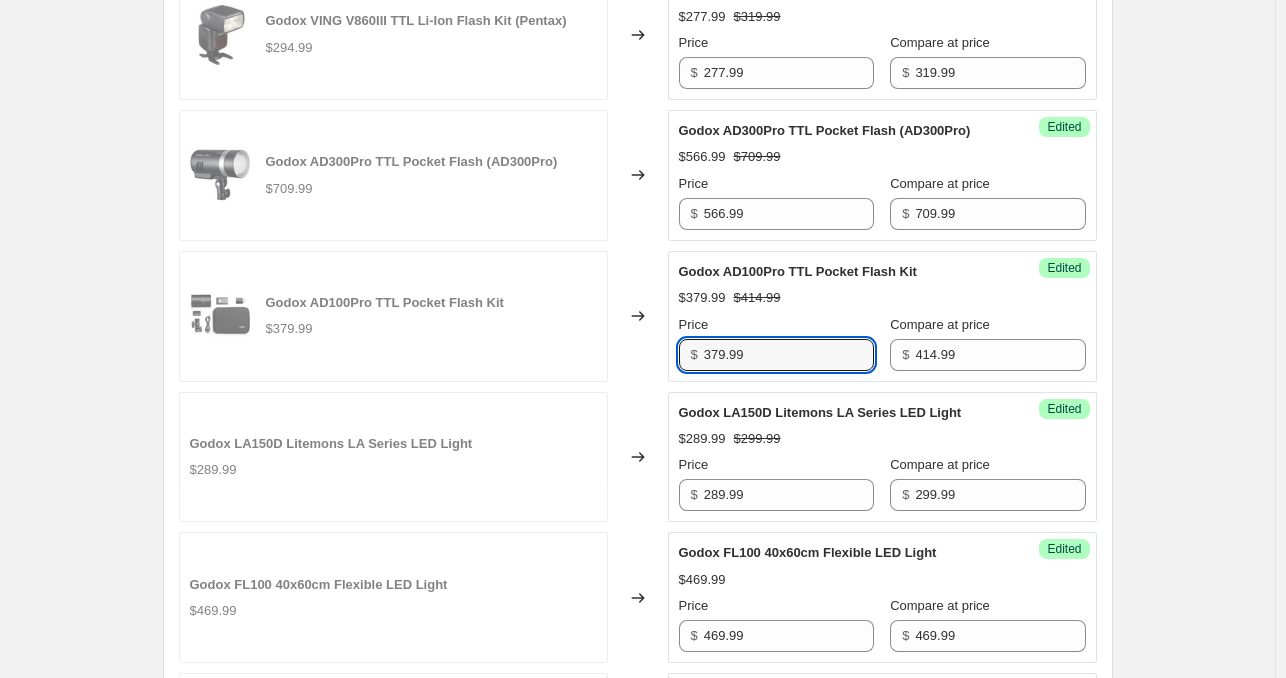 scroll, scrollTop: 1540, scrollLeft: 0, axis: vertical 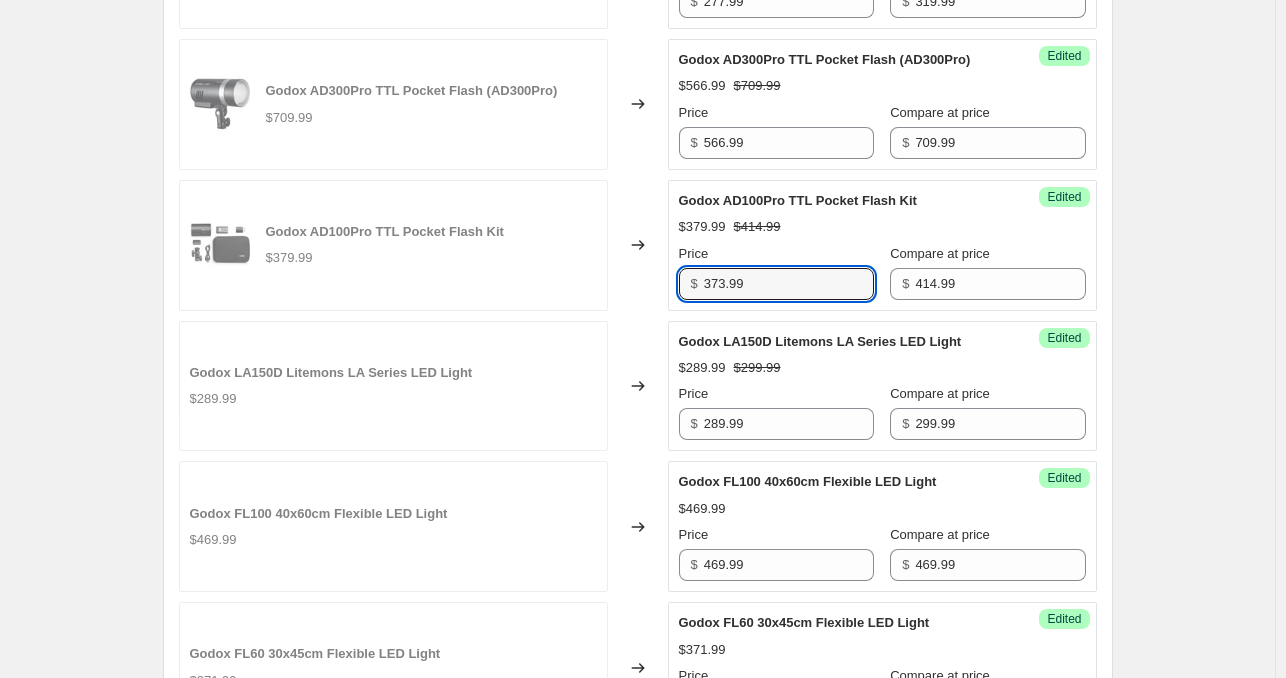 type on "373.99" 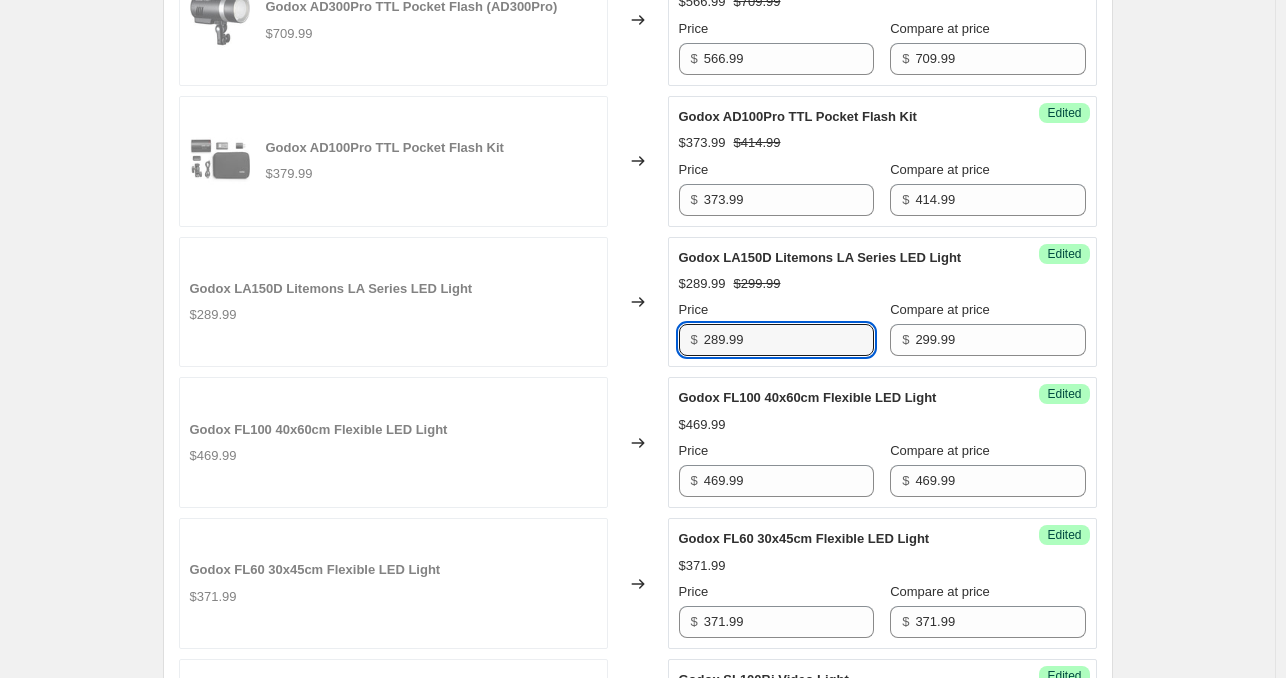 scroll, scrollTop: 1640, scrollLeft: 0, axis: vertical 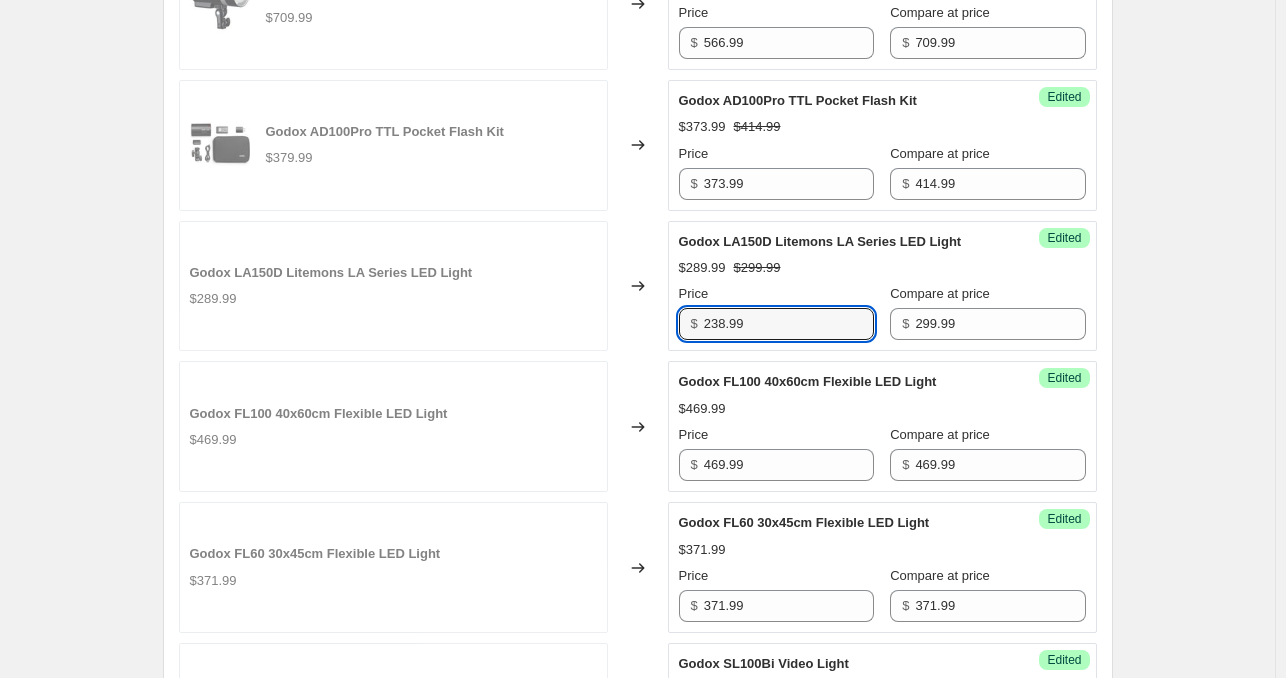 type on "238.99" 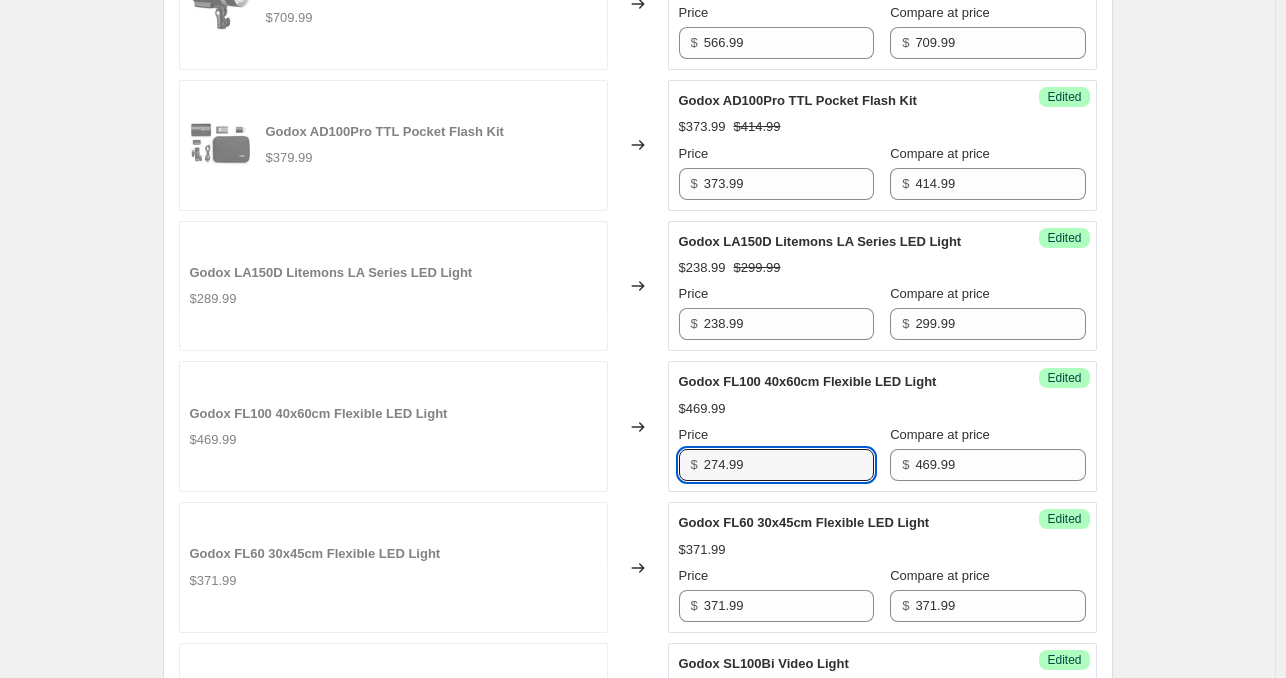 type on "274.99" 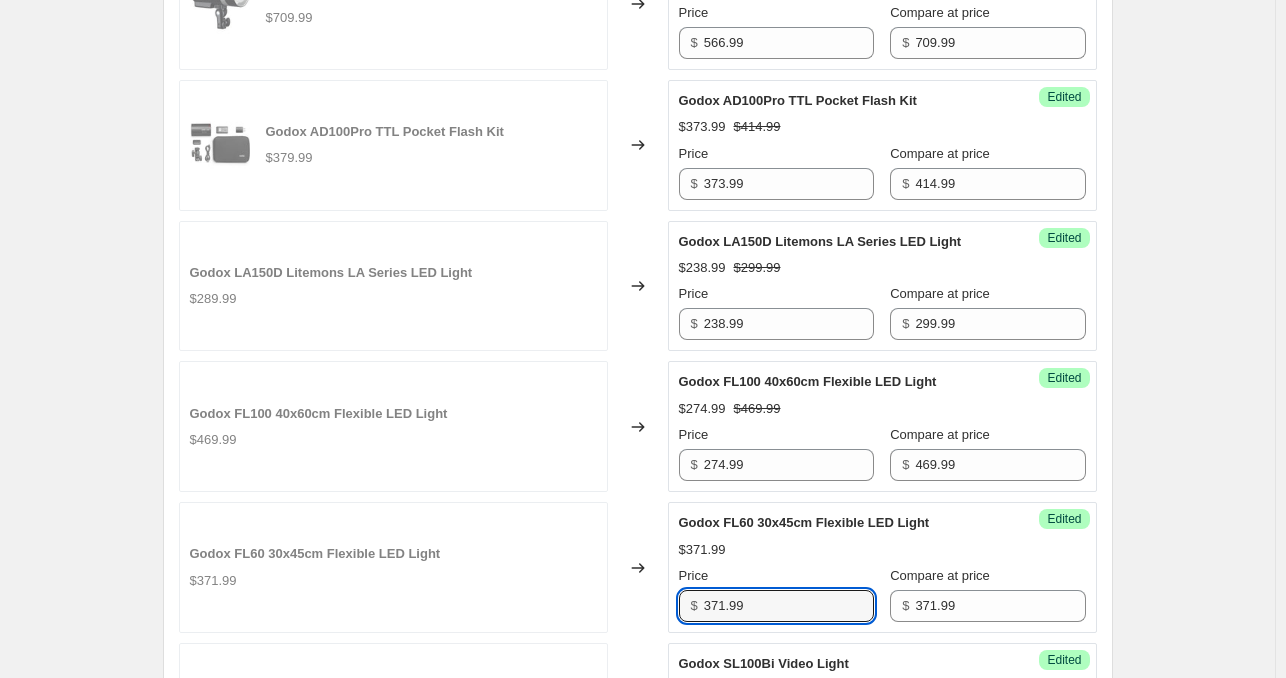 scroll, scrollTop: 2002, scrollLeft: 0, axis: vertical 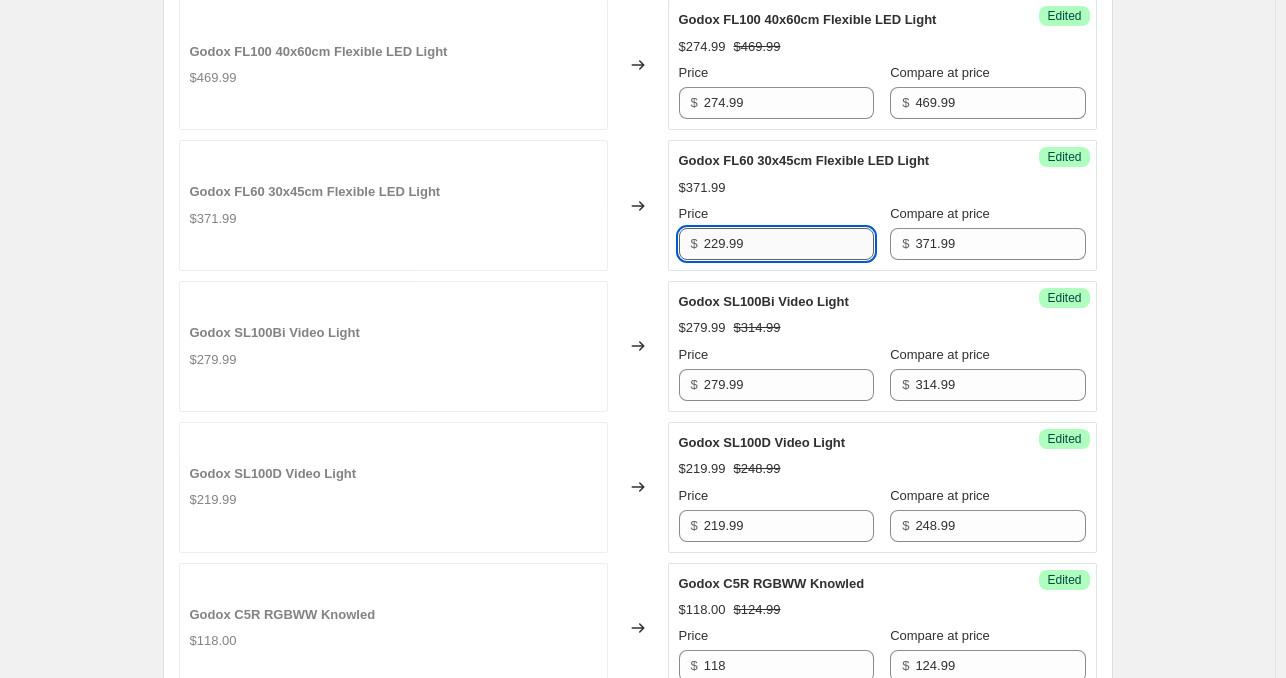 type on "229.99" 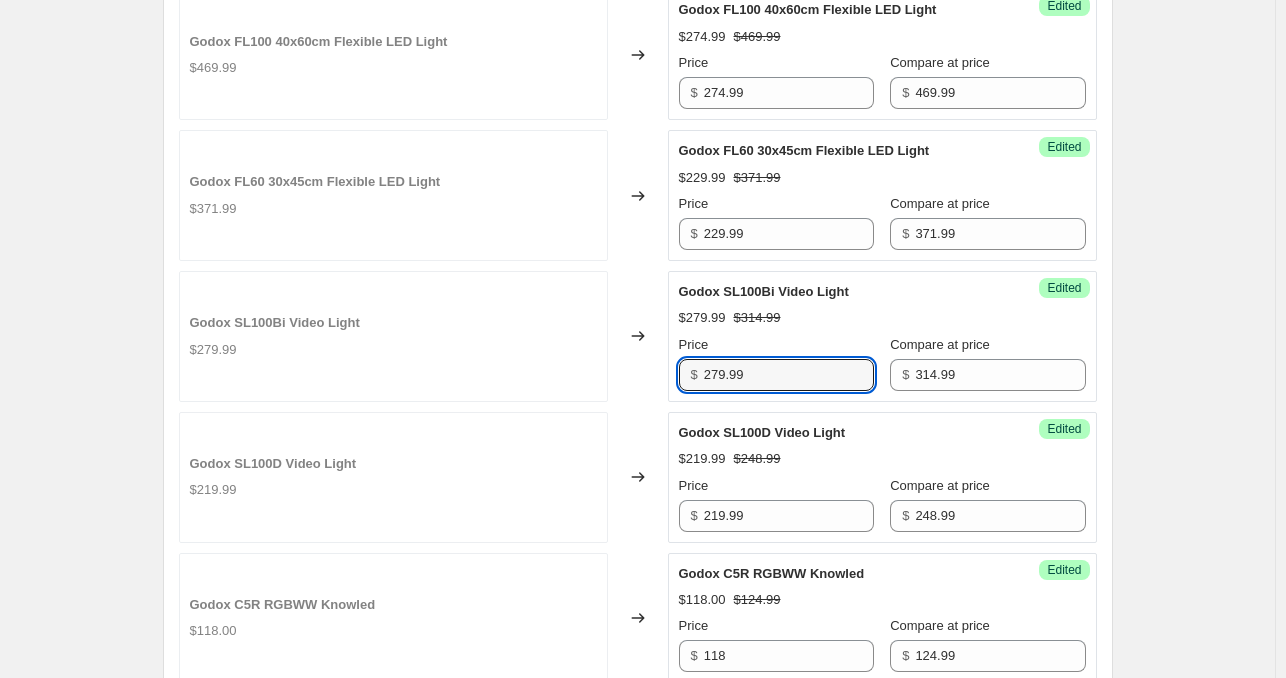 scroll, scrollTop: 2102, scrollLeft: 0, axis: vertical 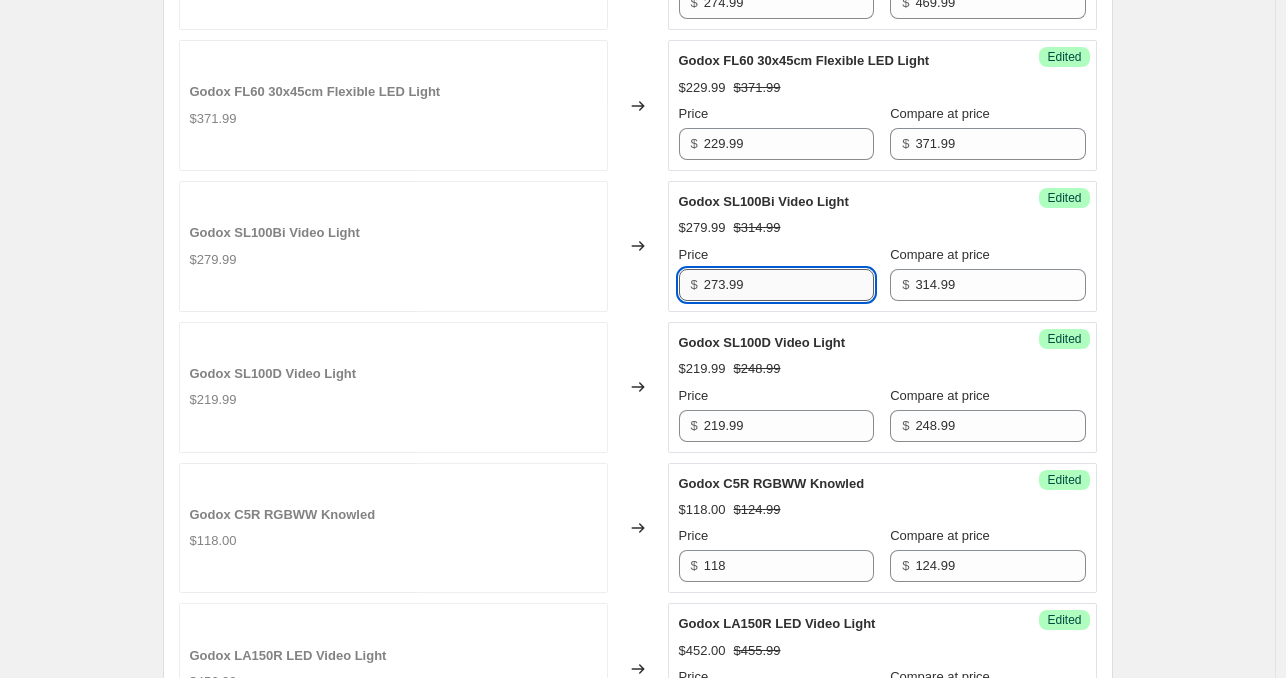 type on "273.99" 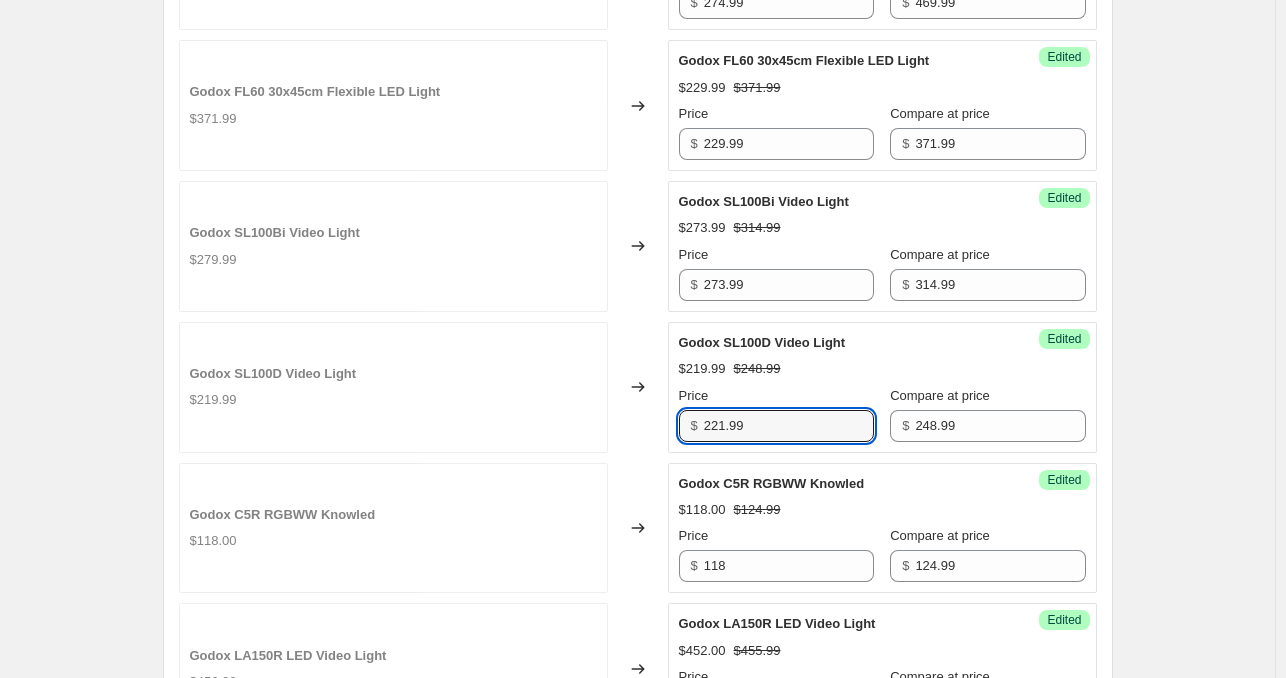 type on "221.99" 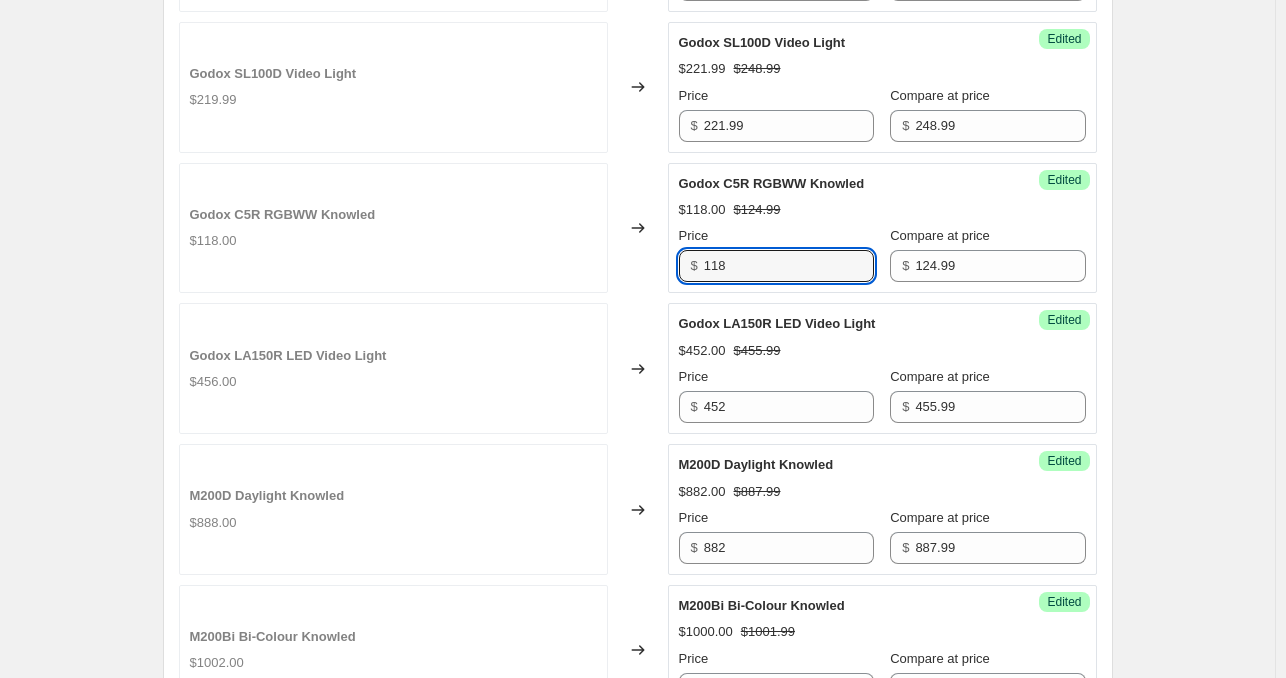 scroll, scrollTop: 2402, scrollLeft: 0, axis: vertical 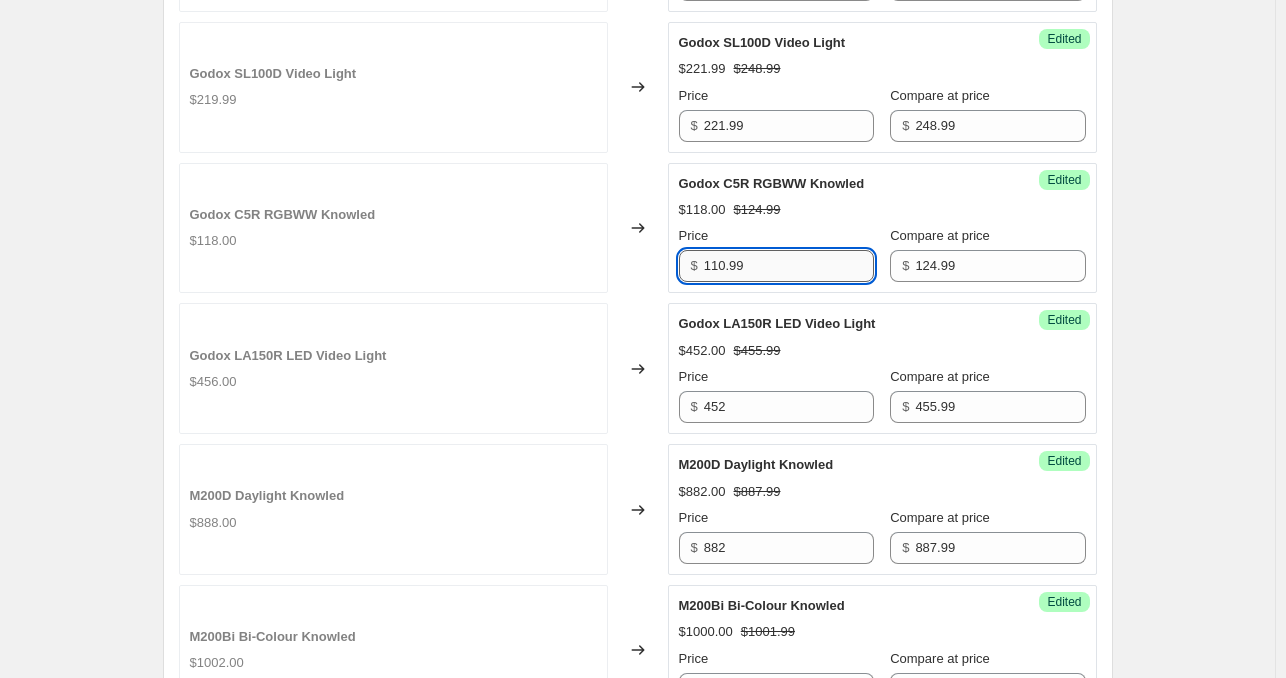 type on "110.99" 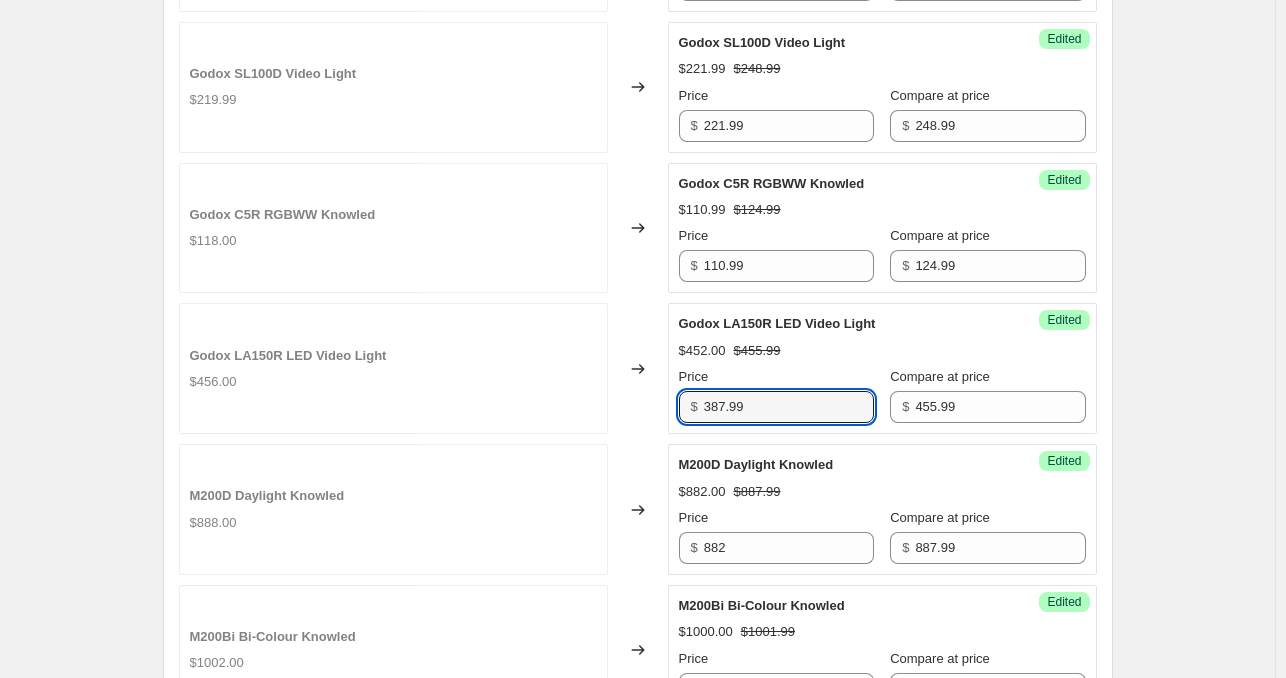 type on "387.99" 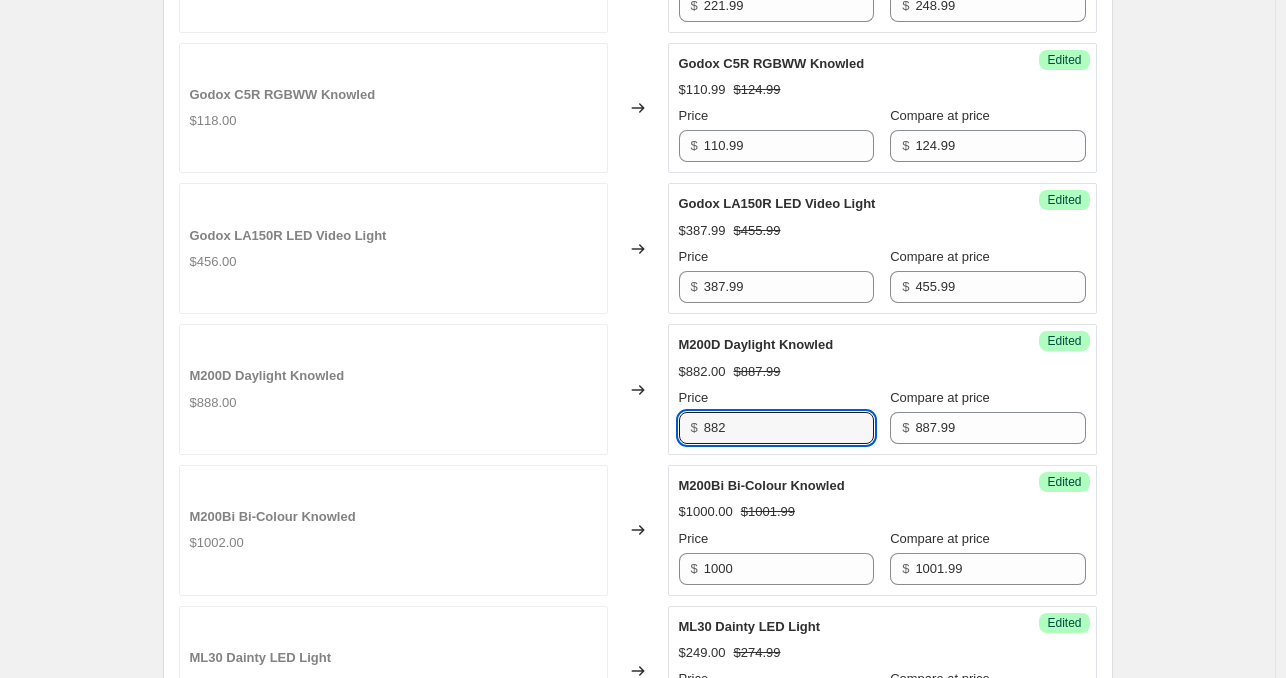 scroll, scrollTop: 2602, scrollLeft: 0, axis: vertical 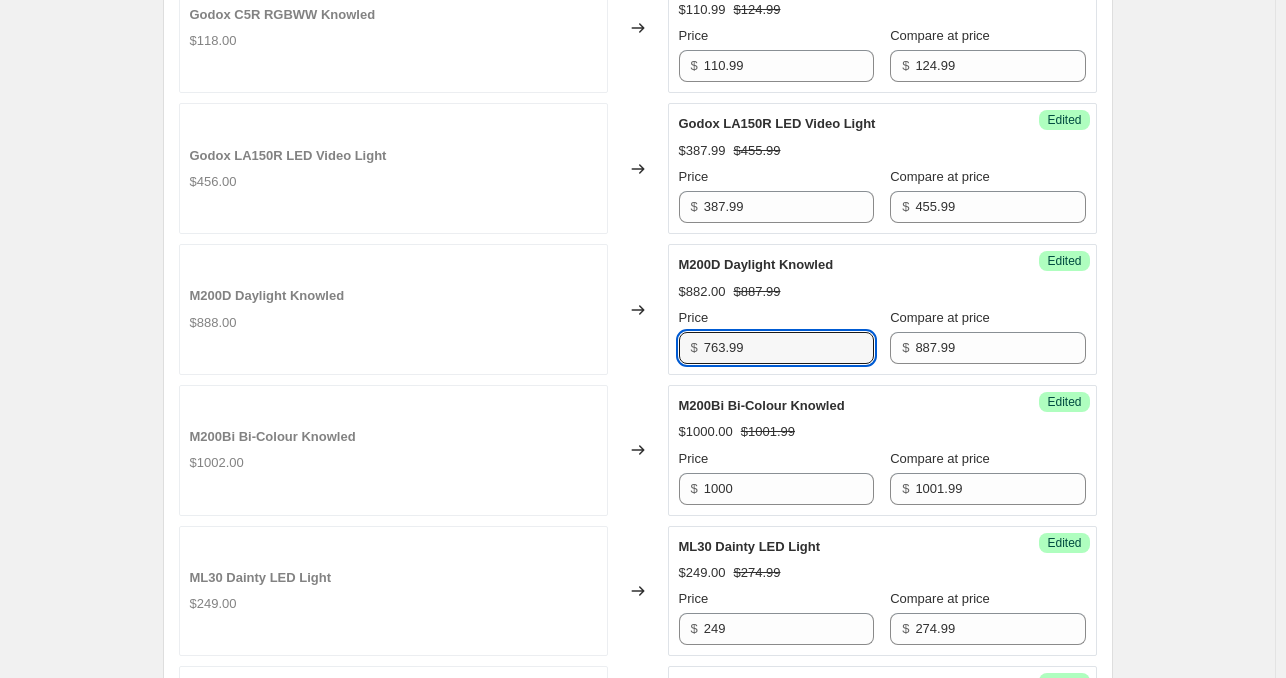 type on "763.99" 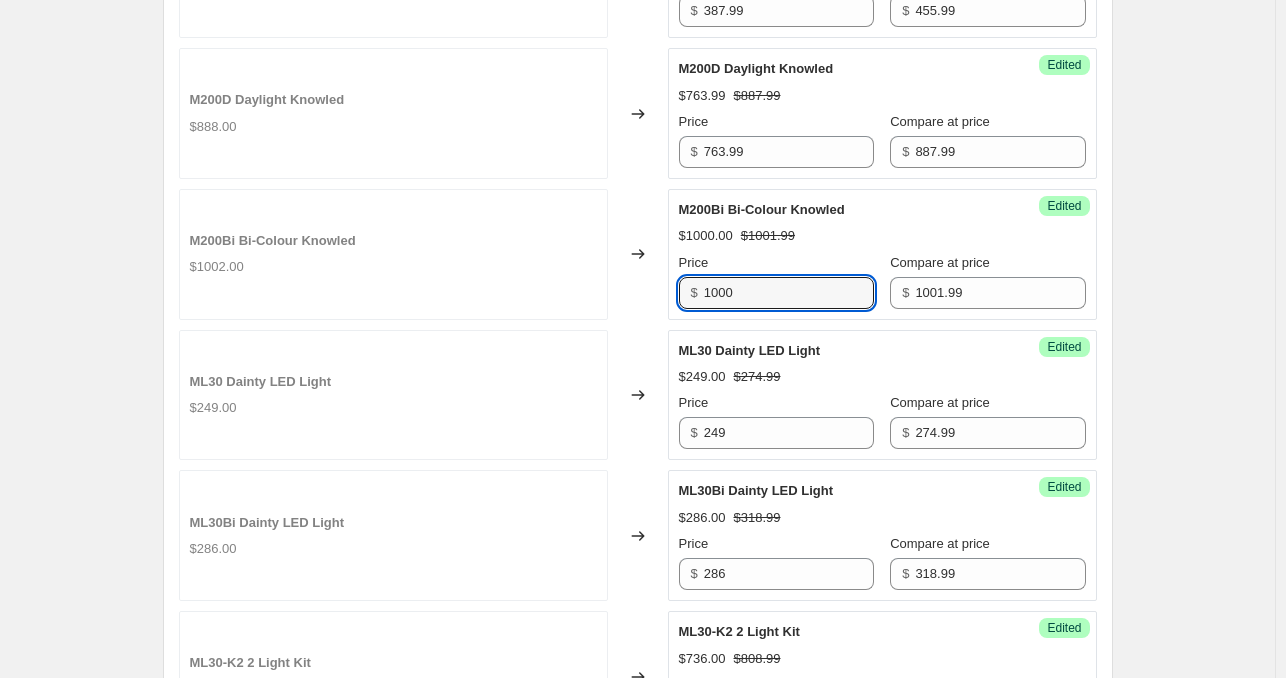 scroll, scrollTop: 2802, scrollLeft: 0, axis: vertical 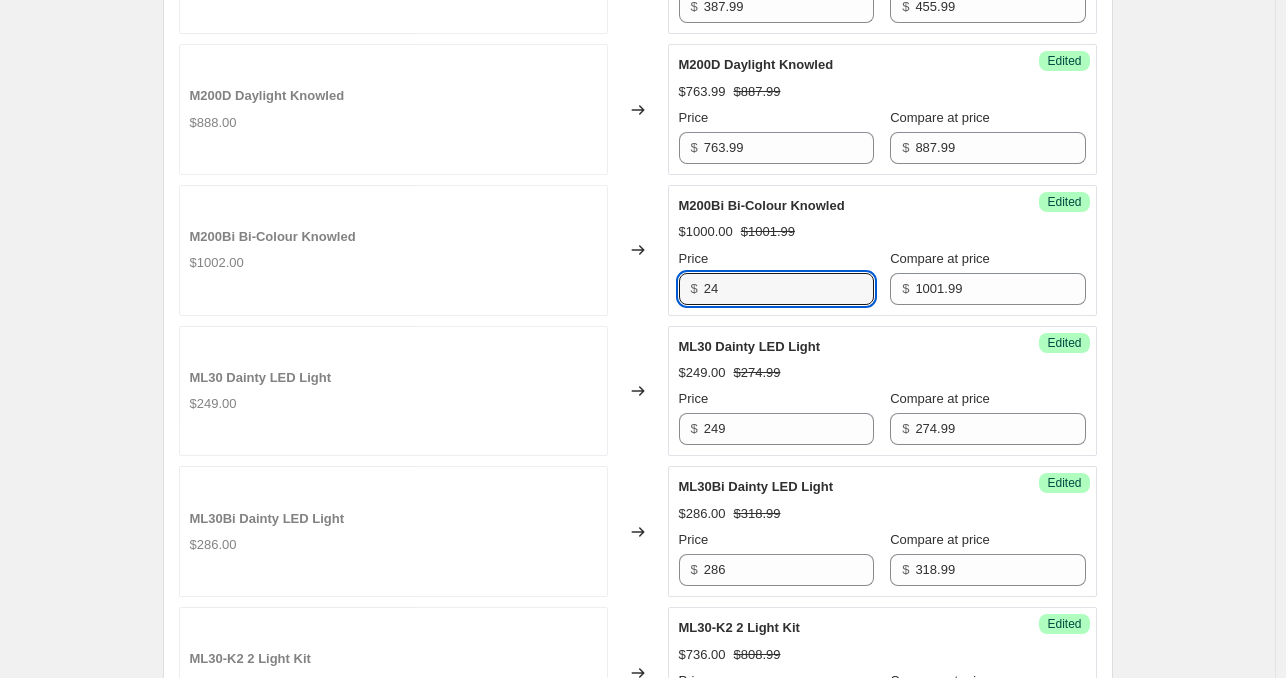 type on "2" 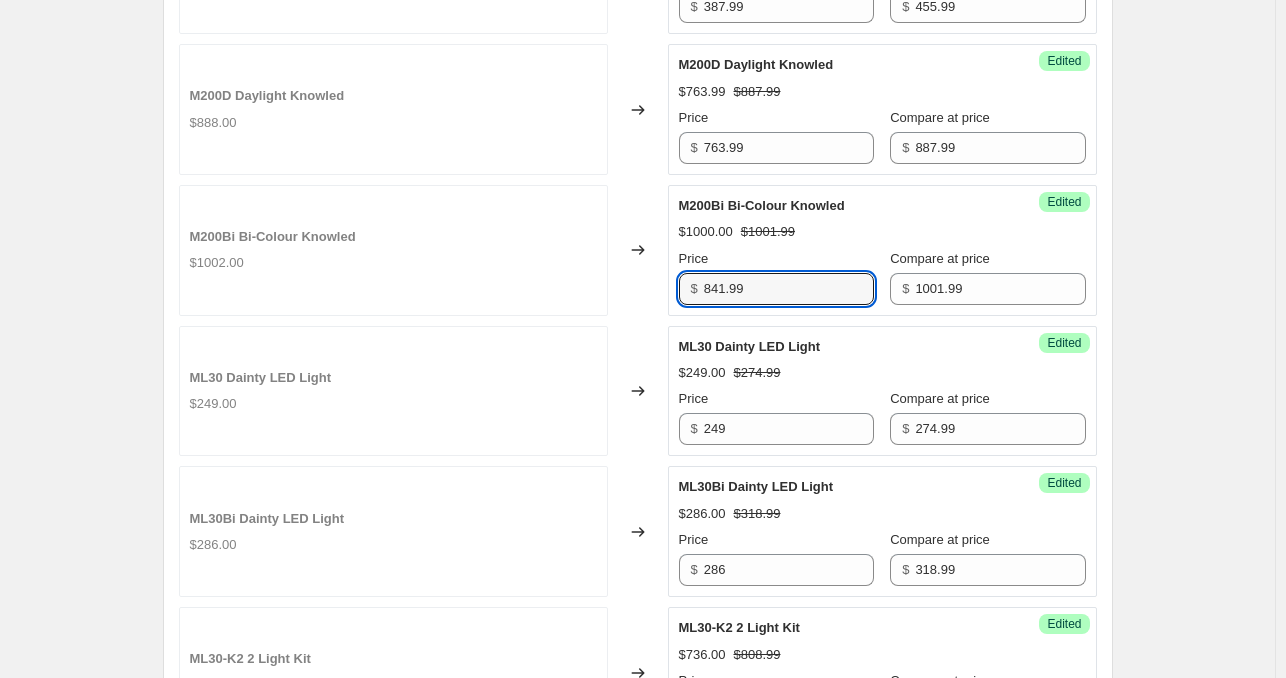 type on "841.99" 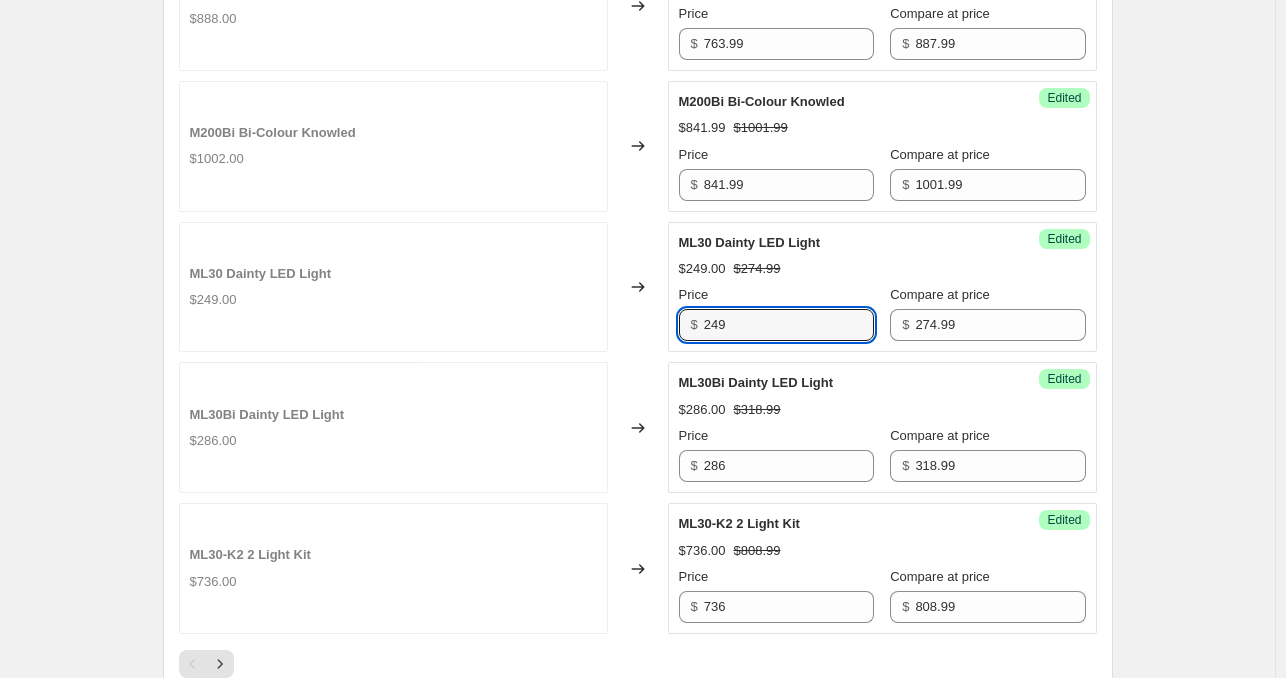 scroll, scrollTop: 3002, scrollLeft: 0, axis: vertical 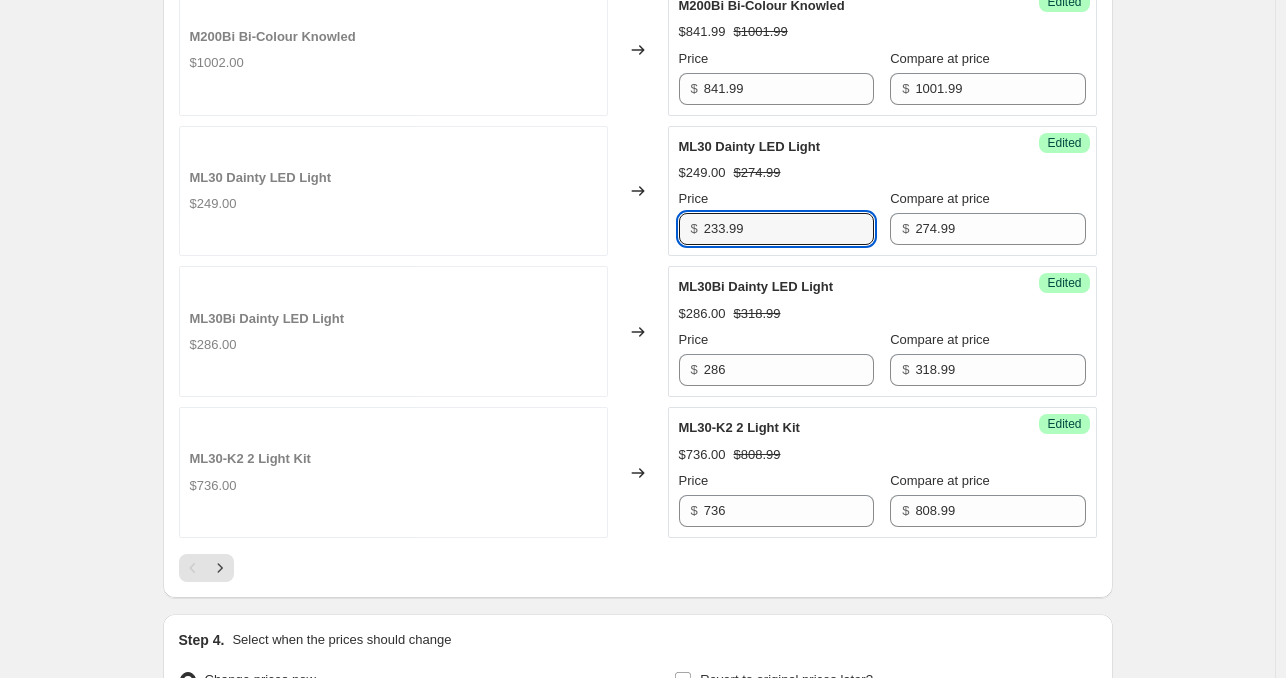 type on "233.99" 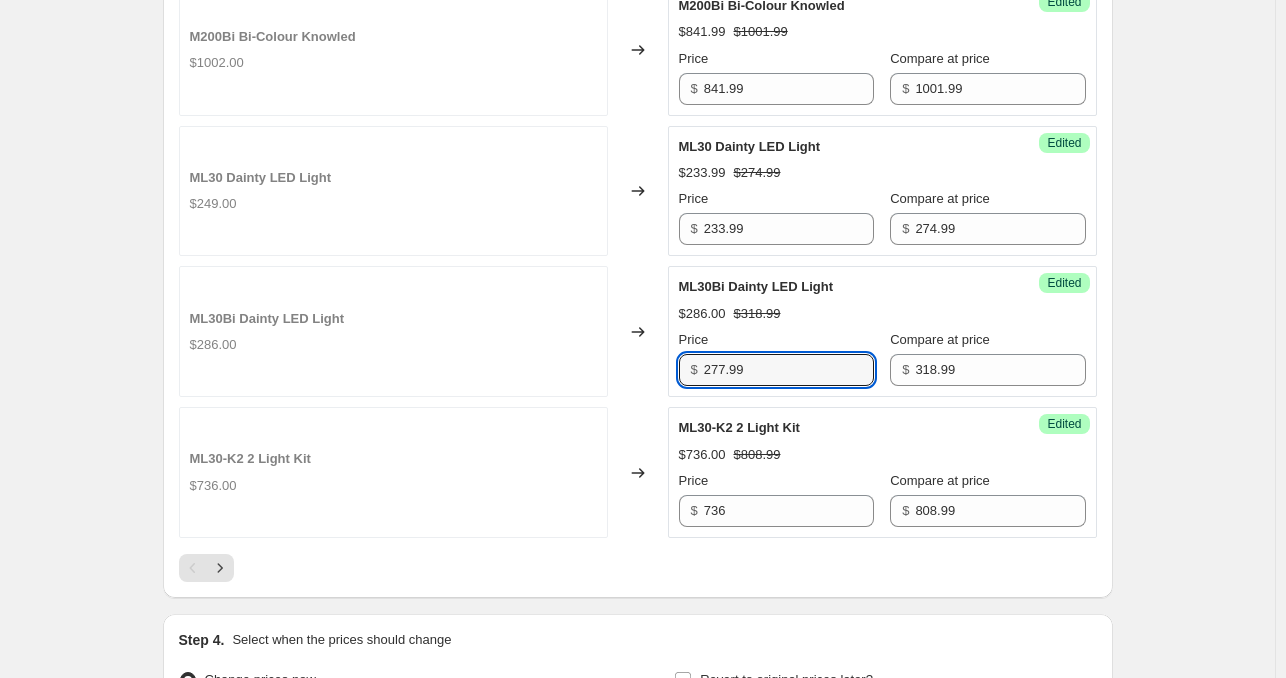 type on "277.99" 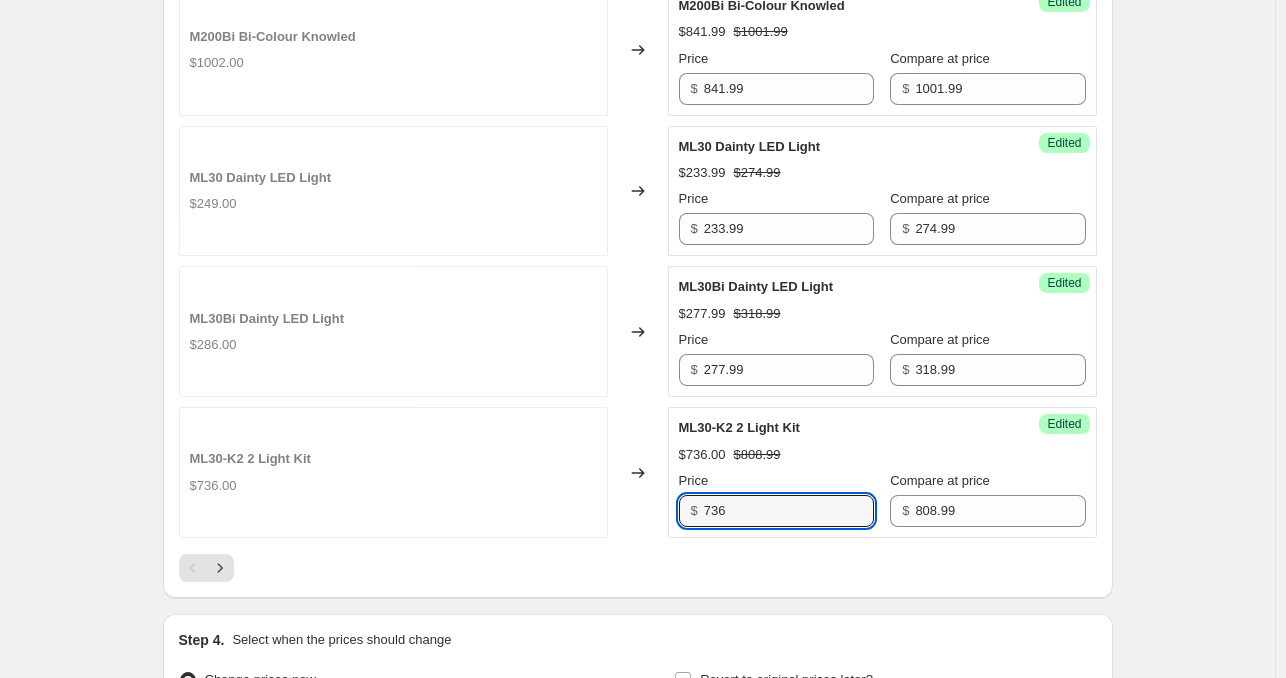 scroll, scrollTop: 3202, scrollLeft: 0, axis: vertical 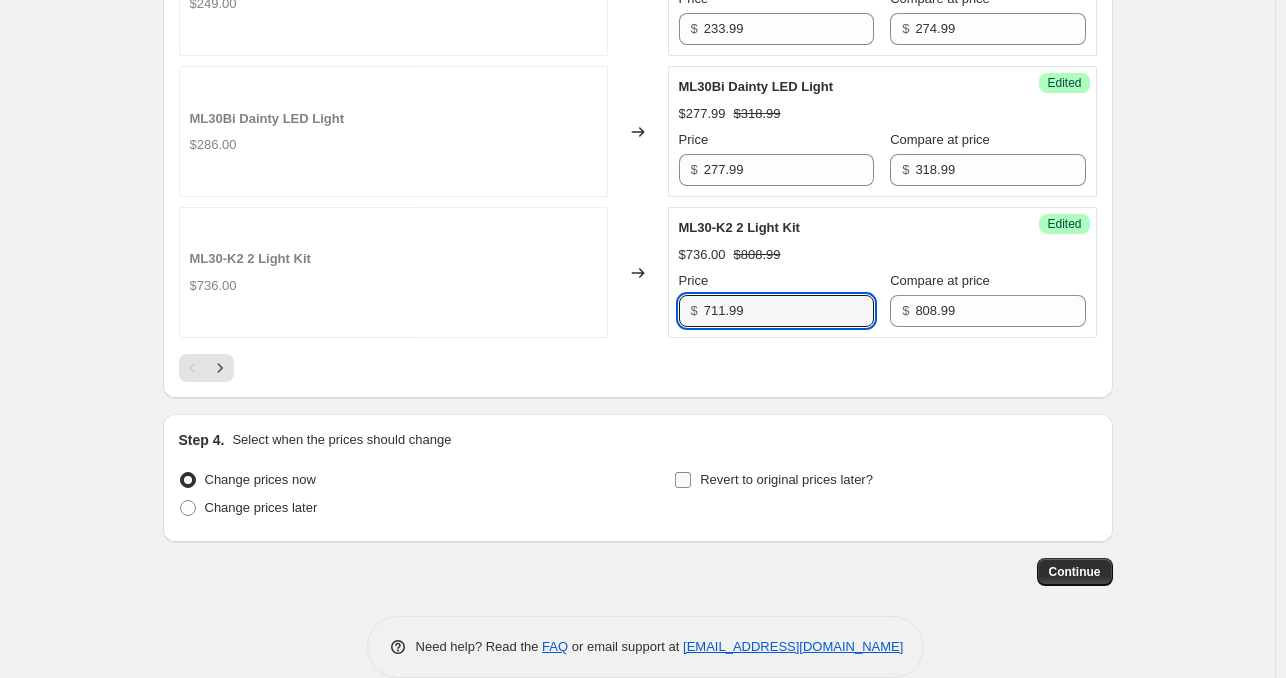 type on "711.99" 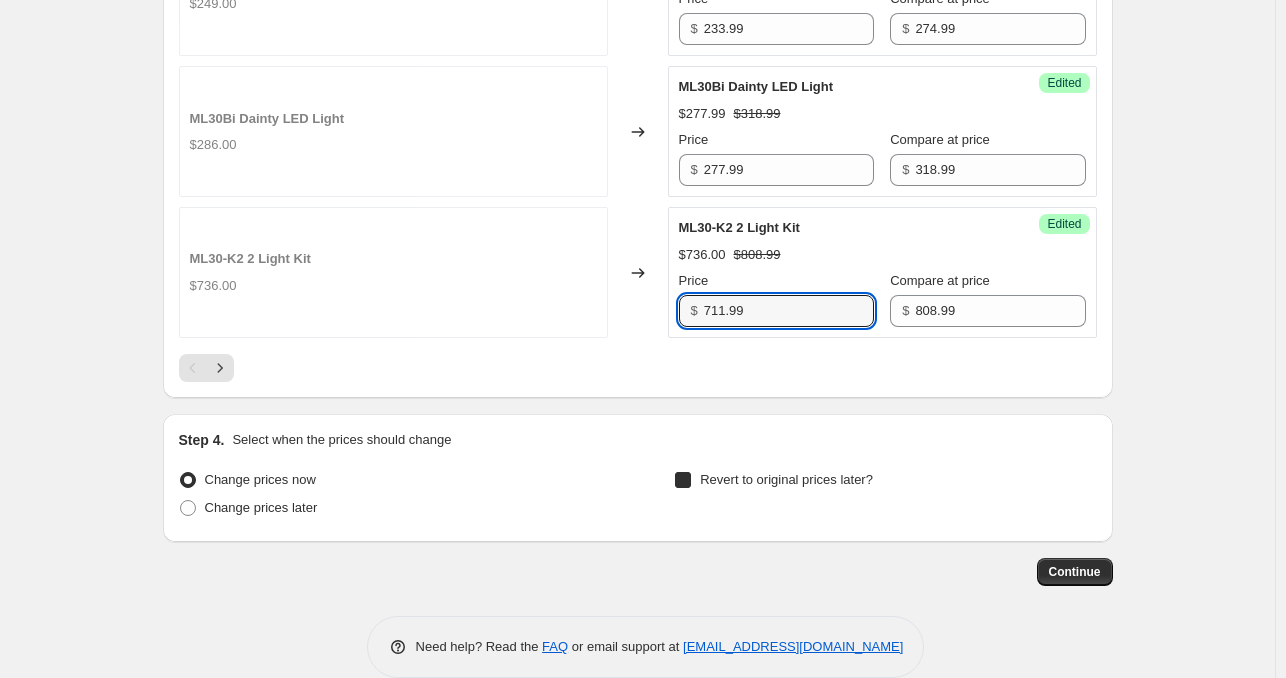checkbox on "true" 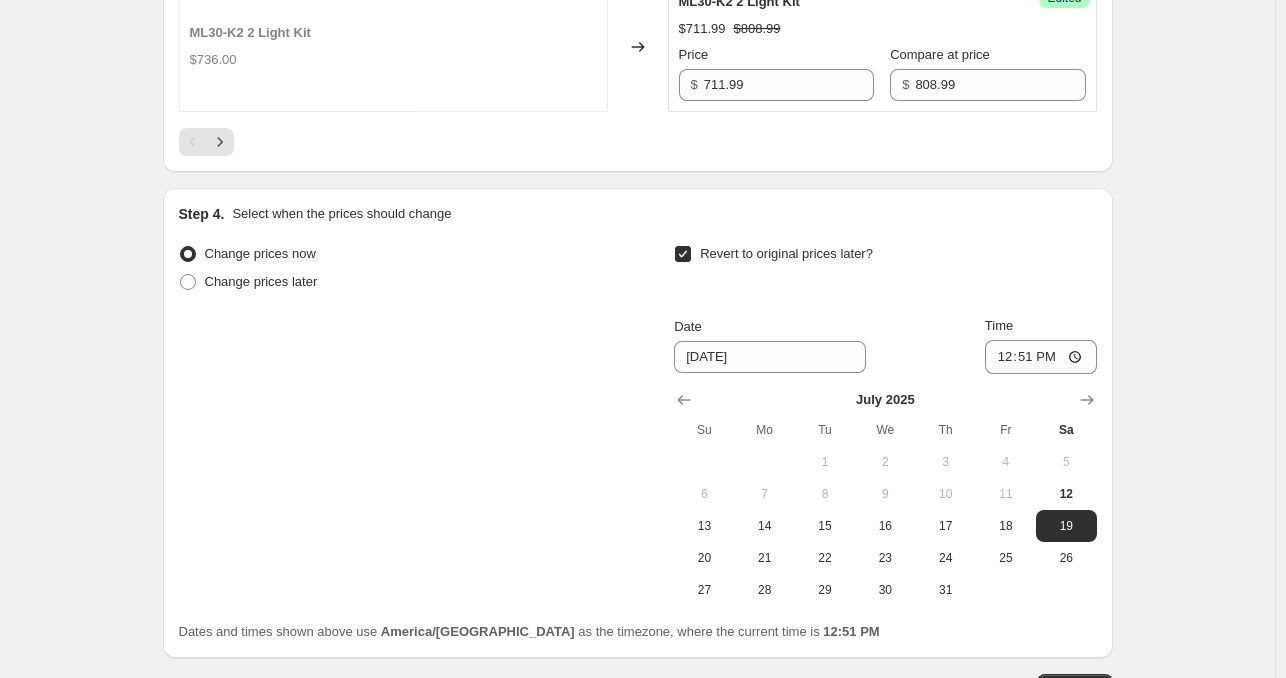 scroll, scrollTop: 3502, scrollLeft: 0, axis: vertical 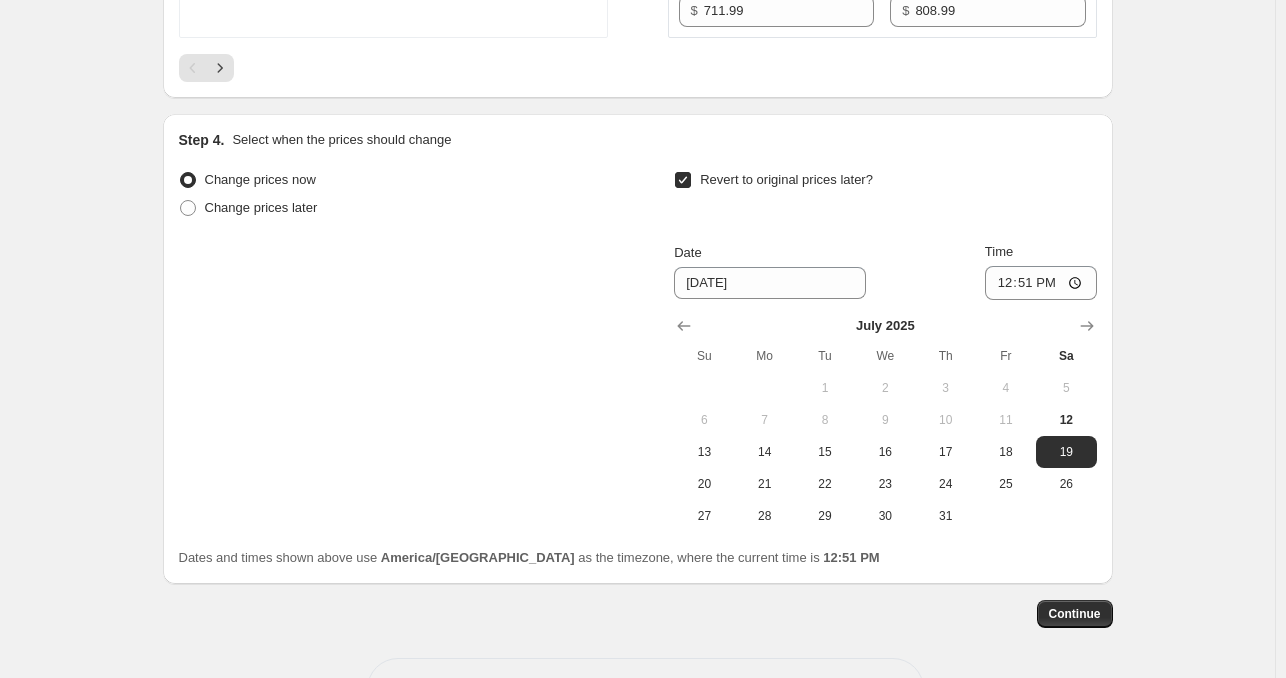 drag, startPoint x: 391, startPoint y: 378, endPoint x: 488, endPoint y: 401, distance: 99.68952 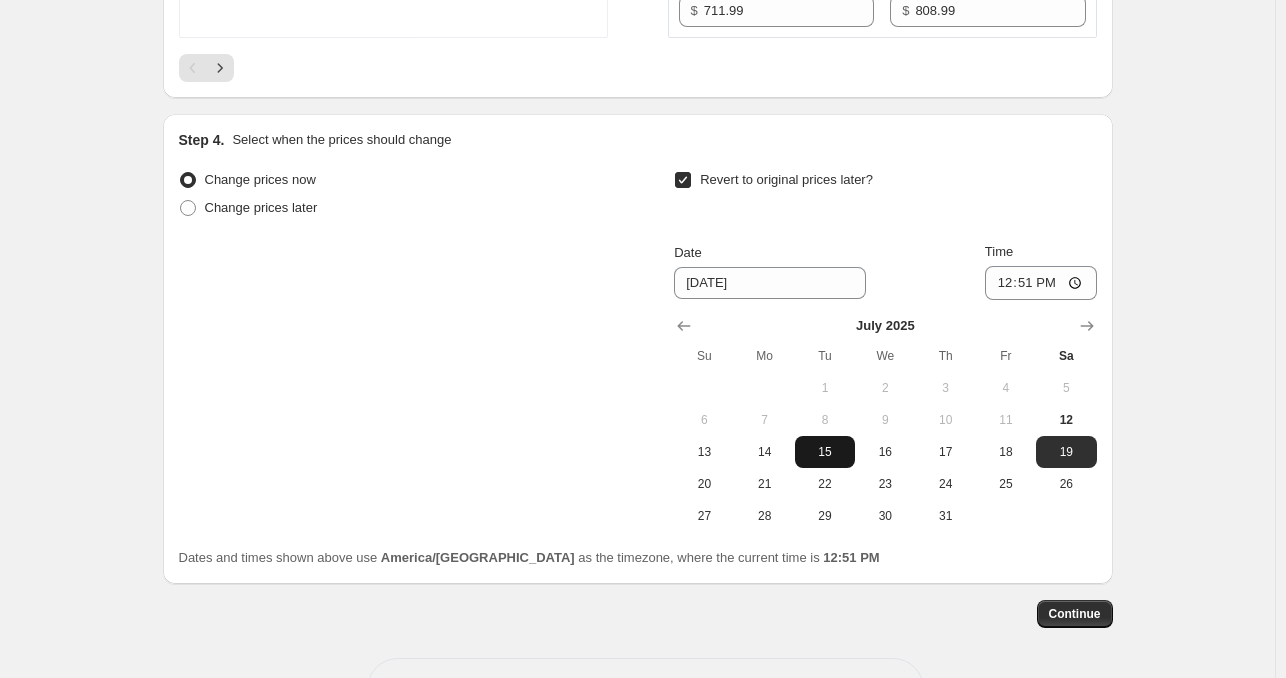 click on "15" at bounding box center (825, 452) 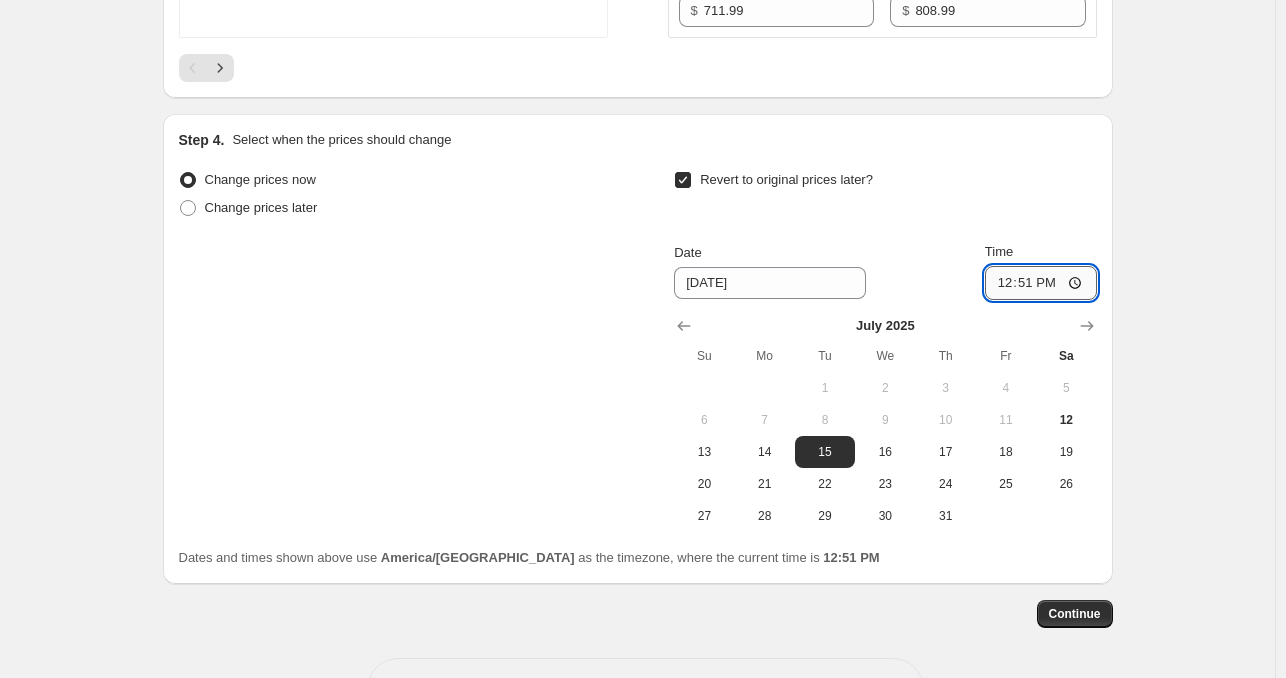 drag, startPoint x: 1006, startPoint y: 373, endPoint x: 1060, endPoint y: 384, distance: 55.108982 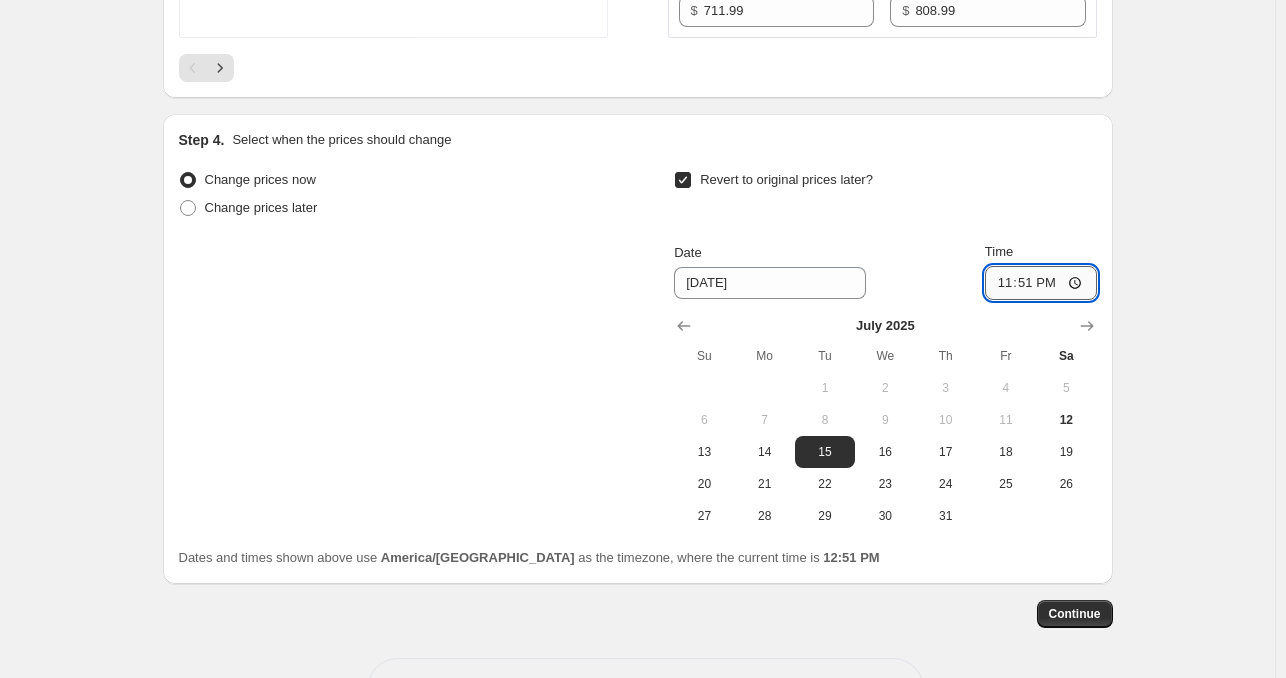 type on "23:04" 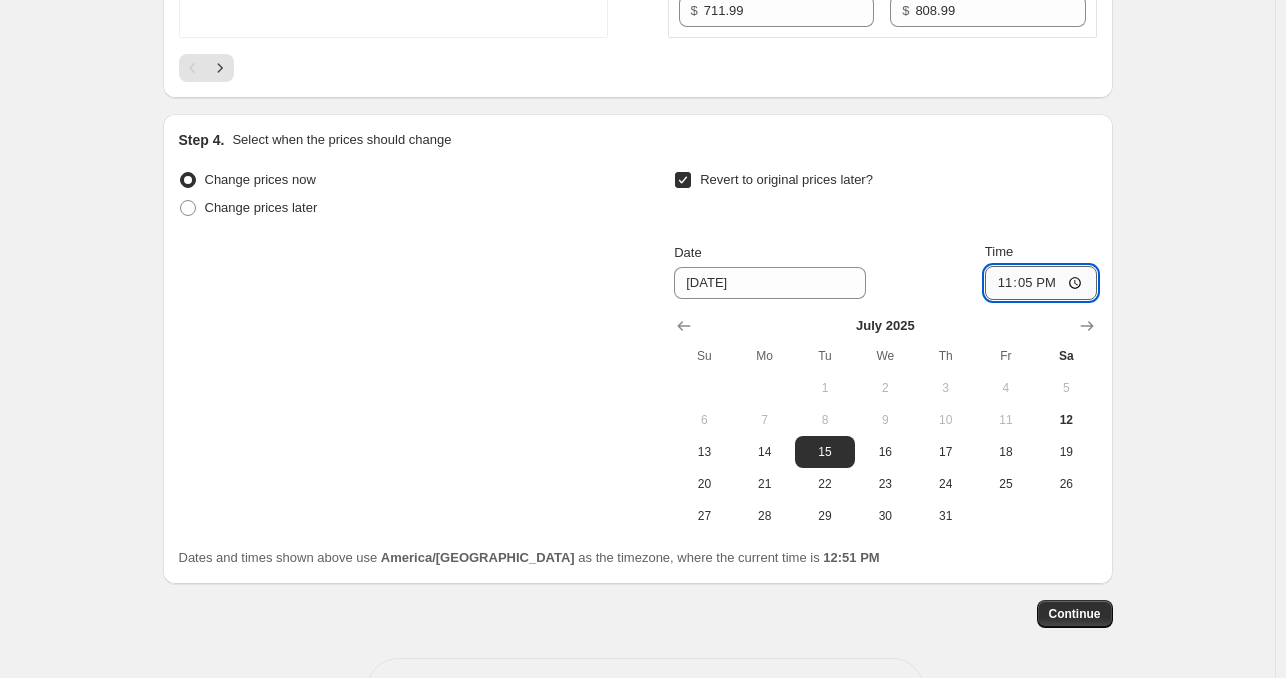 type on "23:59" 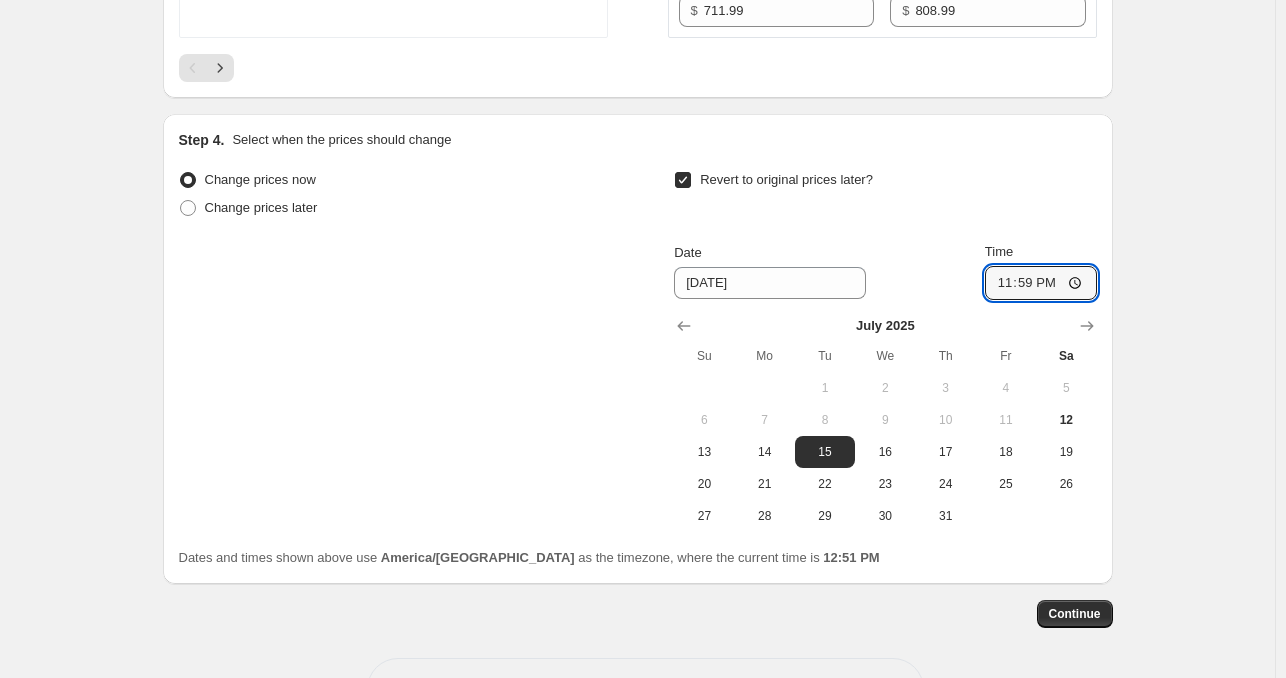 click on "Change prices now Change prices later Revert to original prices later? Date [DATE] Time 23:59 [DATE] Su Mo Tu We Th Fr Sa 1 2 3 4 5 6 7 8 9 10 11 12 13 14 15 16 17 18 19 20 21 22 23 24 25 26 27 28 29 30 31" at bounding box center (638, 349) 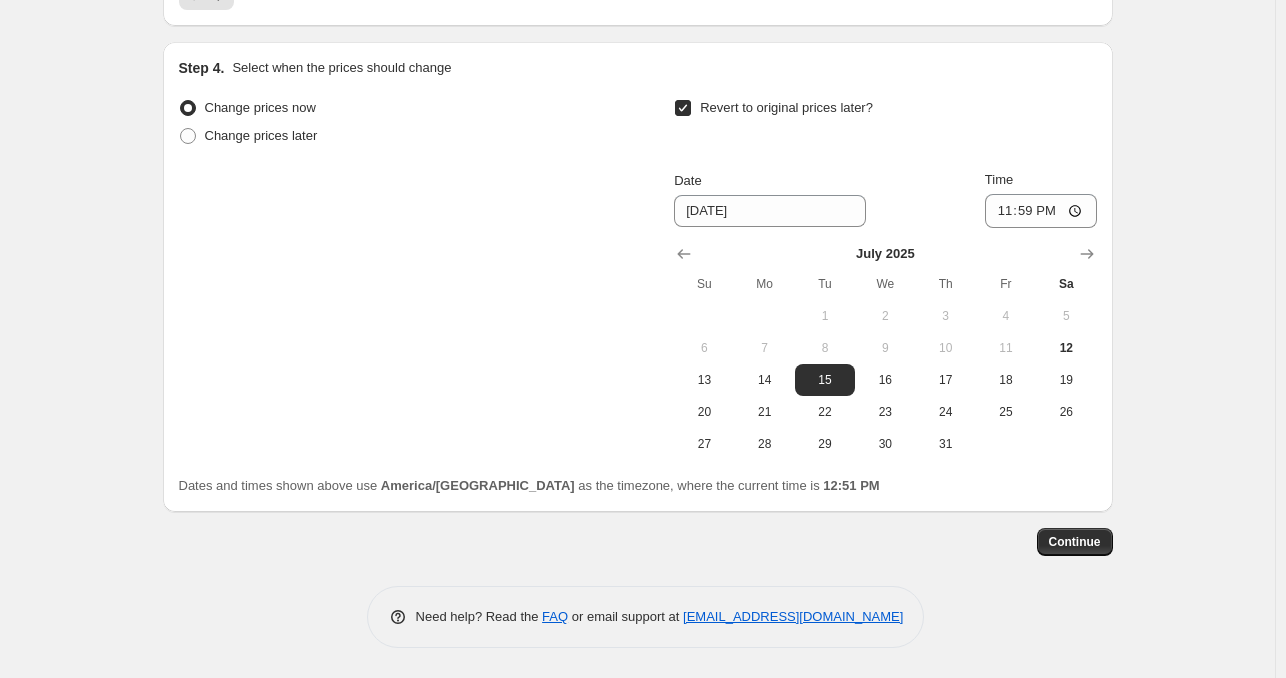 scroll, scrollTop: 3665, scrollLeft: 0, axis: vertical 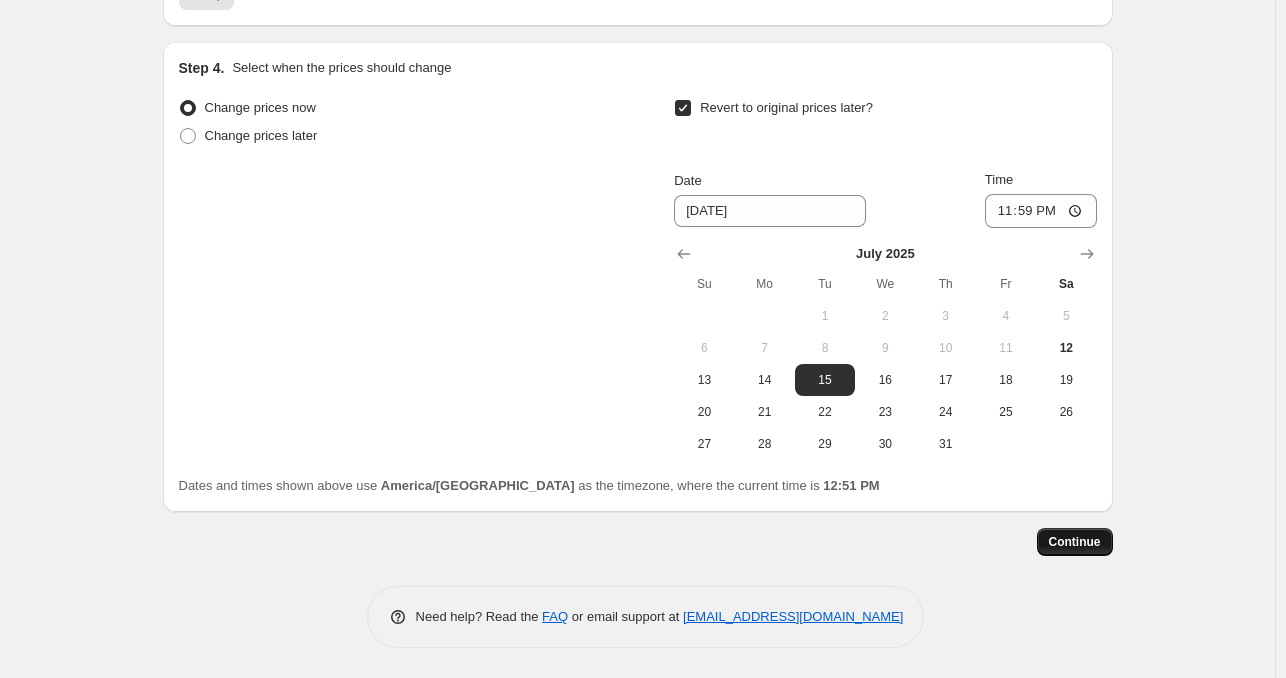 click on "Continue" at bounding box center (1075, 542) 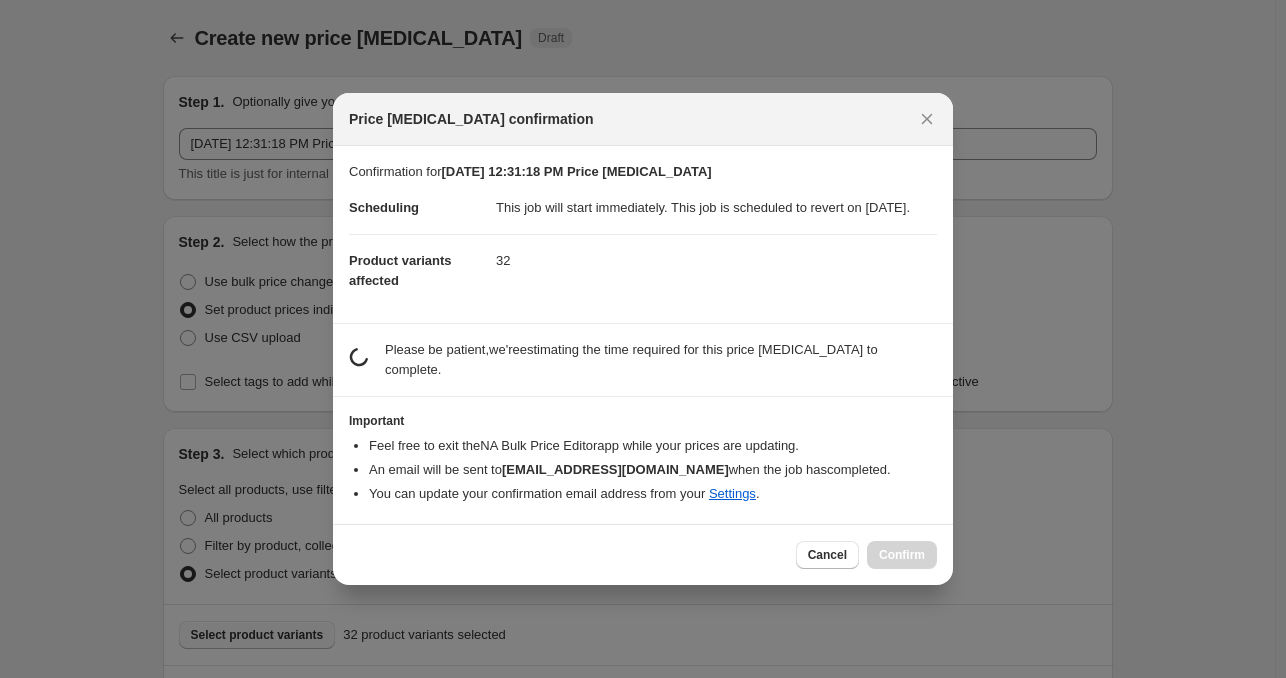scroll, scrollTop: 0, scrollLeft: 0, axis: both 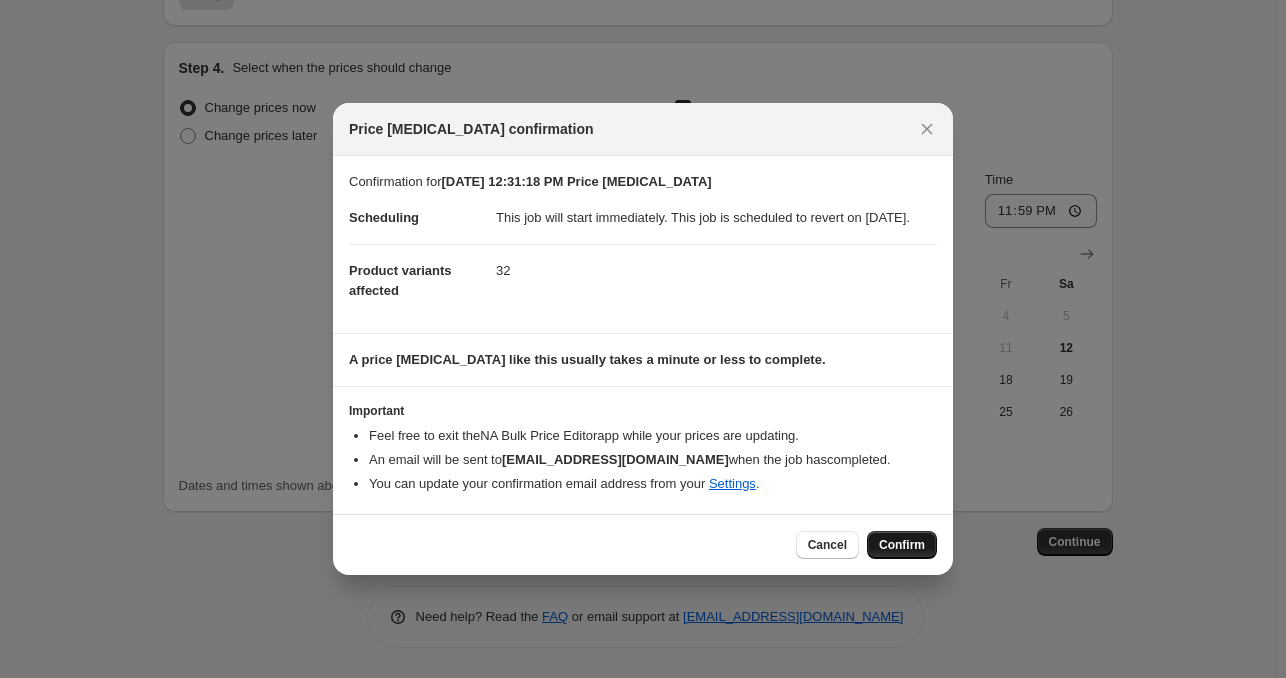 click on "Confirm" at bounding box center [902, 545] 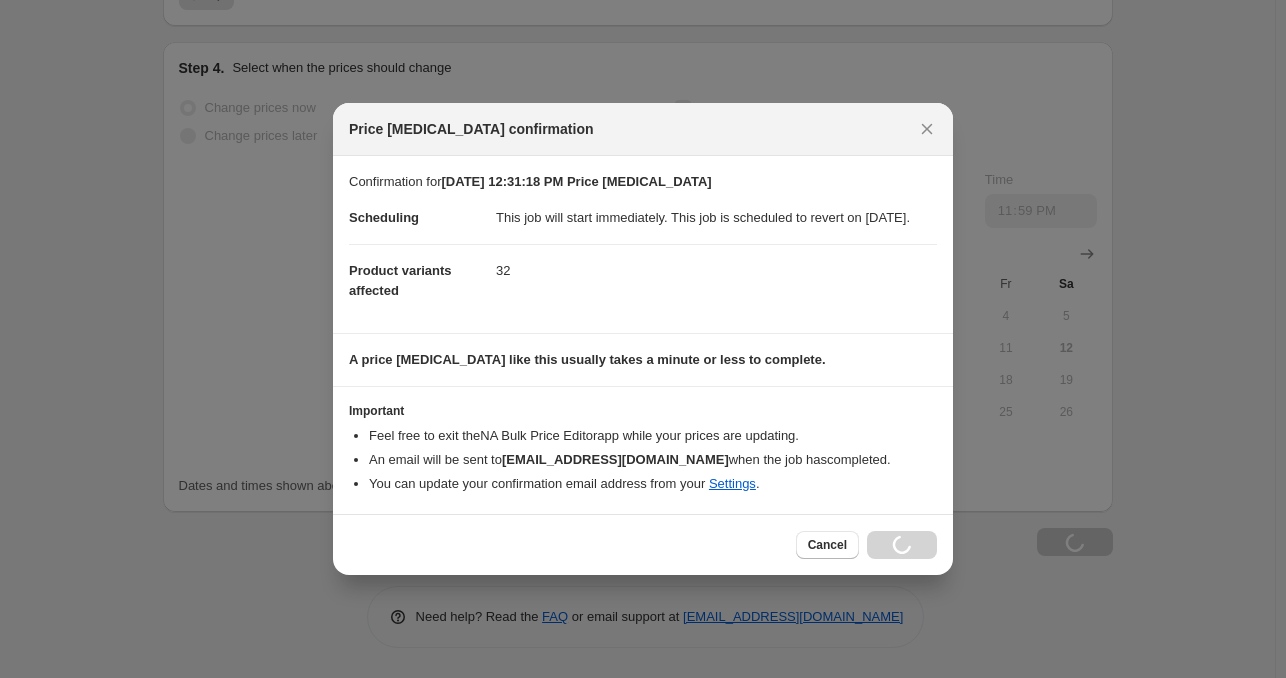 scroll, scrollTop: 3733, scrollLeft: 0, axis: vertical 